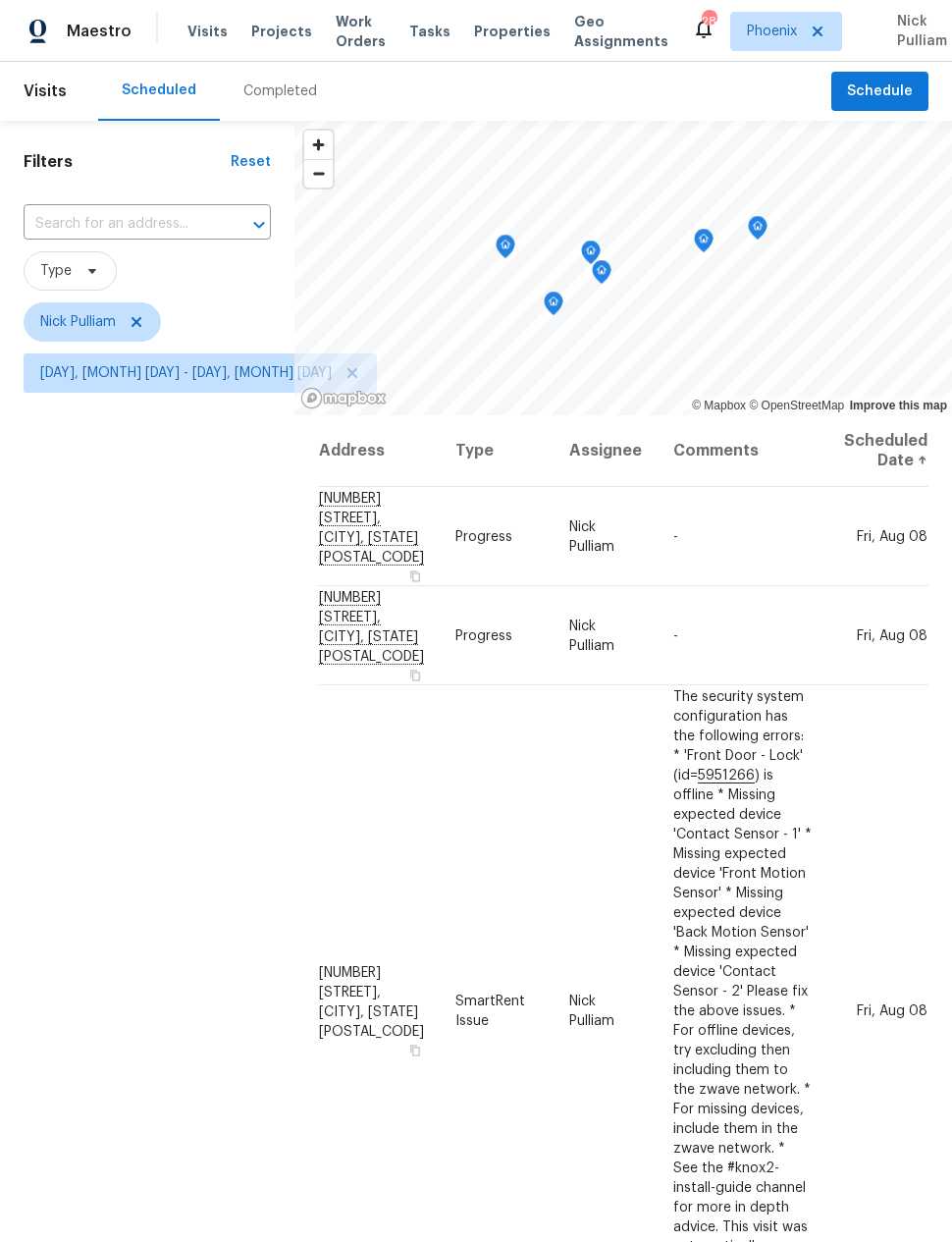 scroll, scrollTop: 0, scrollLeft: 0, axis: both 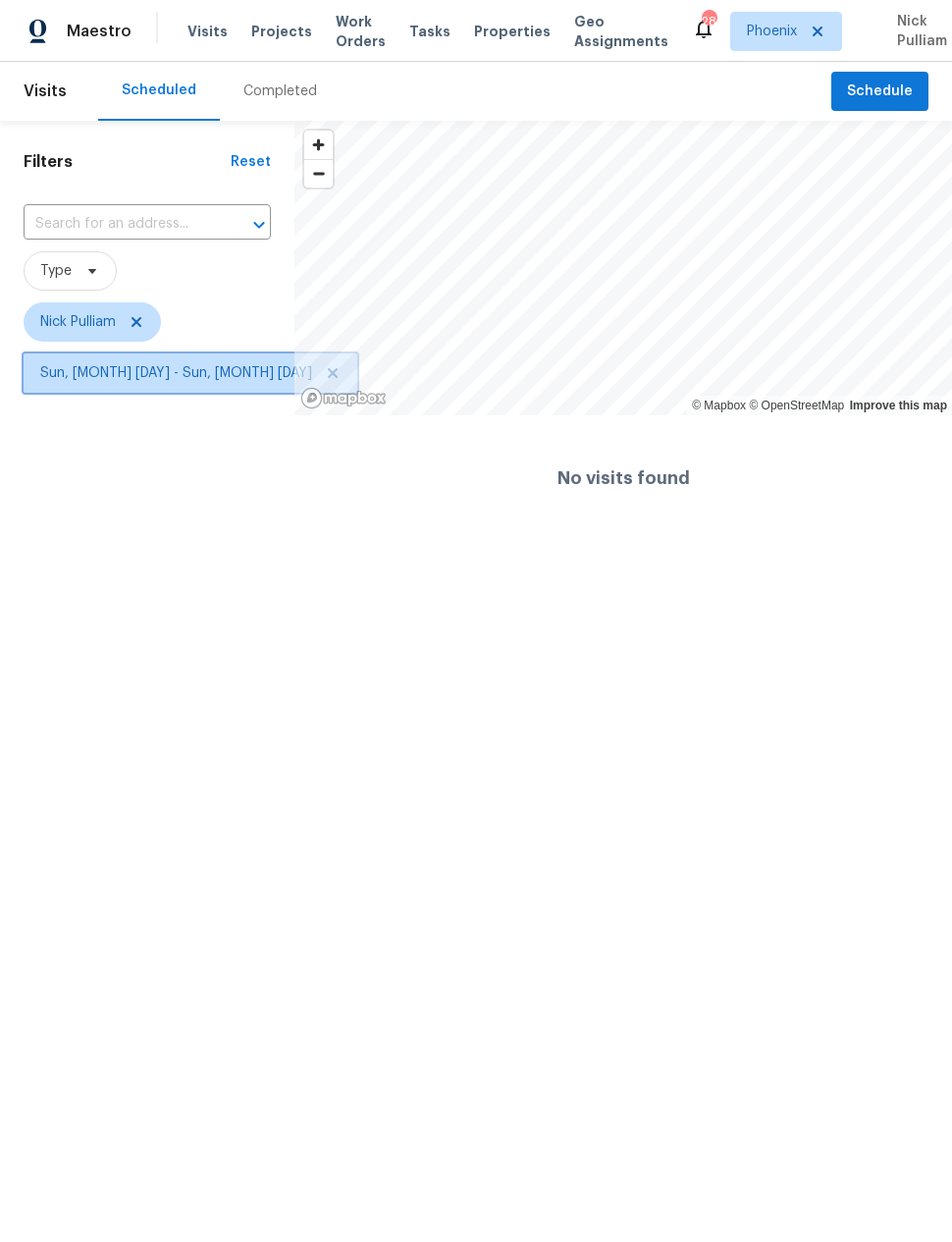 click on "Sun, [MONTH] [DAY] - Sun, [MONTH] [DAY]" at bounding box center [190, 373] 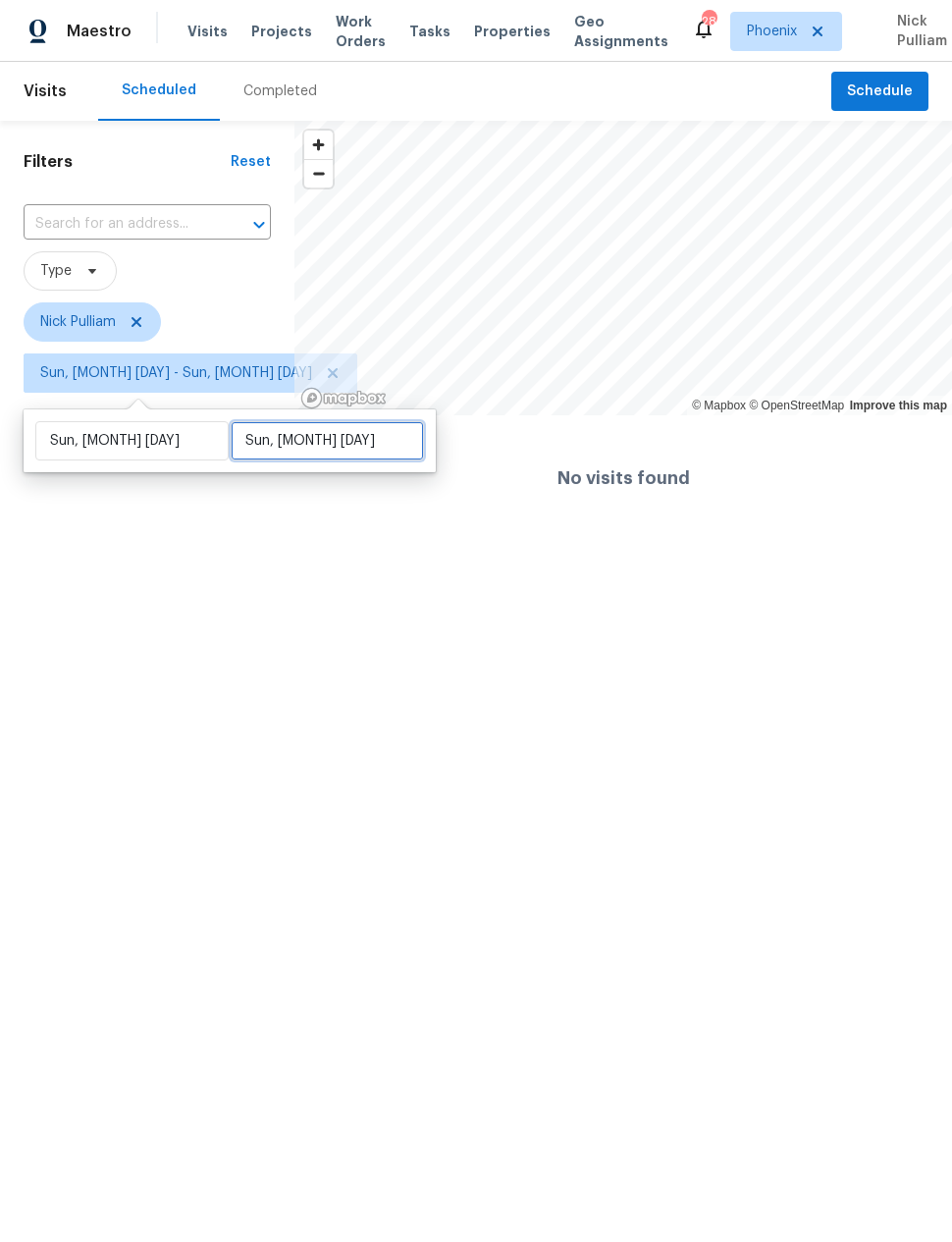 click on "Sun, Aug 10" at bounding box center [327, 441] 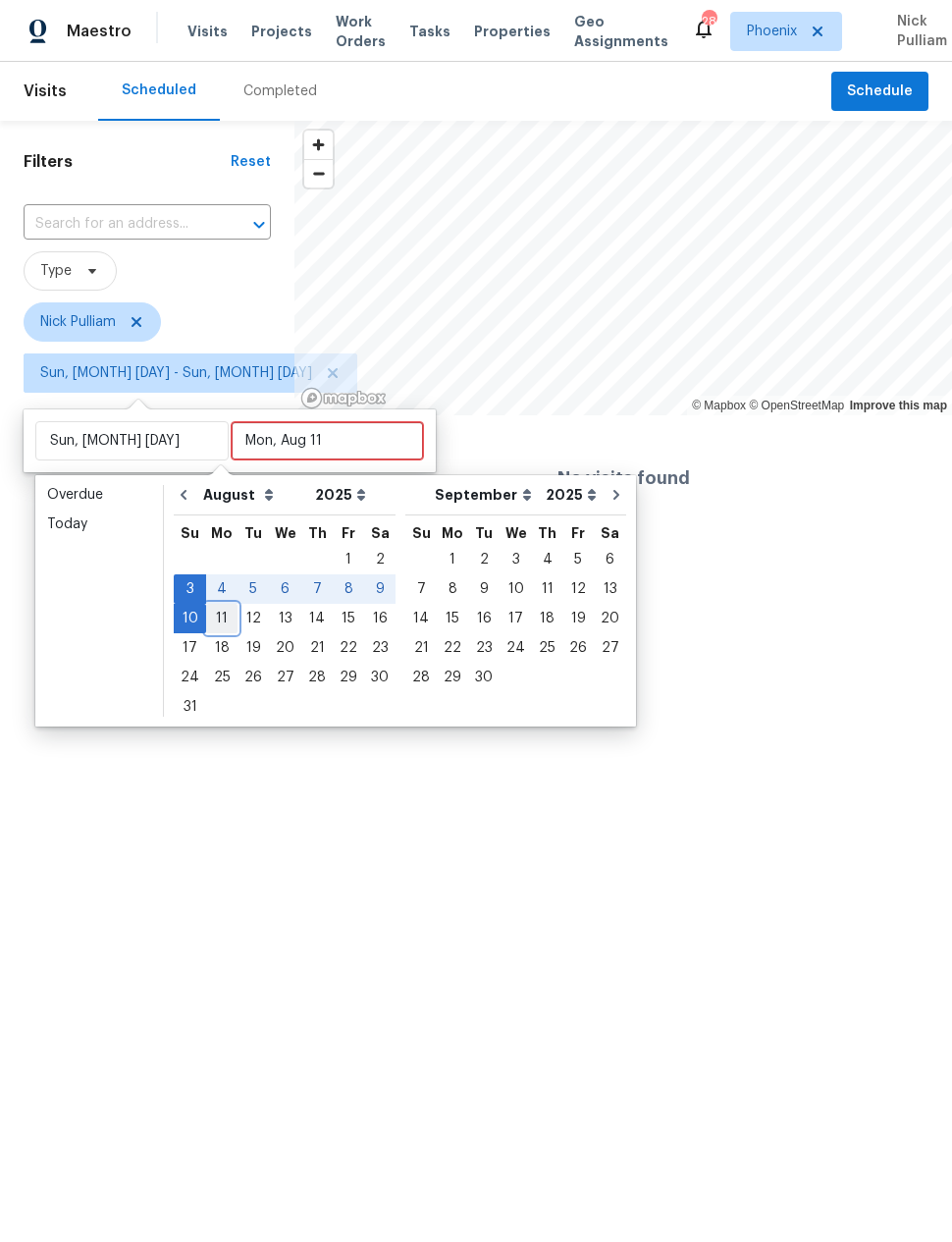 click on "11" at bounding box center (222, 619) 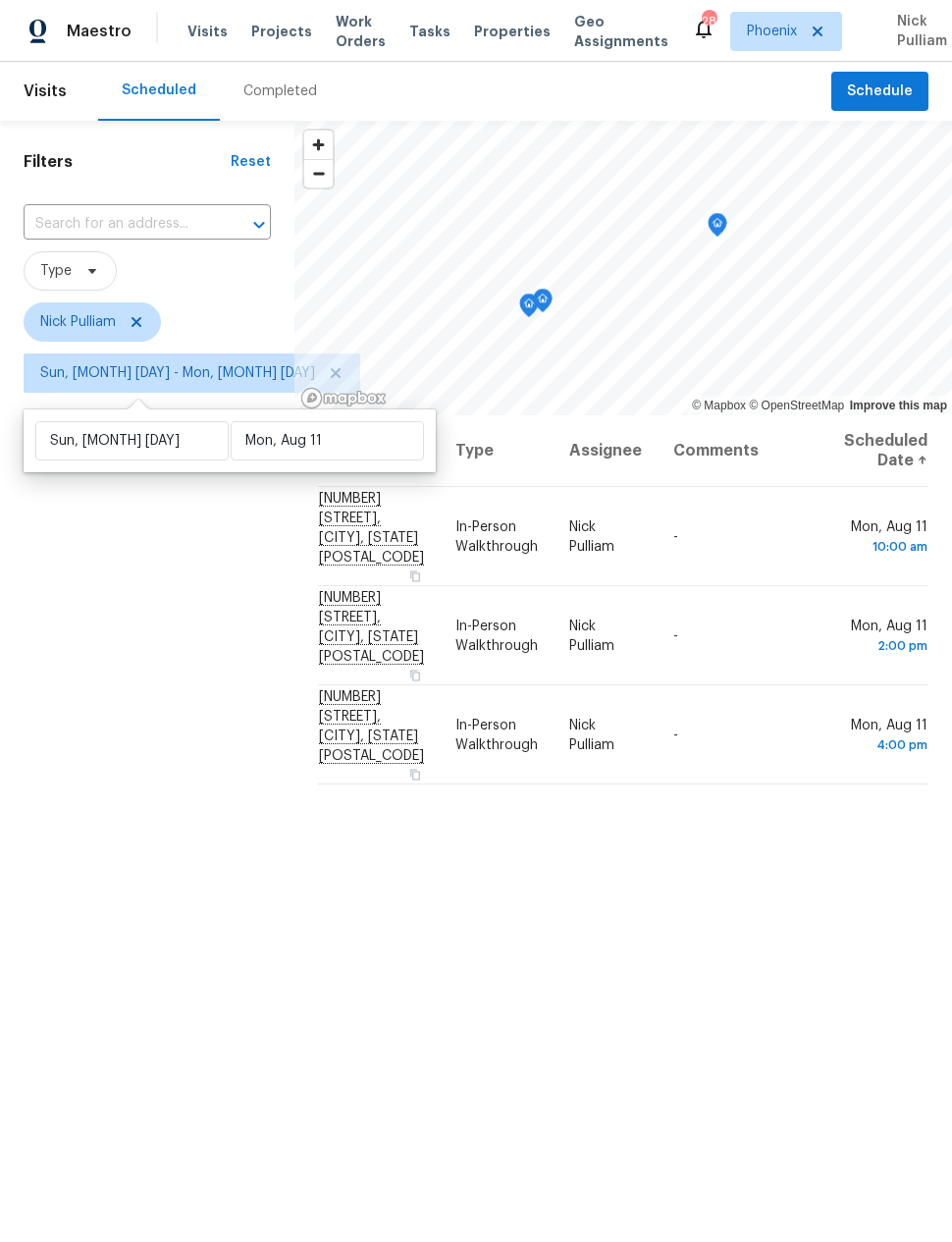 click on "Filters Reset ​ Type Nick Pulliam Sun, Aug 03 - Mon, Aug 11" at bounding box center (147, 765) 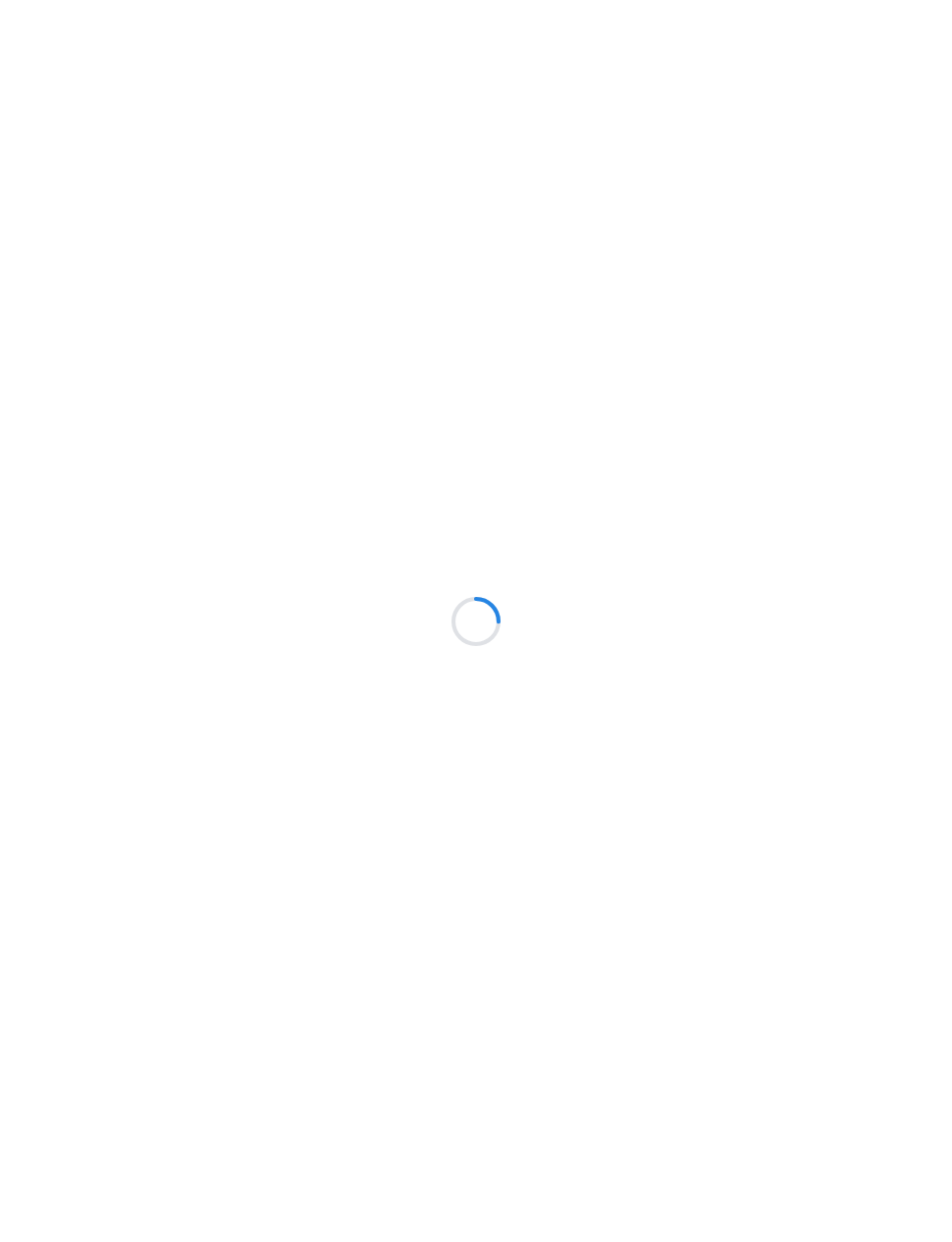 scroll, scrollTop: 0, scrollLeft: 0, axis: both 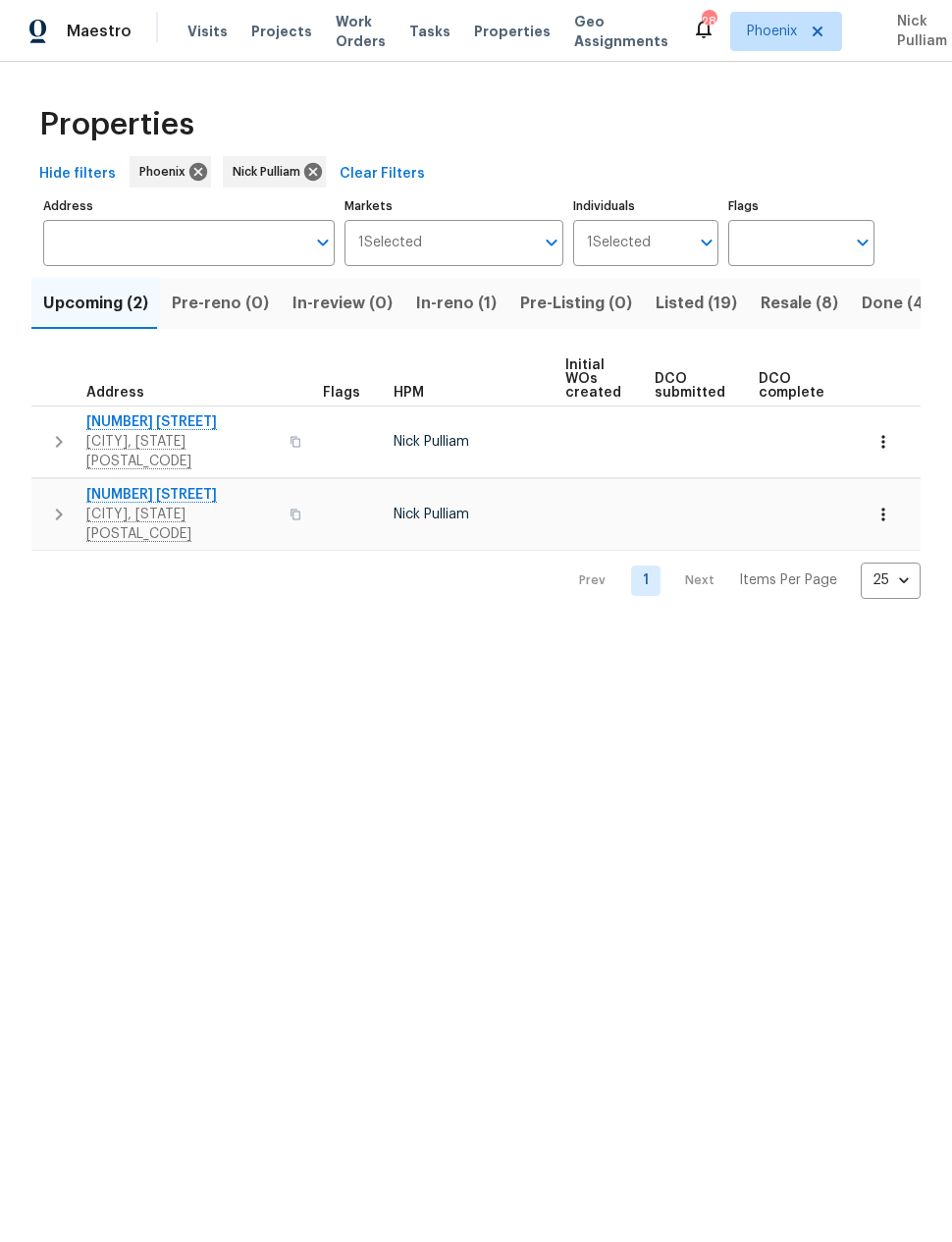 click on "In-reno (1)" at bounding box center [456, 303] 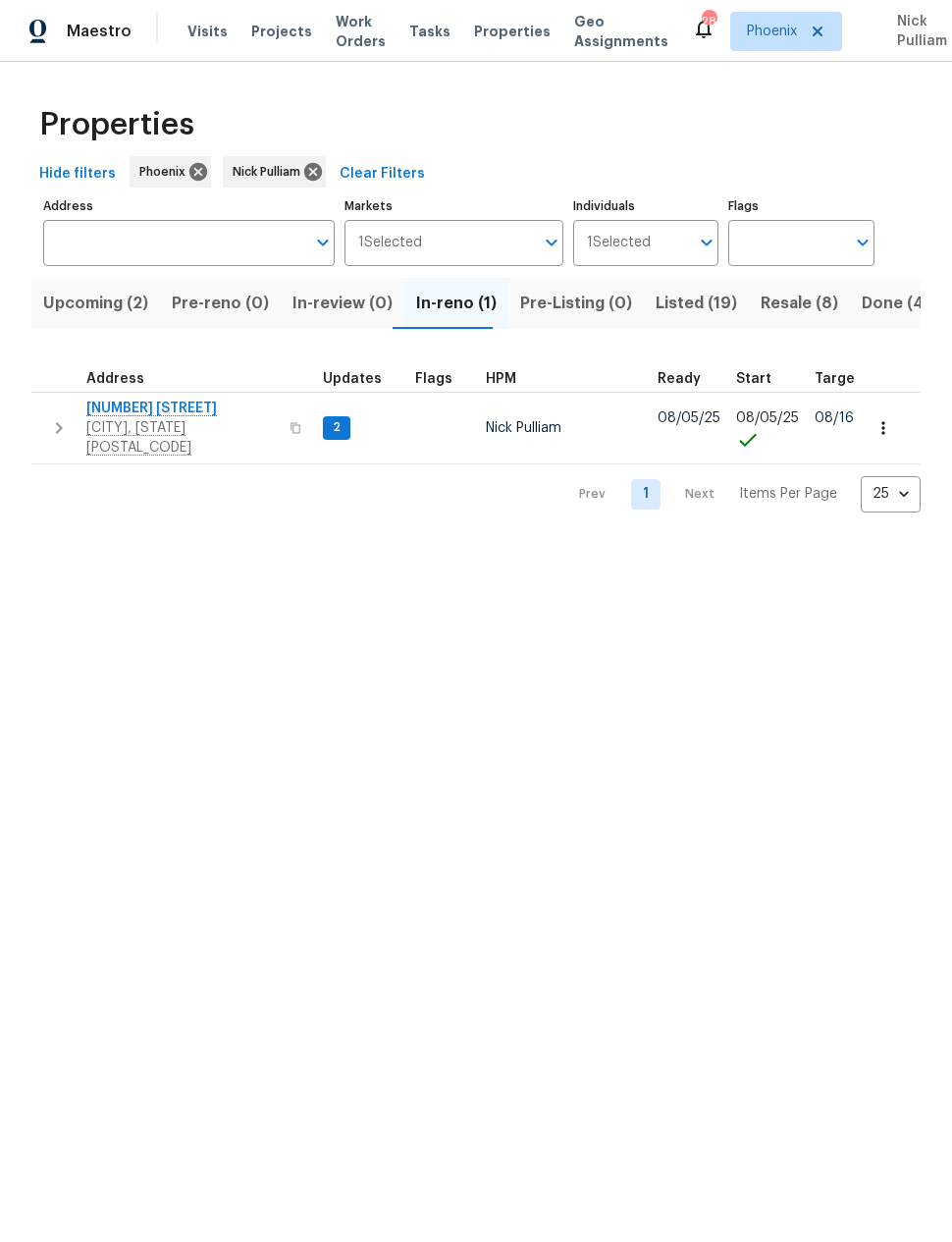 click on "[NUMBER] [STREET]" at bounding box center [182, 408] 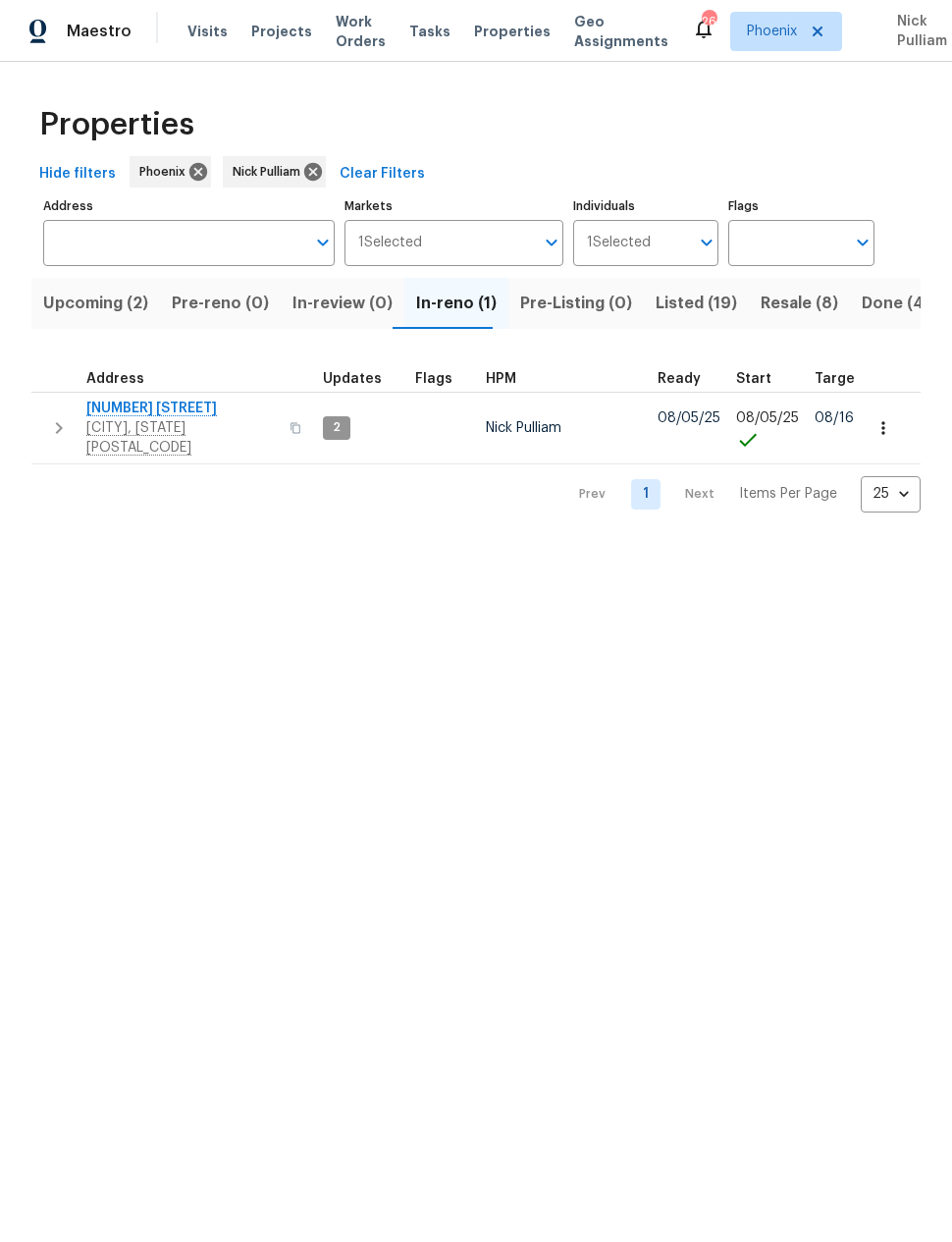 click on "Resale (8)" at bounding box center [799, 303] 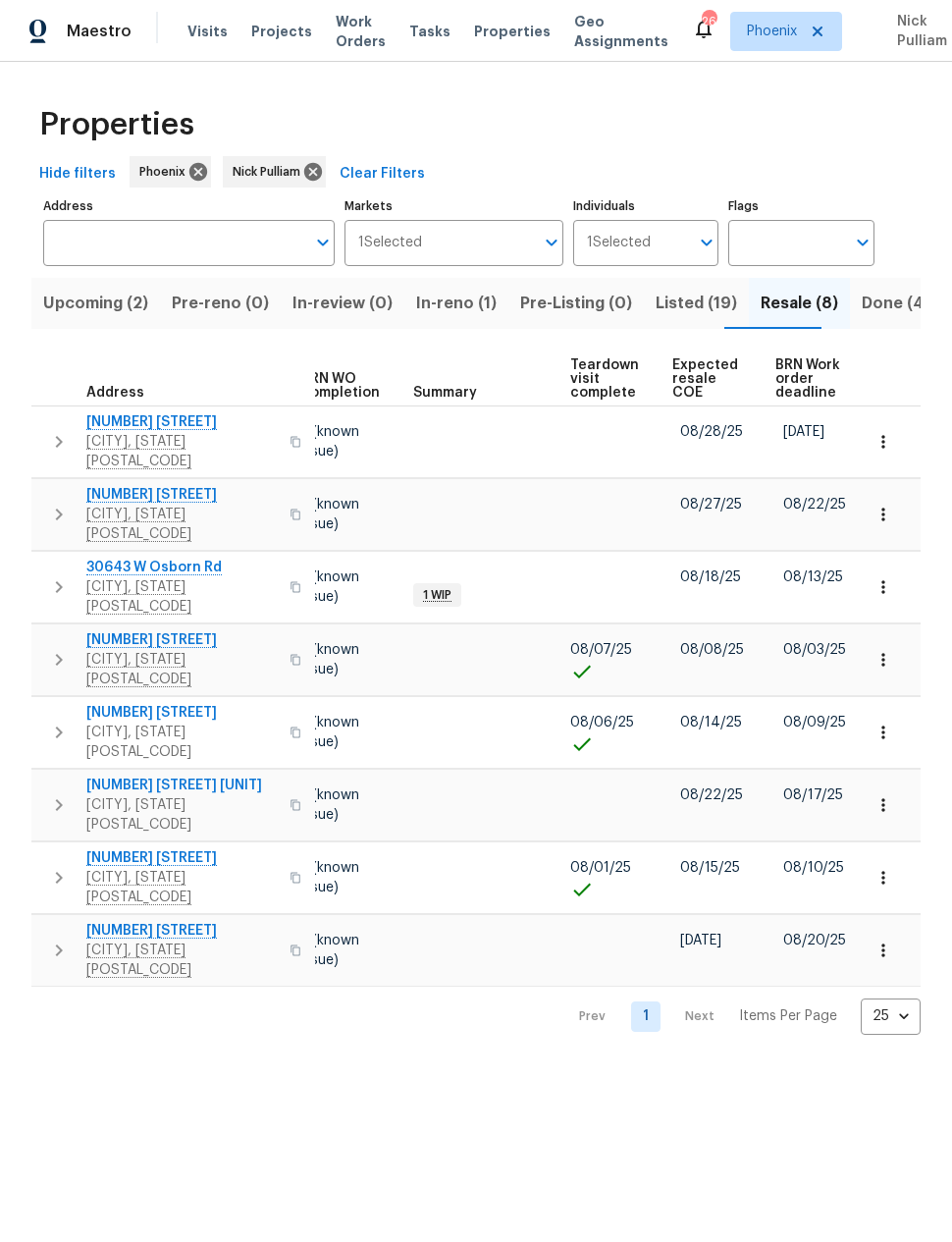 scroll, scrollTop: 0, scrollLeft: 262, axis: horizontal 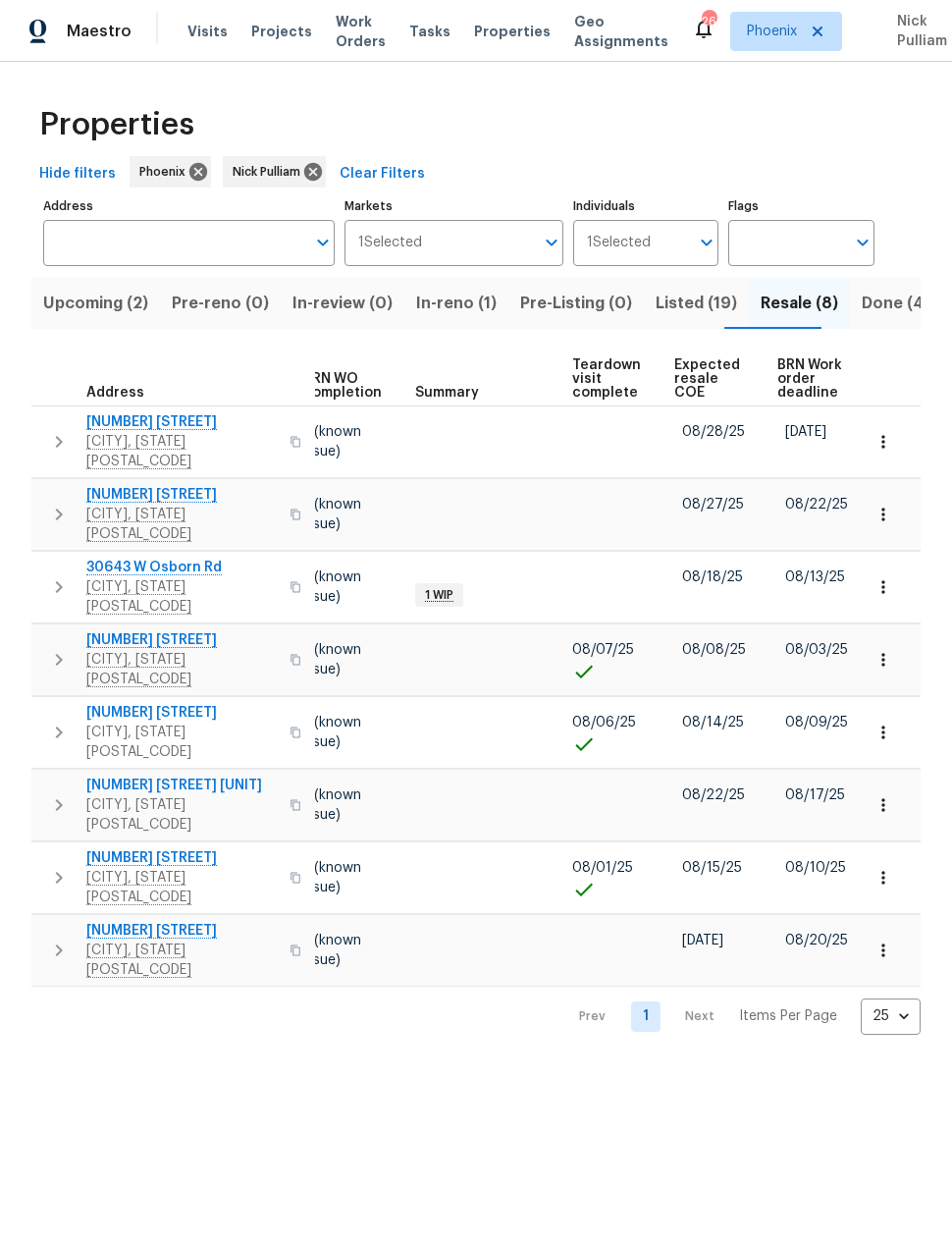 click on "Expected resale COE" at bounding box center [709, 379] 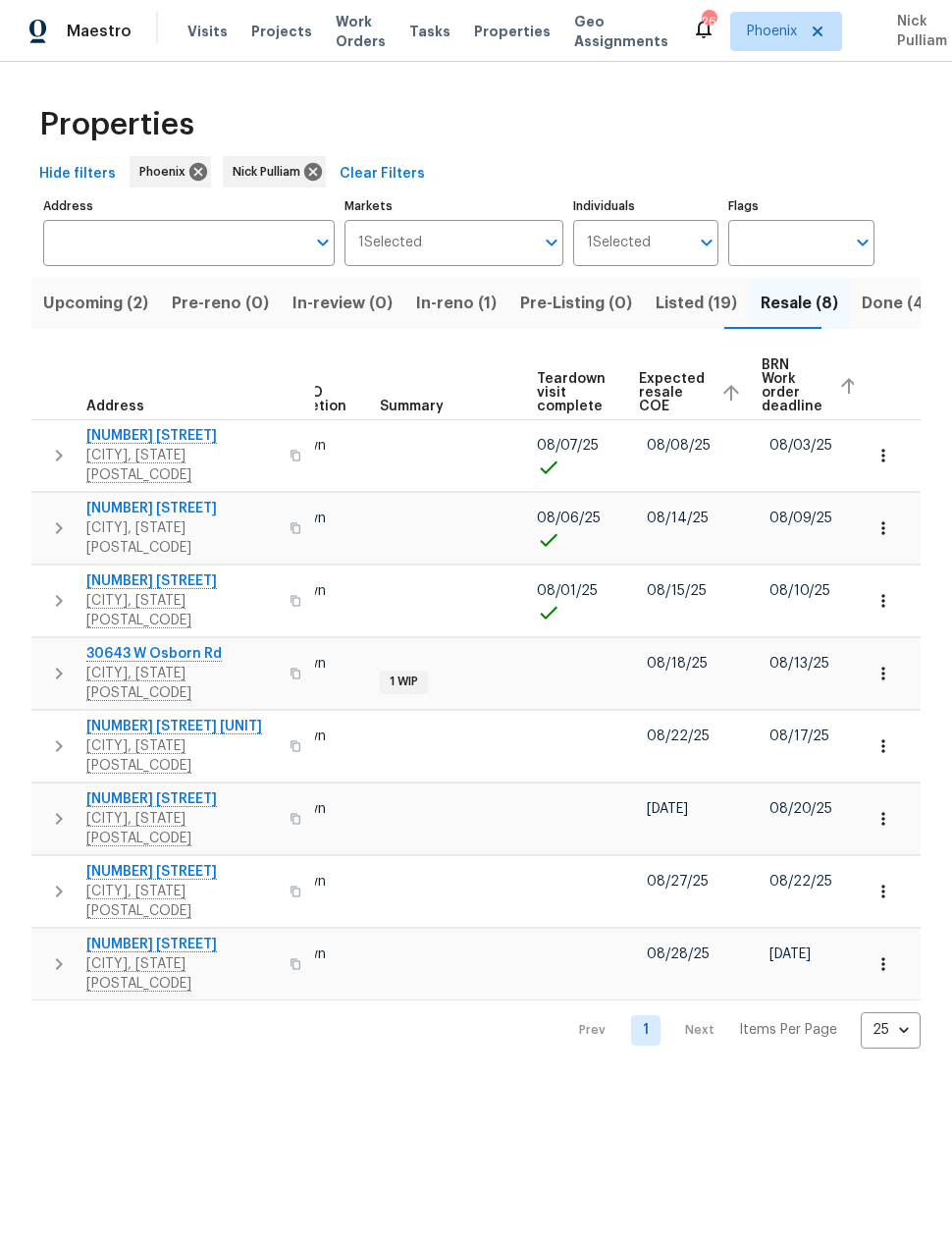 scroll, scrollTop: 0, scrollLeft: 296, axis: horizontal 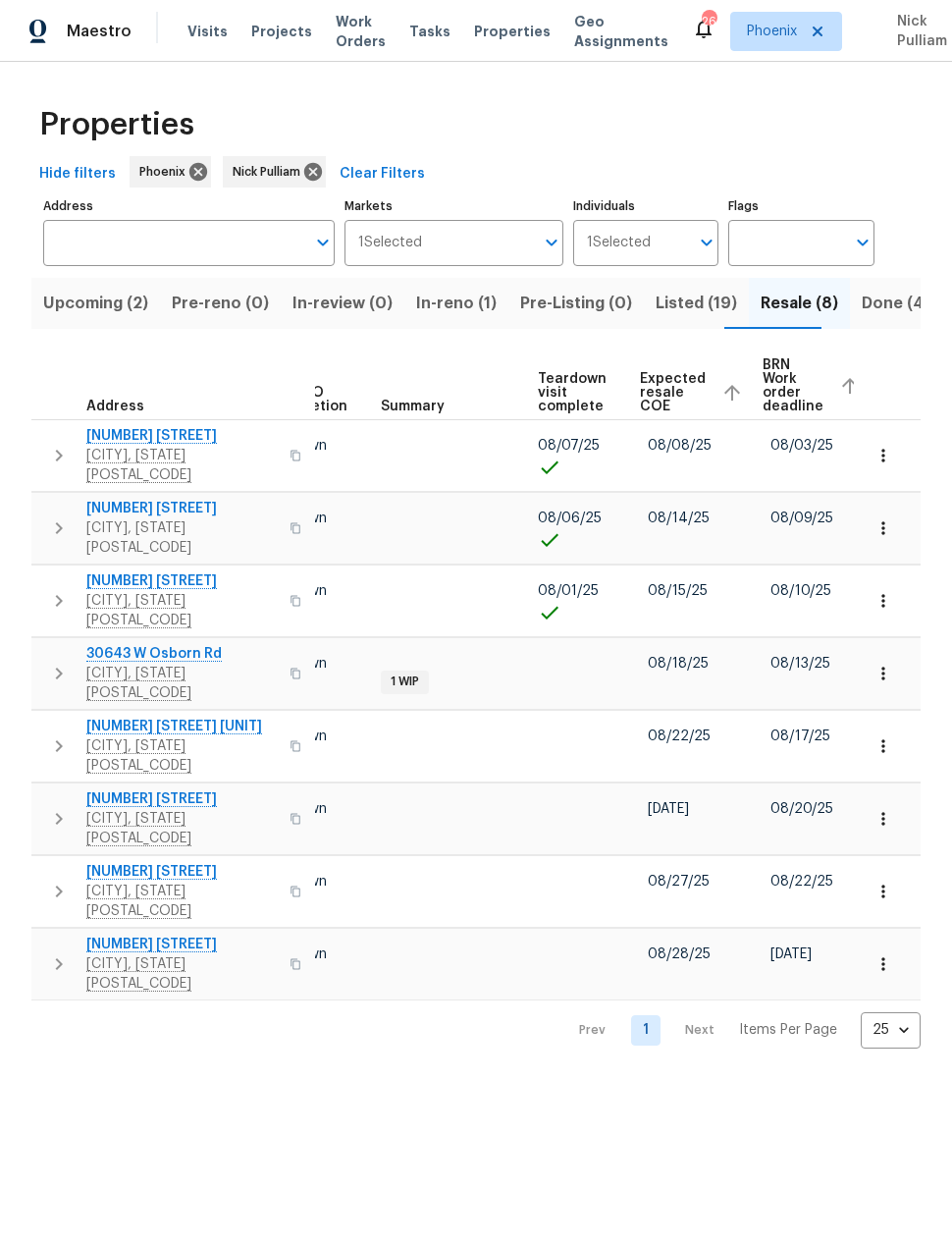 click on "Listed (19)" at bounding box center (696, 303) 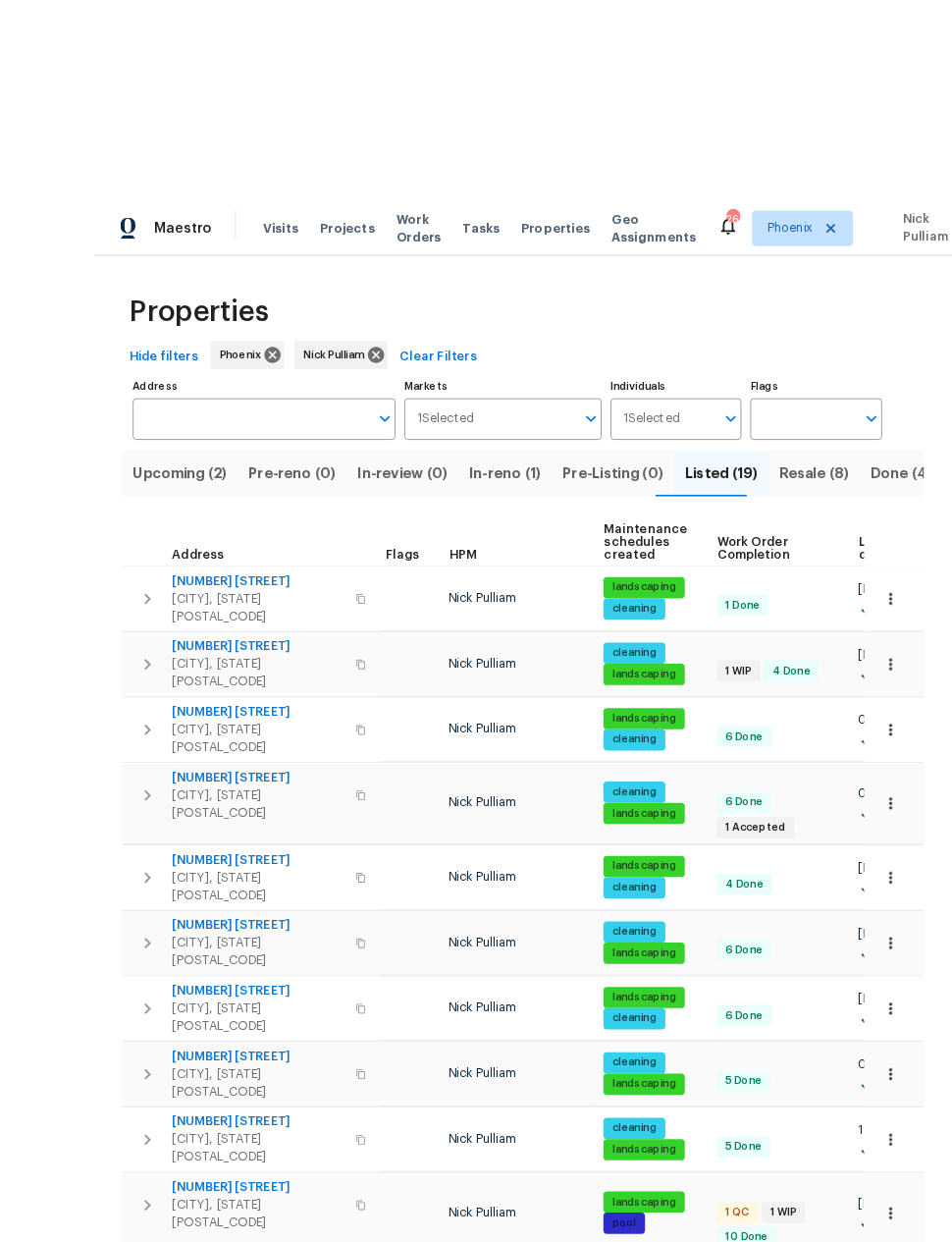 scroll, scrollTop: 57, scrollLeft: 0, axis: vertical 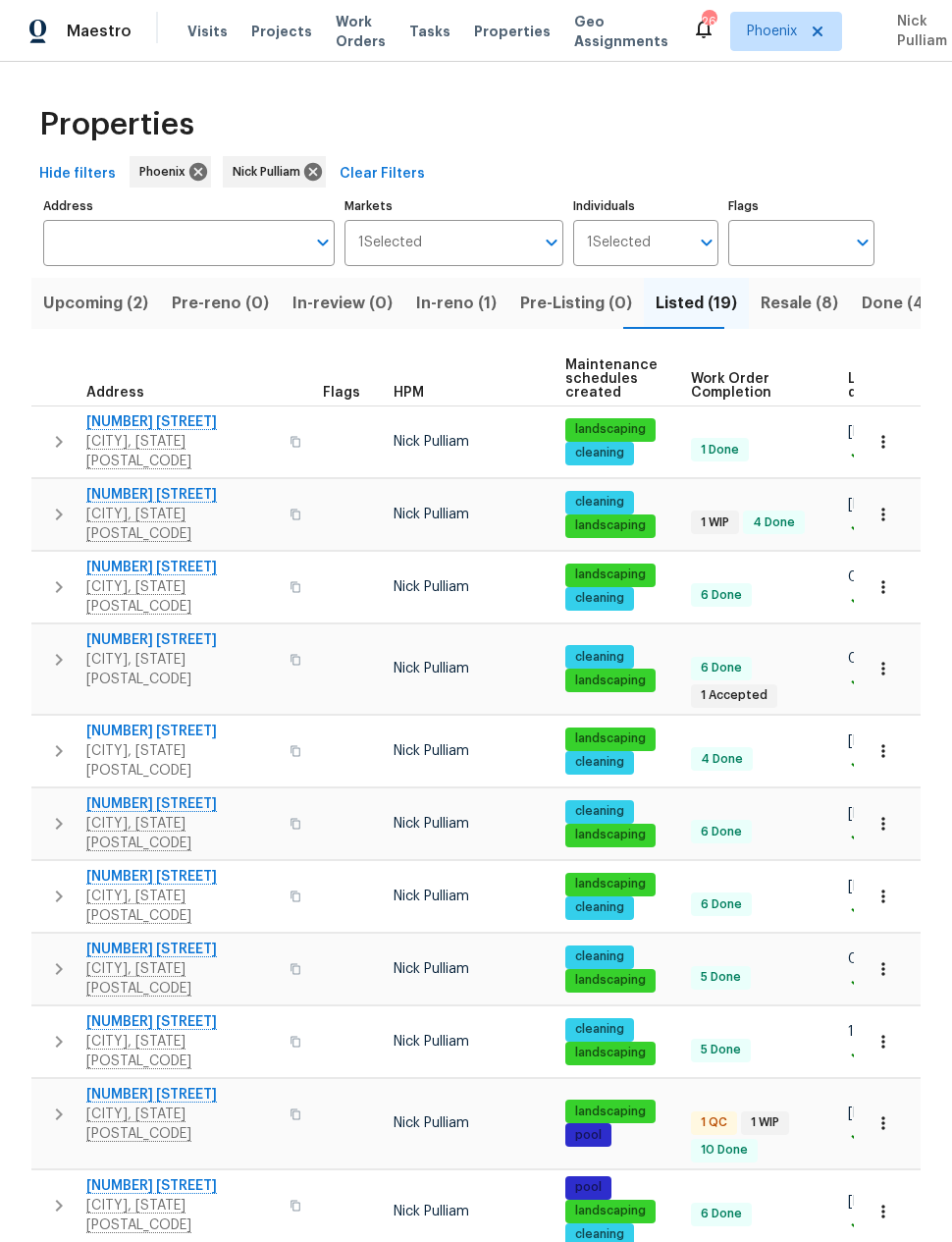 click on "12164 S 184th Ave" at bounding box center [182, 495] 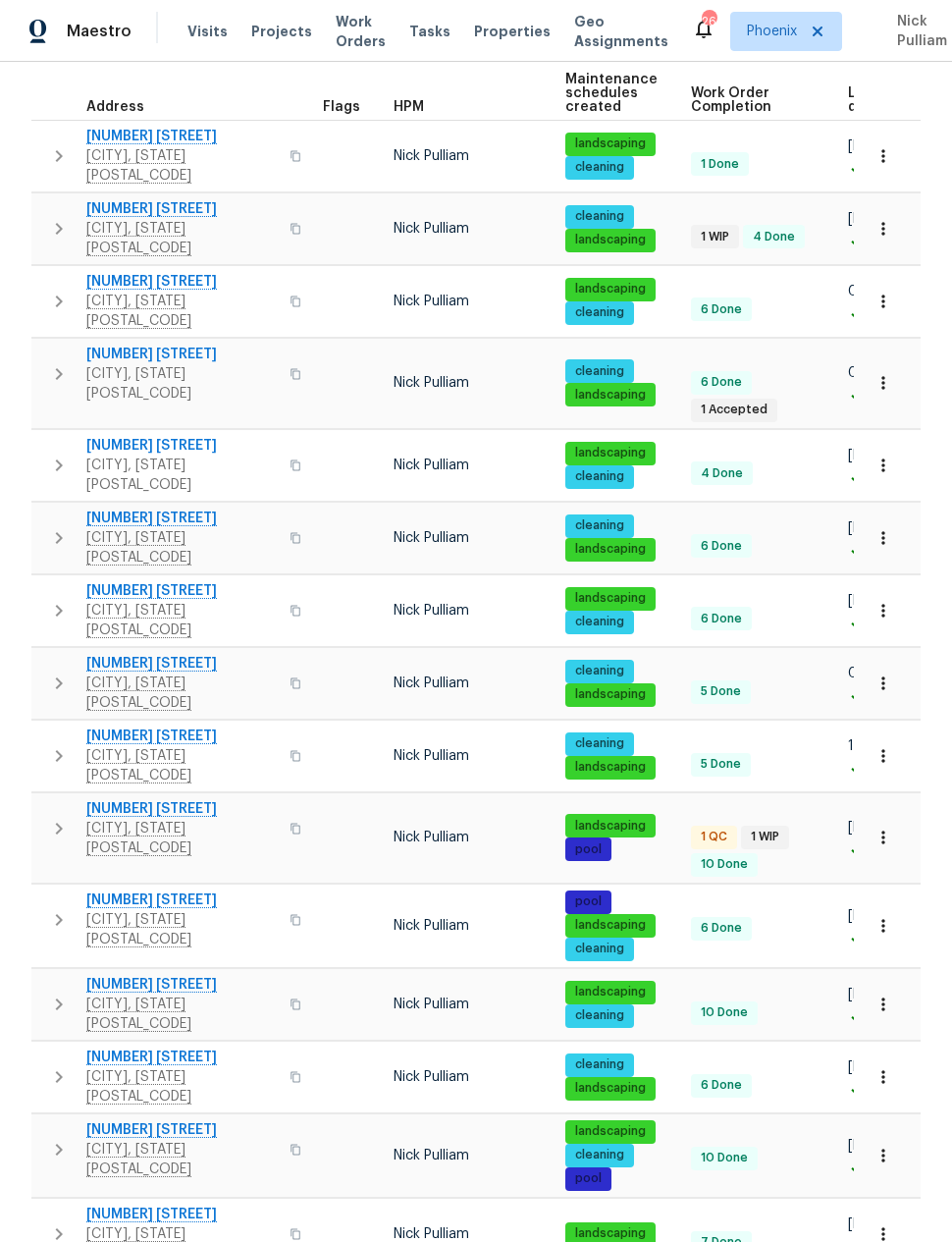 scroll, scrollTop: 287, scrollLeft: 0, axis: vertical 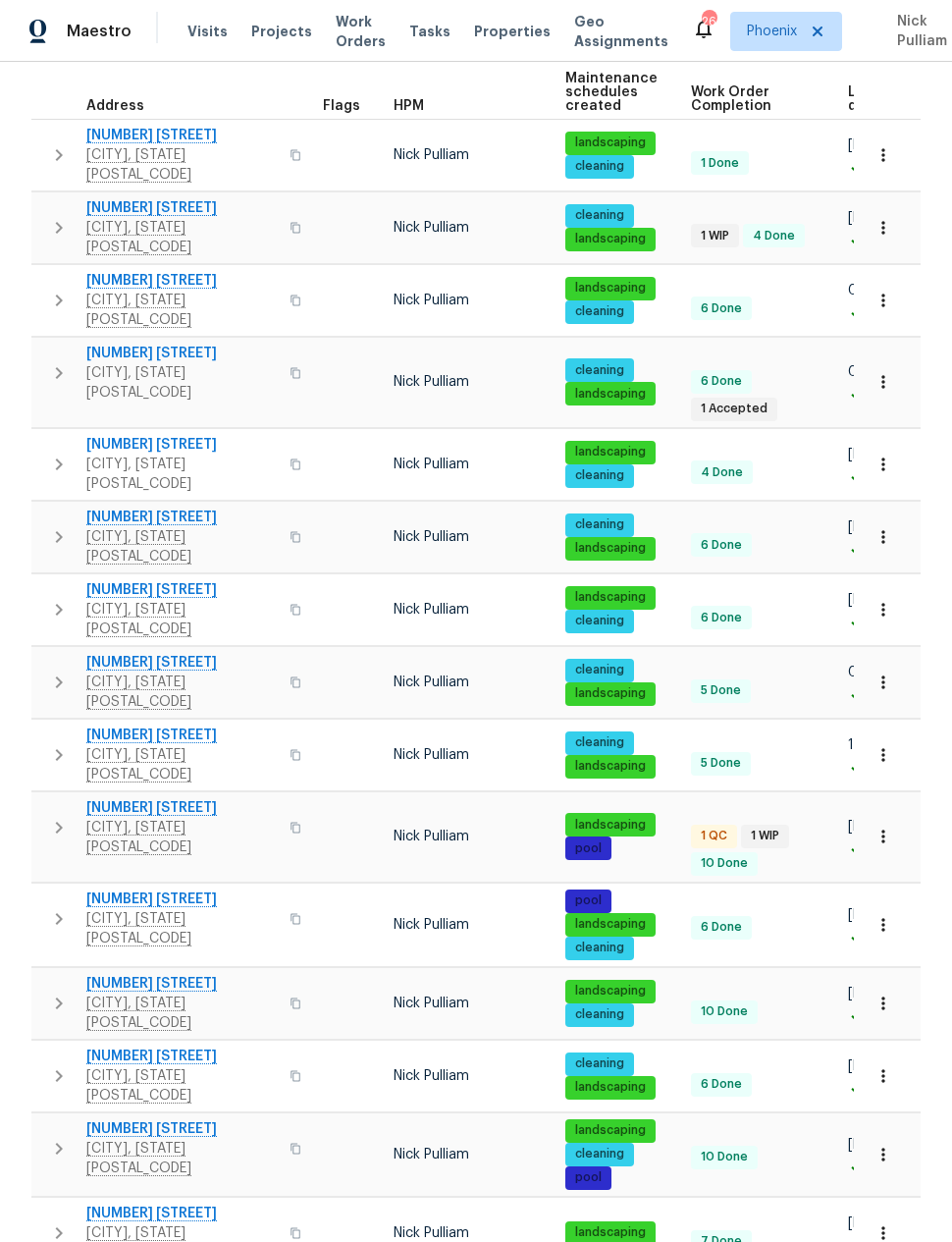 click 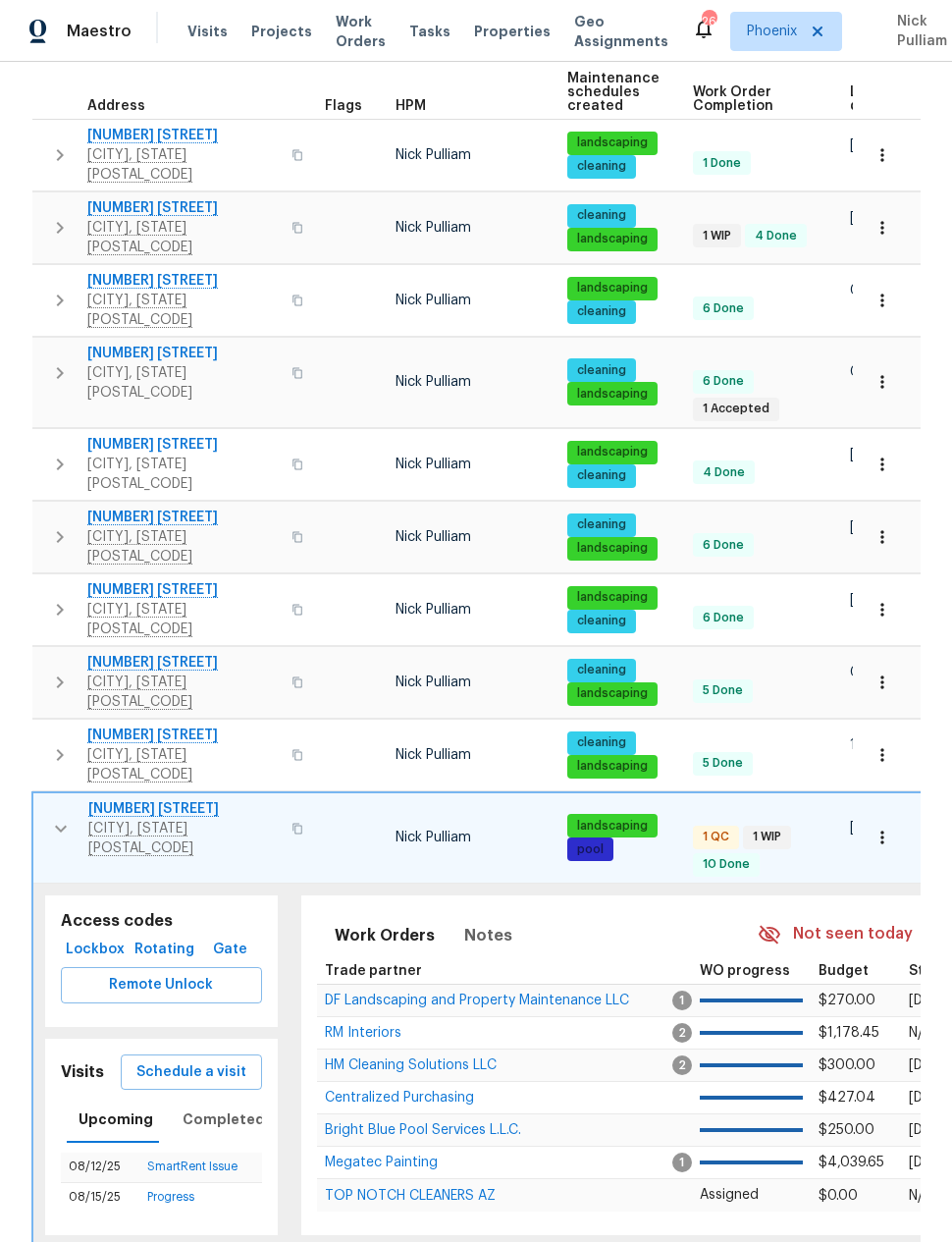 click on "4225 N 92nd Ln" at bounding box center [184, 809] 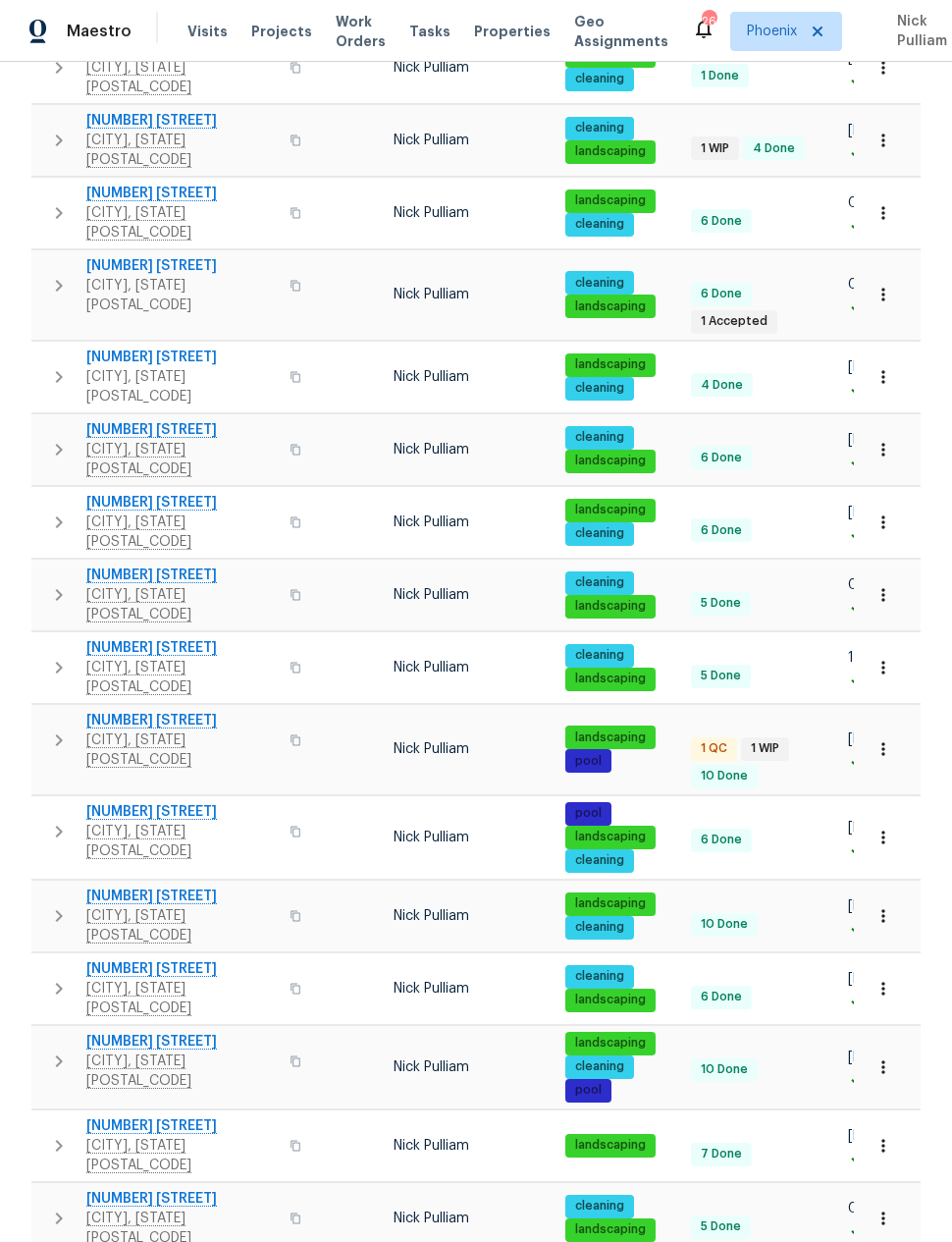 scroll, scrollTop: 373, scrollLeft: 0, axis: vertical 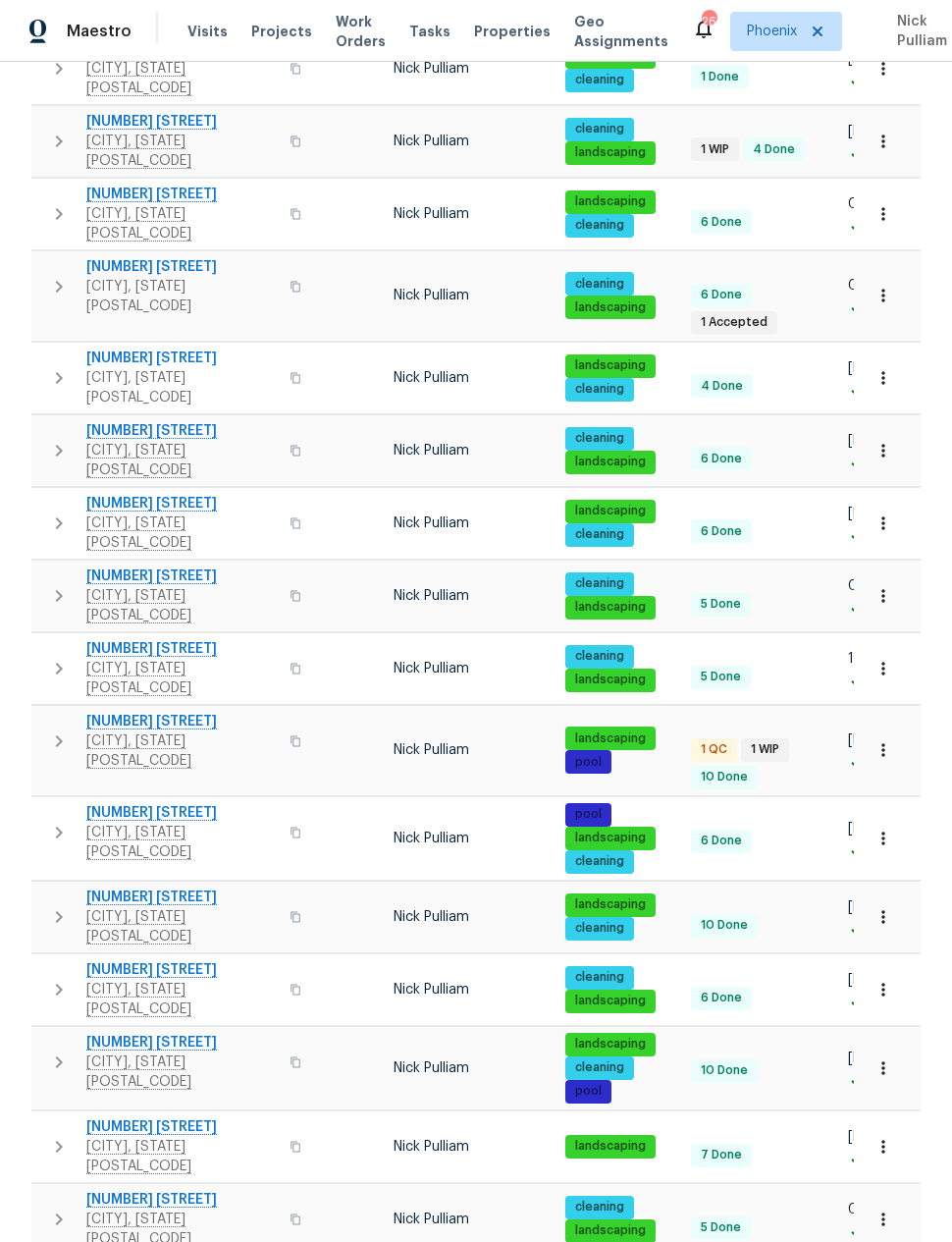 click on "[NUMBER] [STREET]" at bounding box center (182, 1272) 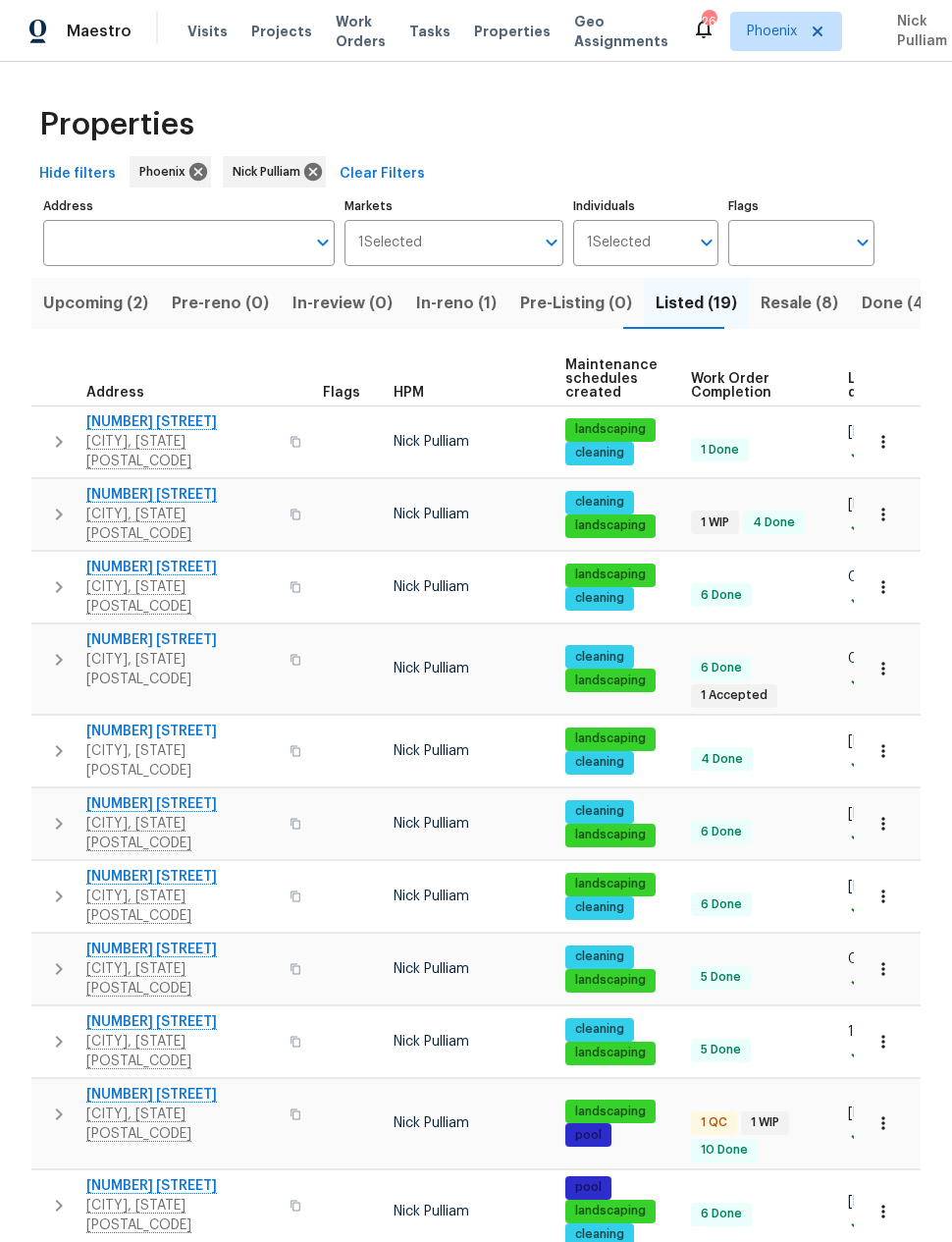 scroll, scrollTop: 0, scrollLeft: 0, axis: both 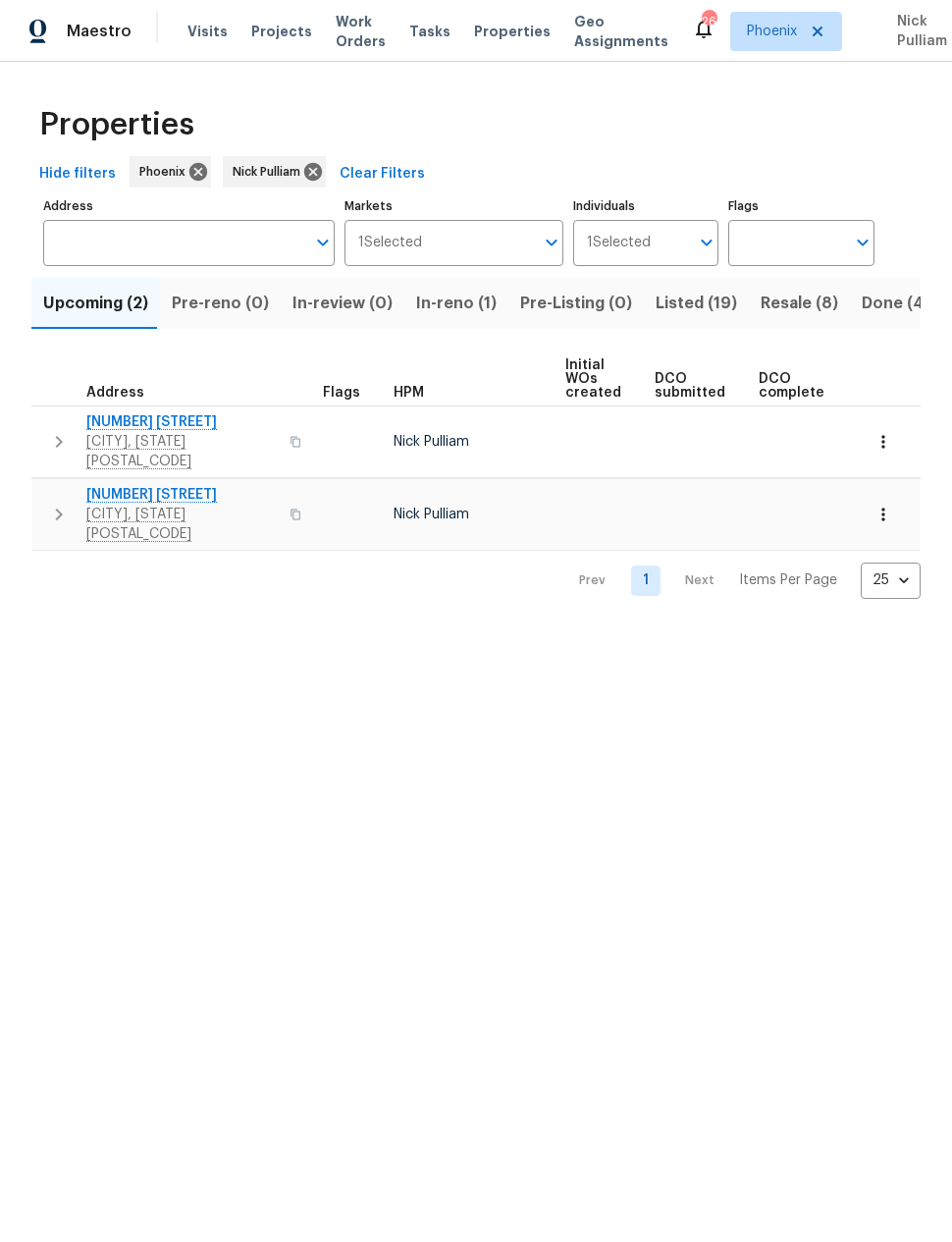 click 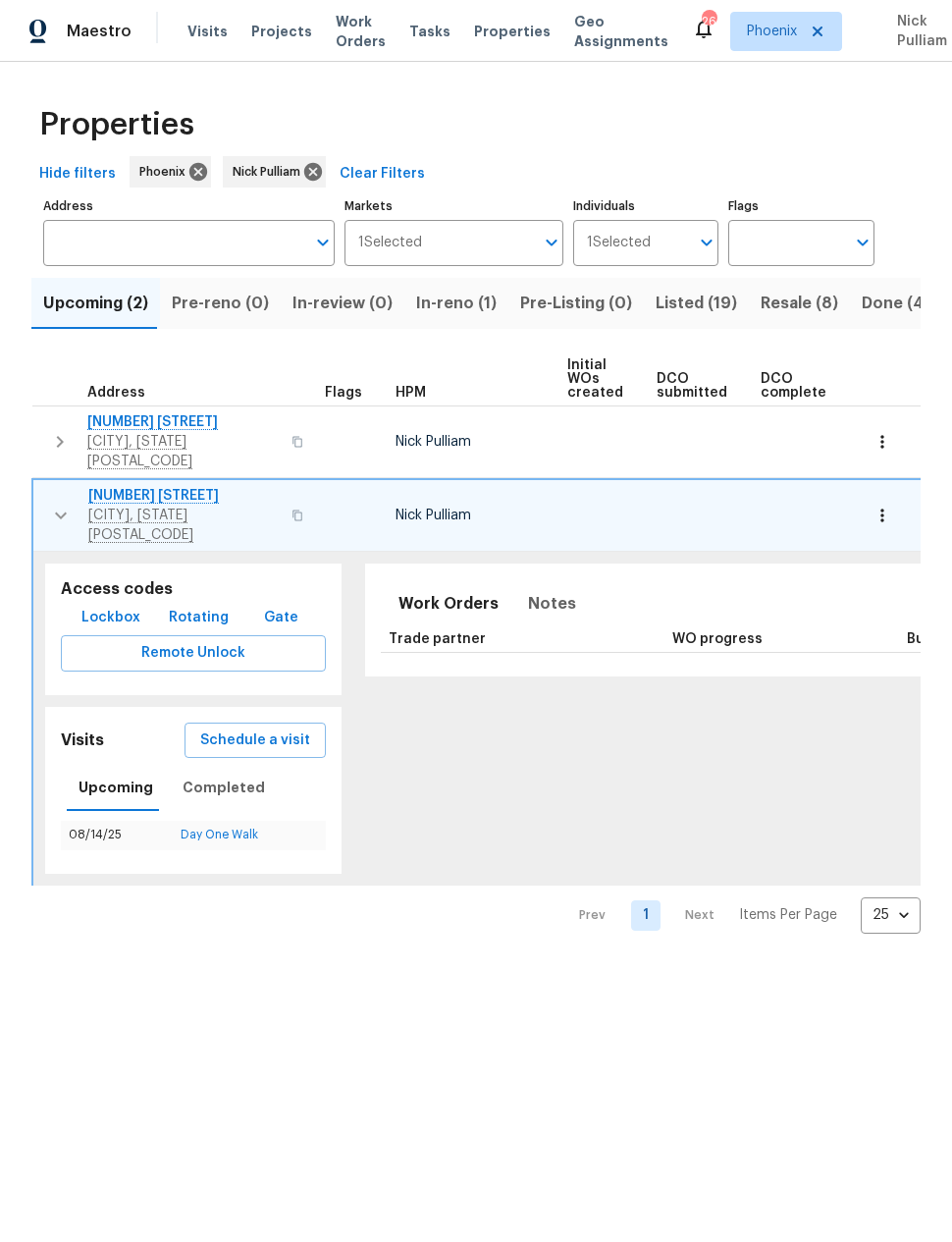 click at bounding box center (61, 515) 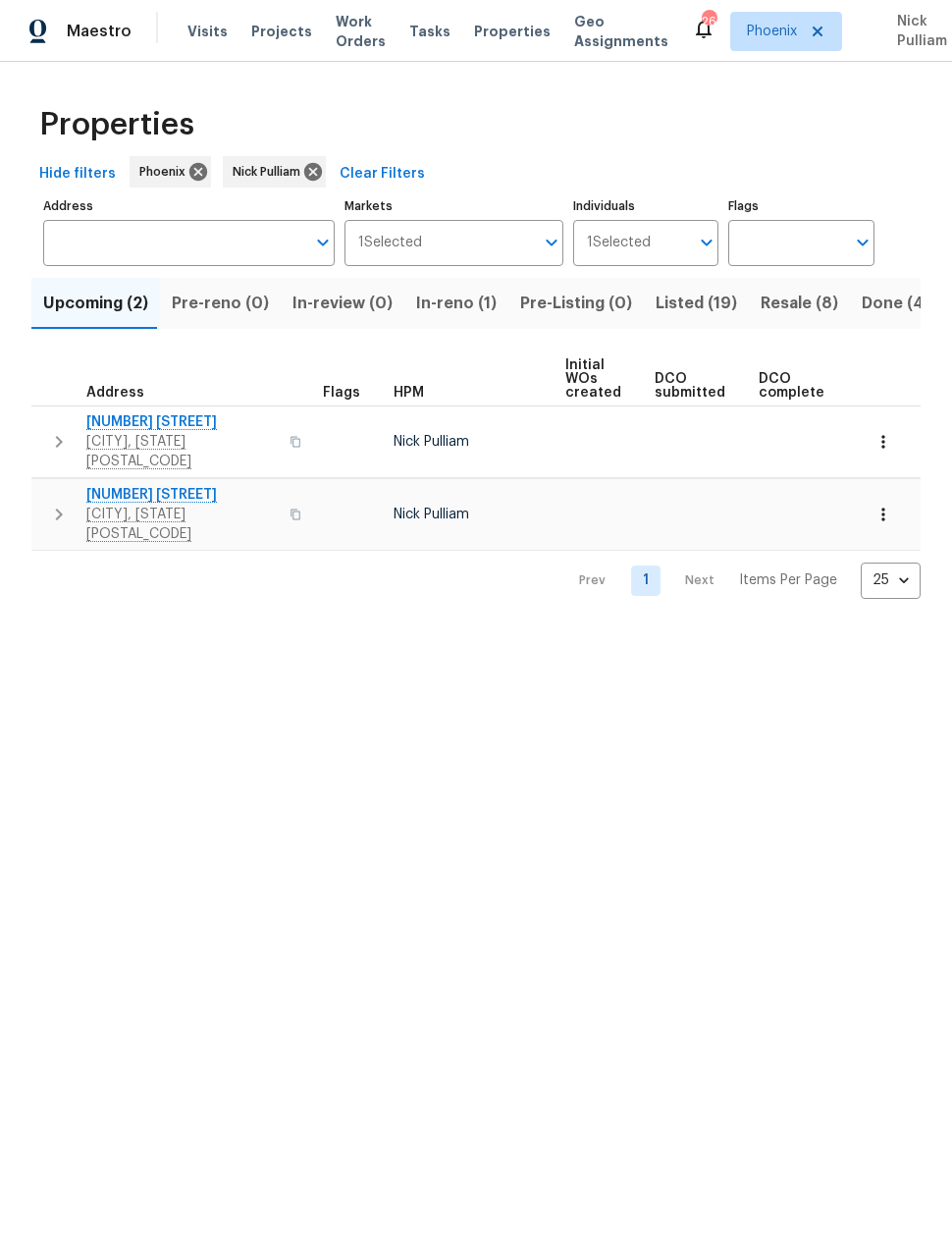 scroll, scrollTop: 0, scrollLeft: 0, axis: both 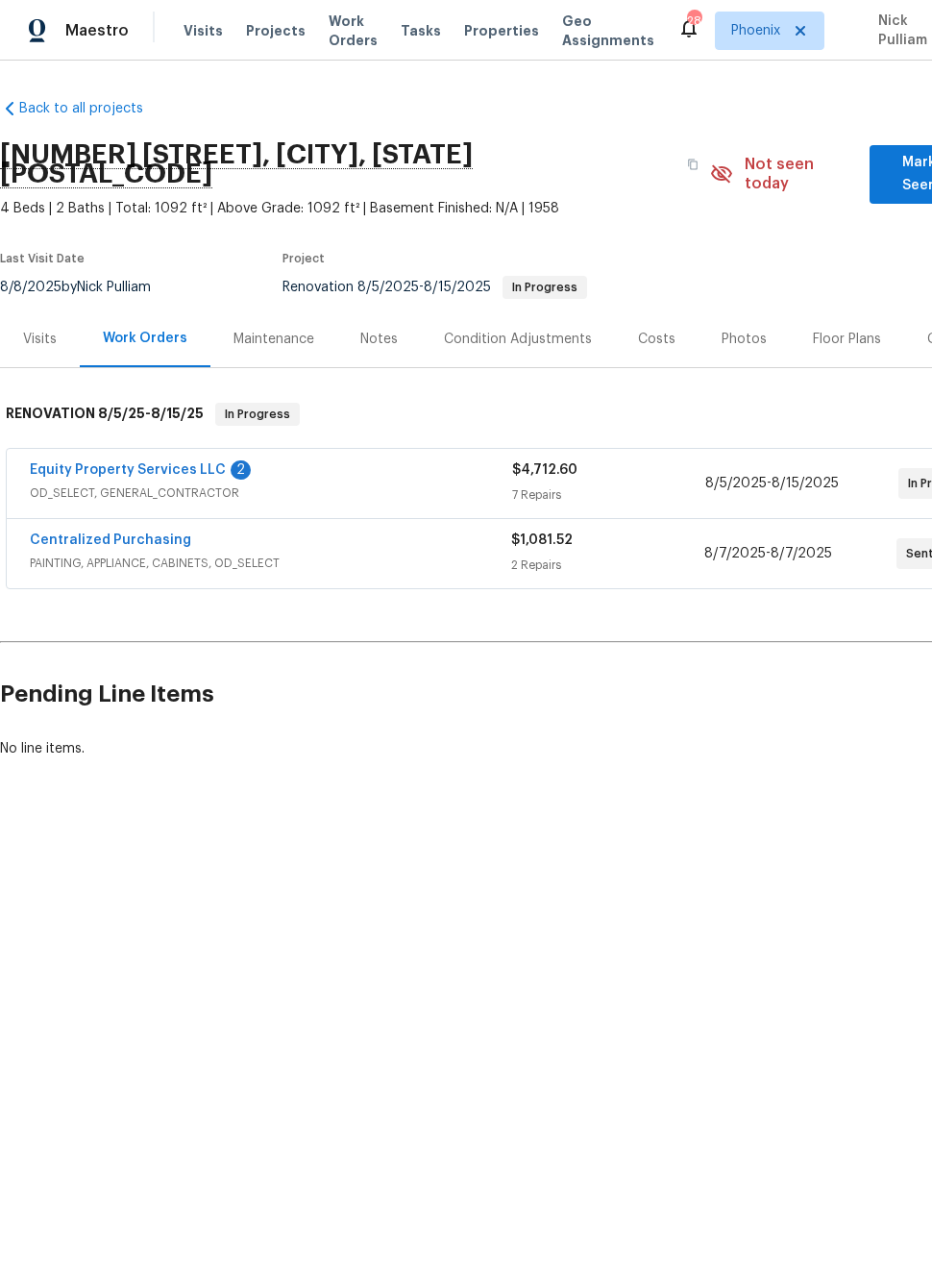 click on "Equity Property Services LLC" at bounding box center [128, 470] 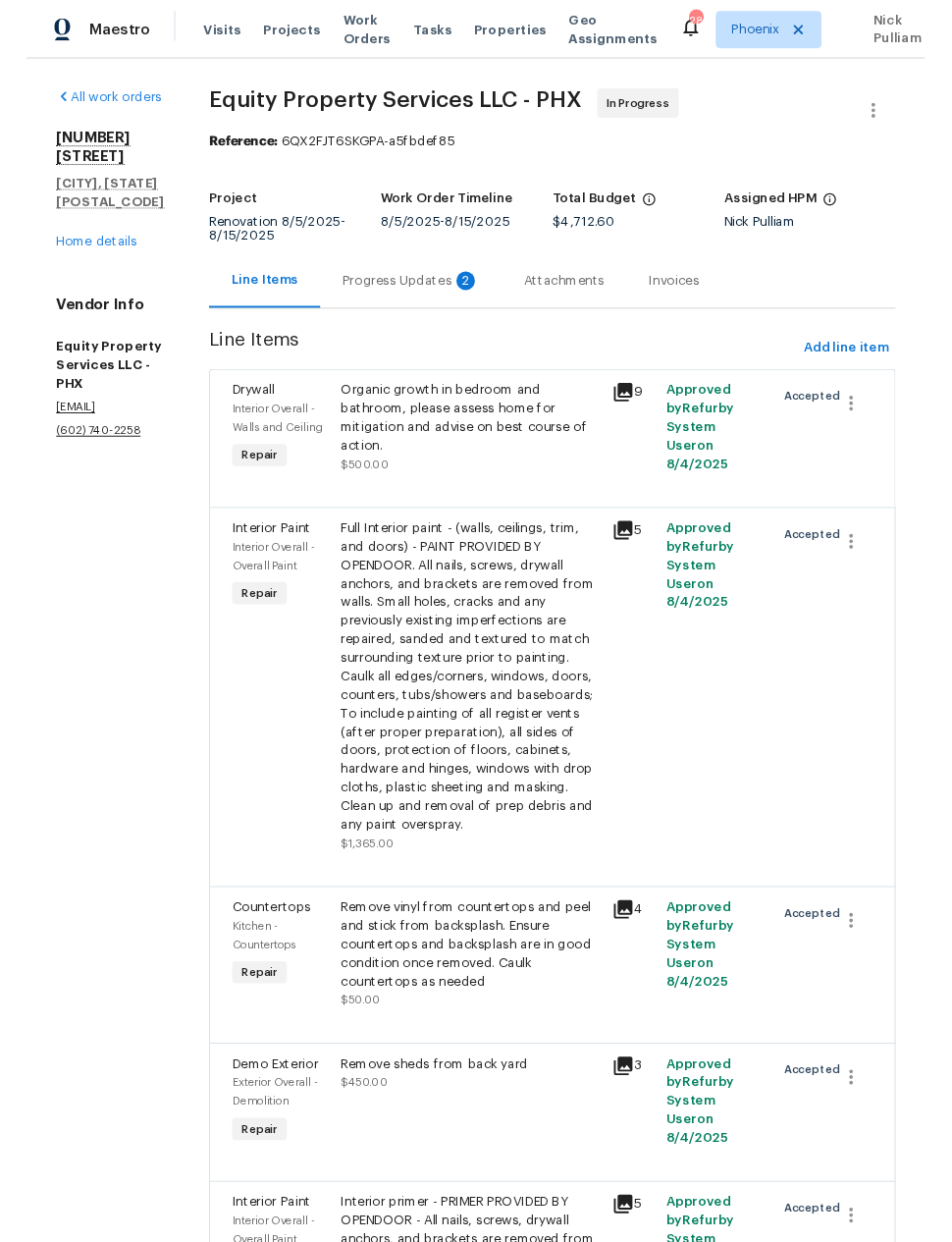 scroll, scrollTop: 0, scrollLeft: 0, axis: both 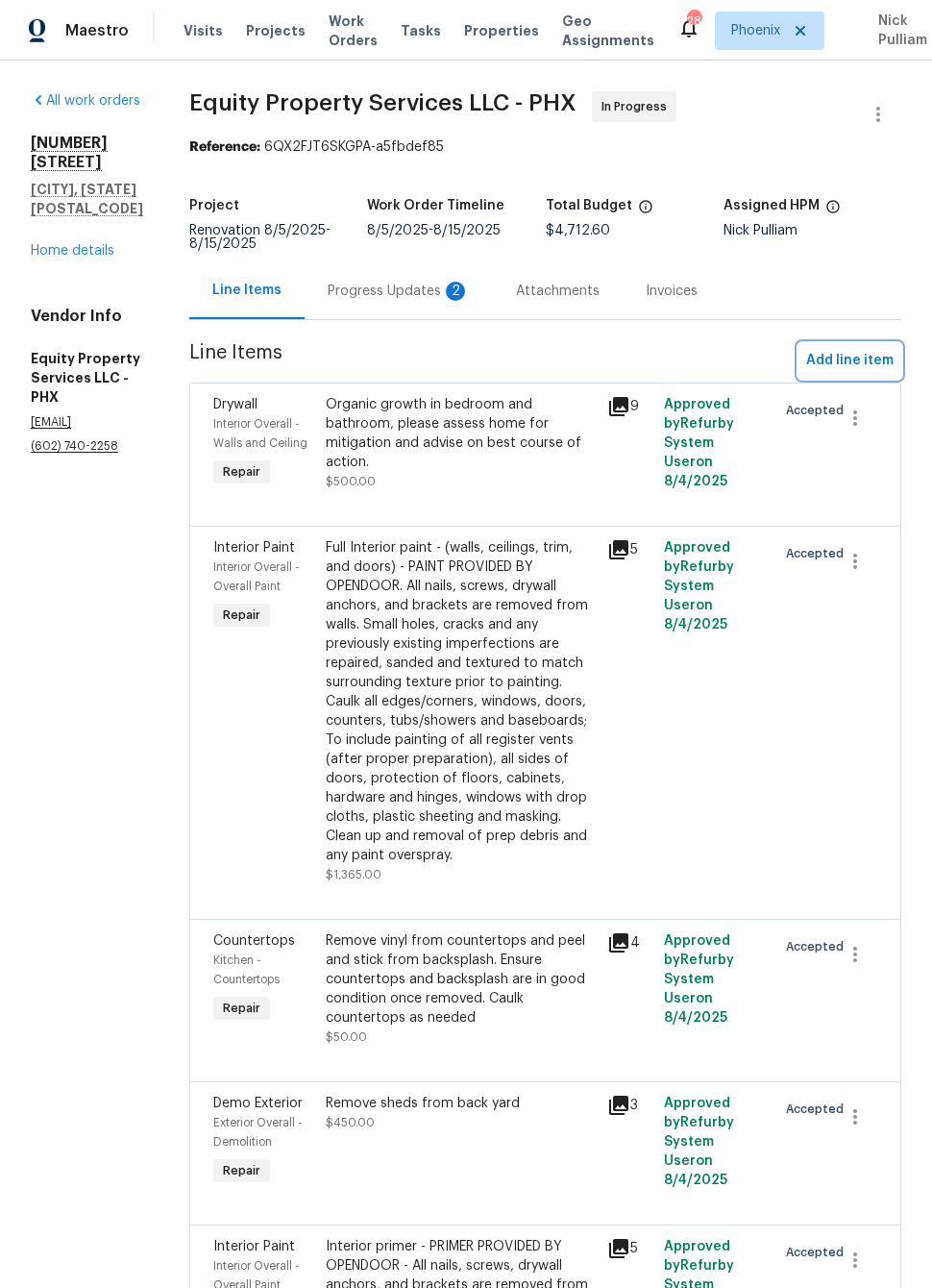click on "Add line item" at bounding box center [849, 360] 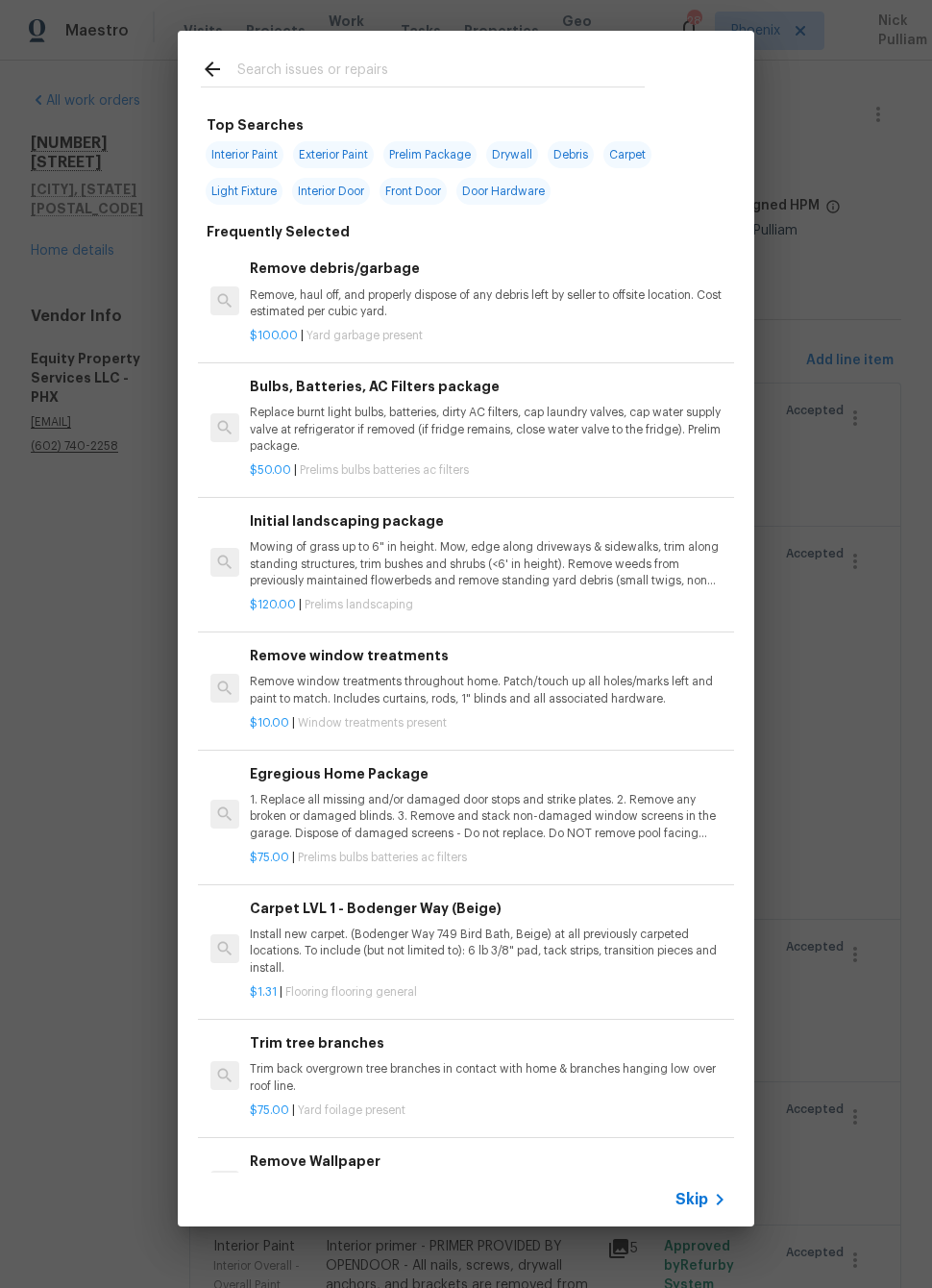 click at bounding box center [423, 68] 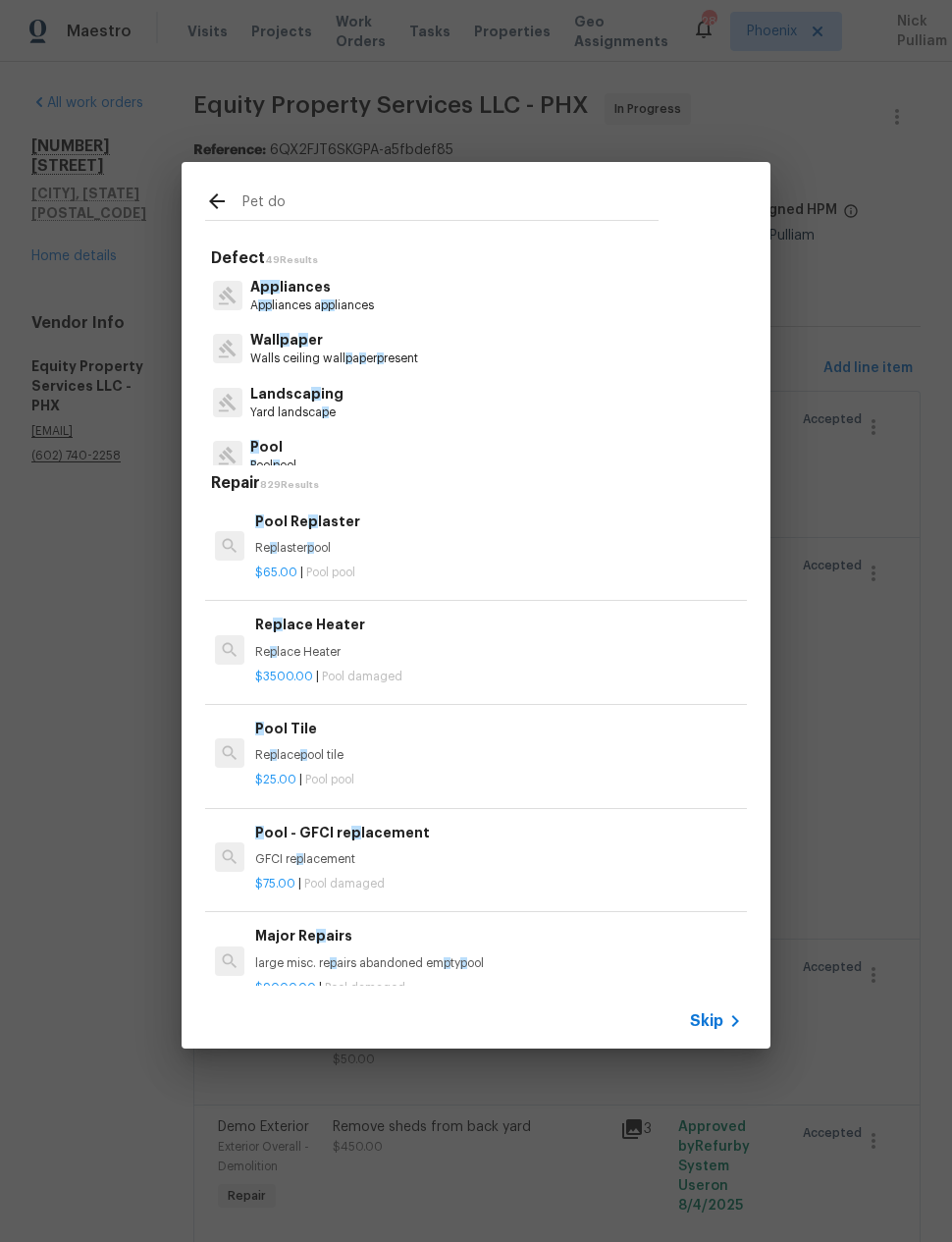 type on "Pet doo" 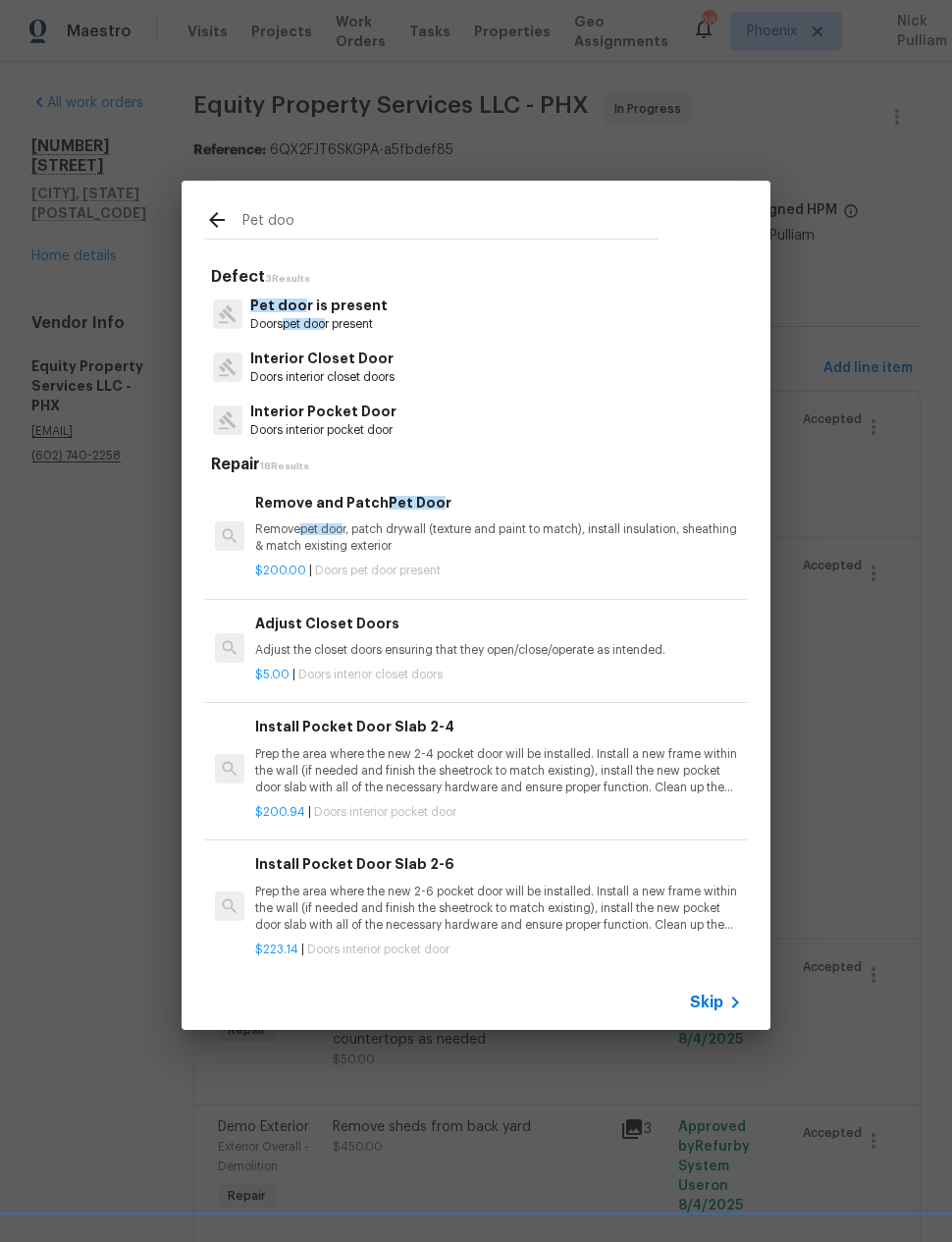 click on "Remove  pet doo r, patch drywall (texture and paint to match), install insulation, sheathing & match existing exterior" at bounding box center (499, 538) 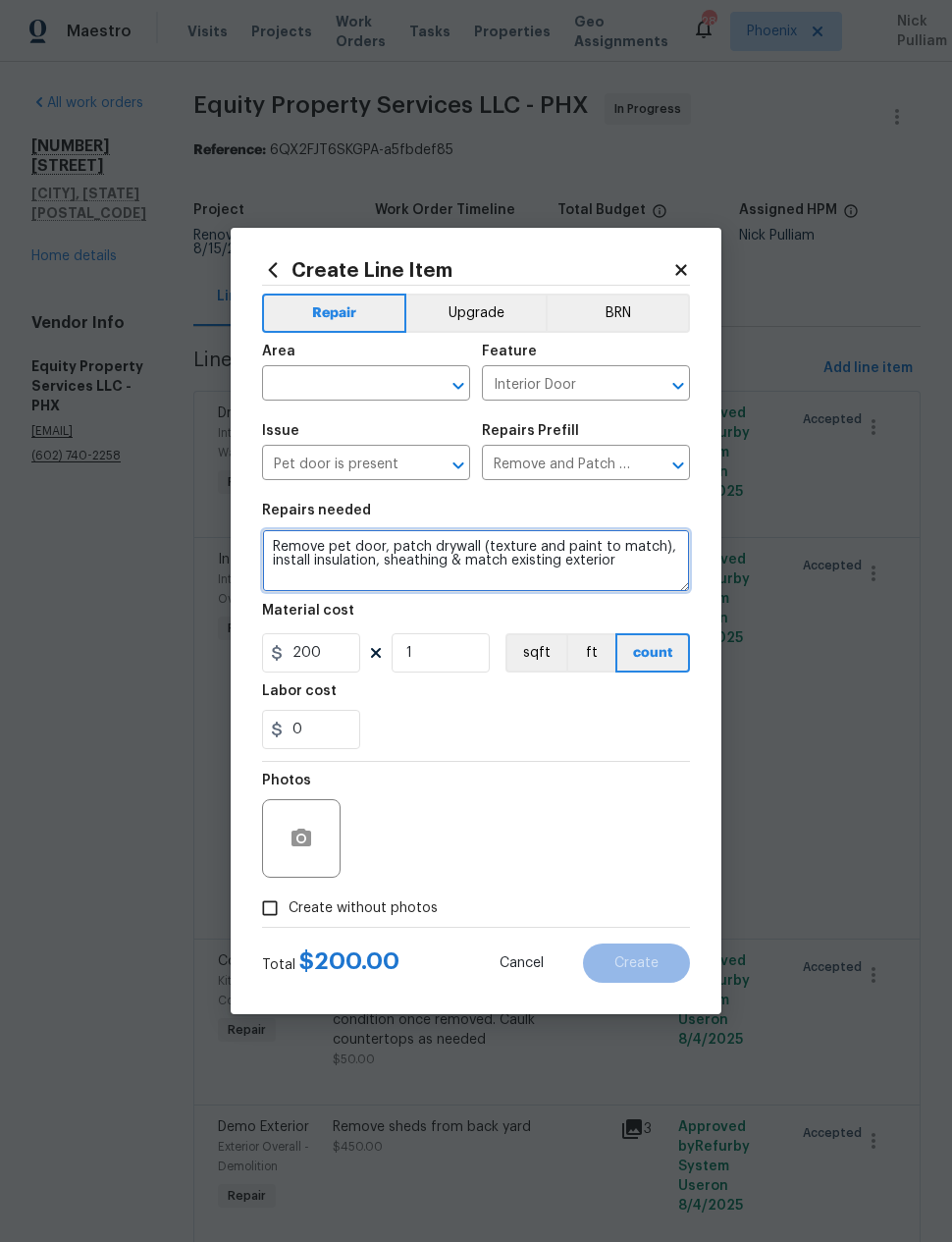 click on "Remove pet door, patch drywall (texture and paint to match), install insulation, sheathing & match existing exterior" at bounding box center (476, 561) 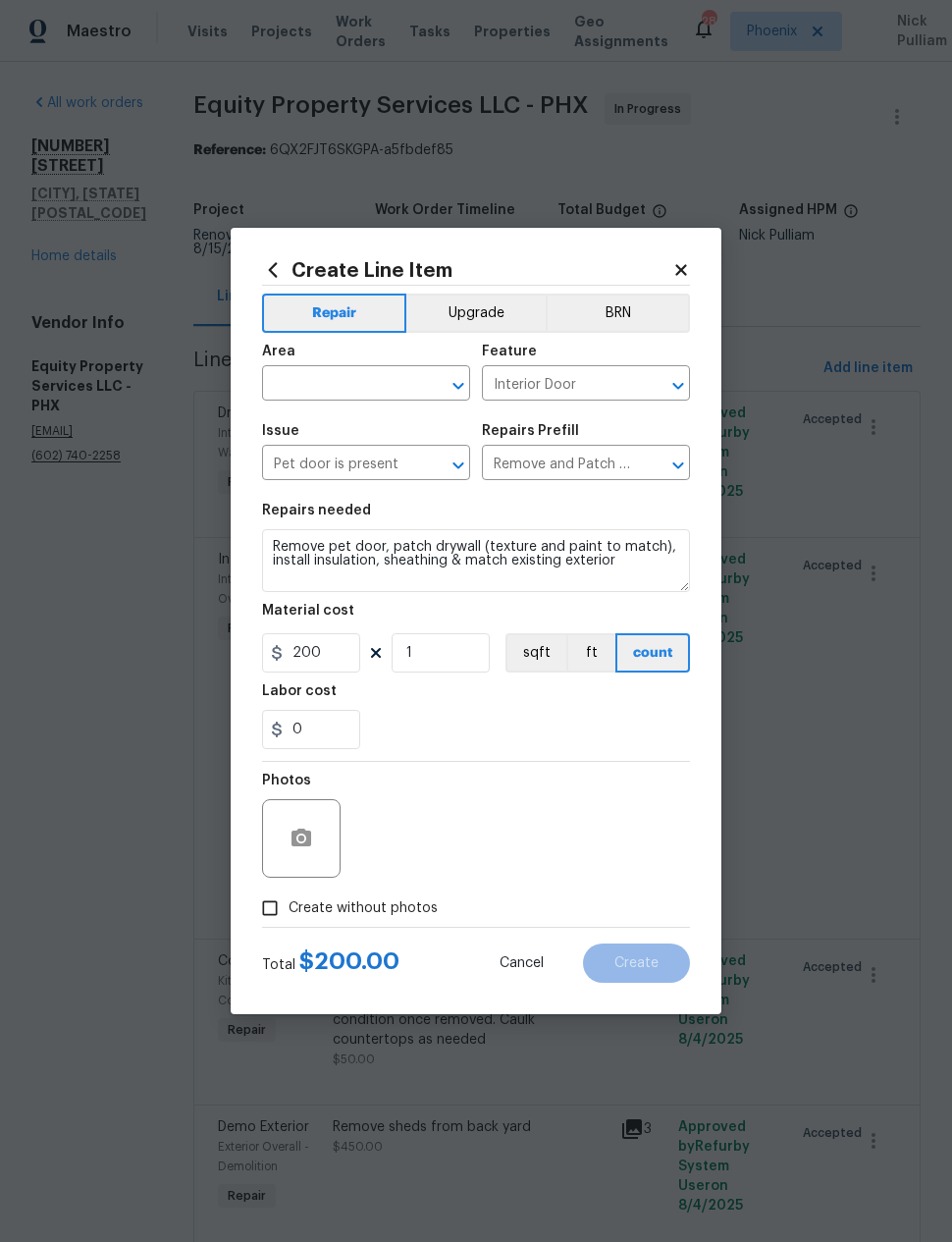 click at bounding box center (339, 385) 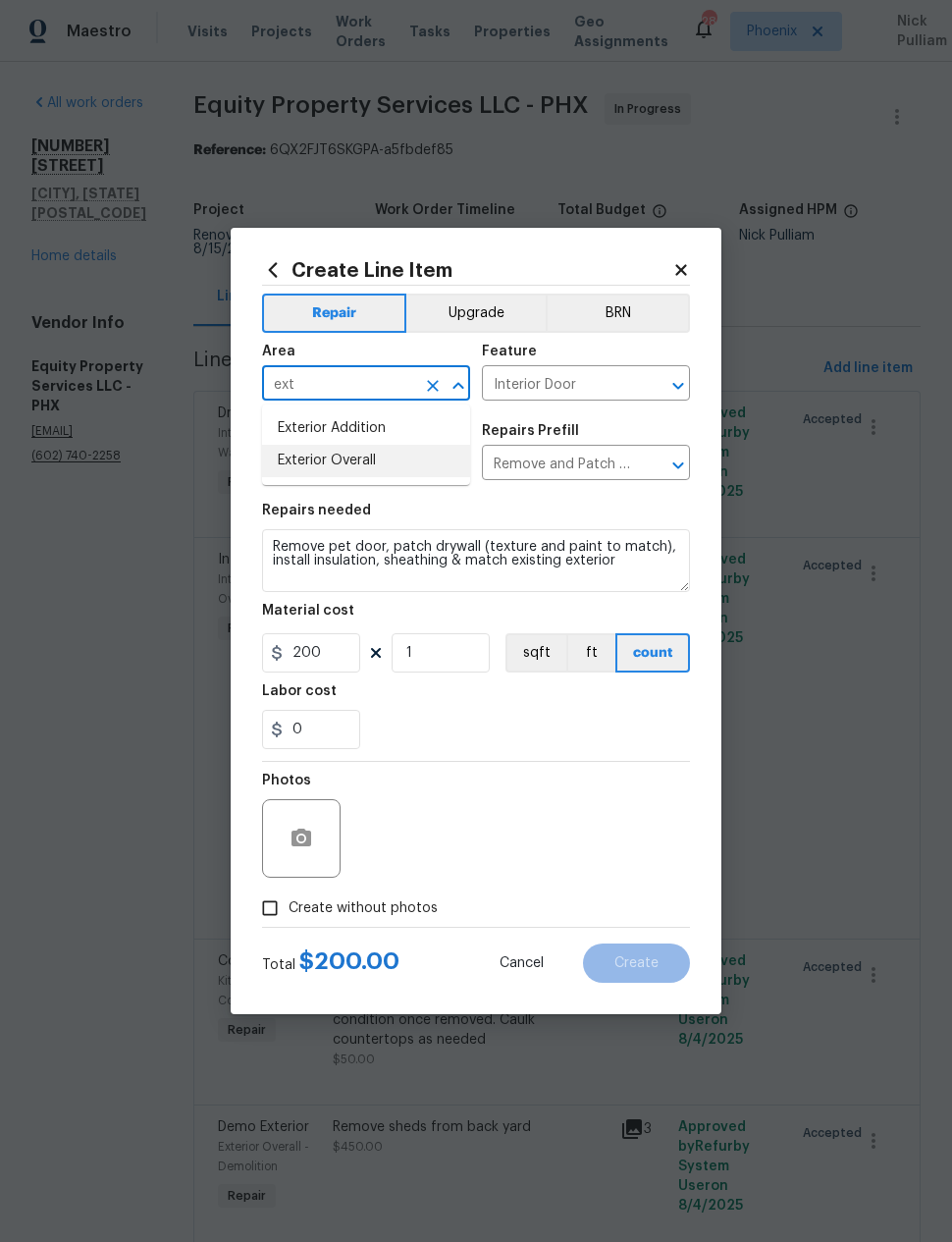 click on "Exterior Overall" at bounding box center [366, 460] 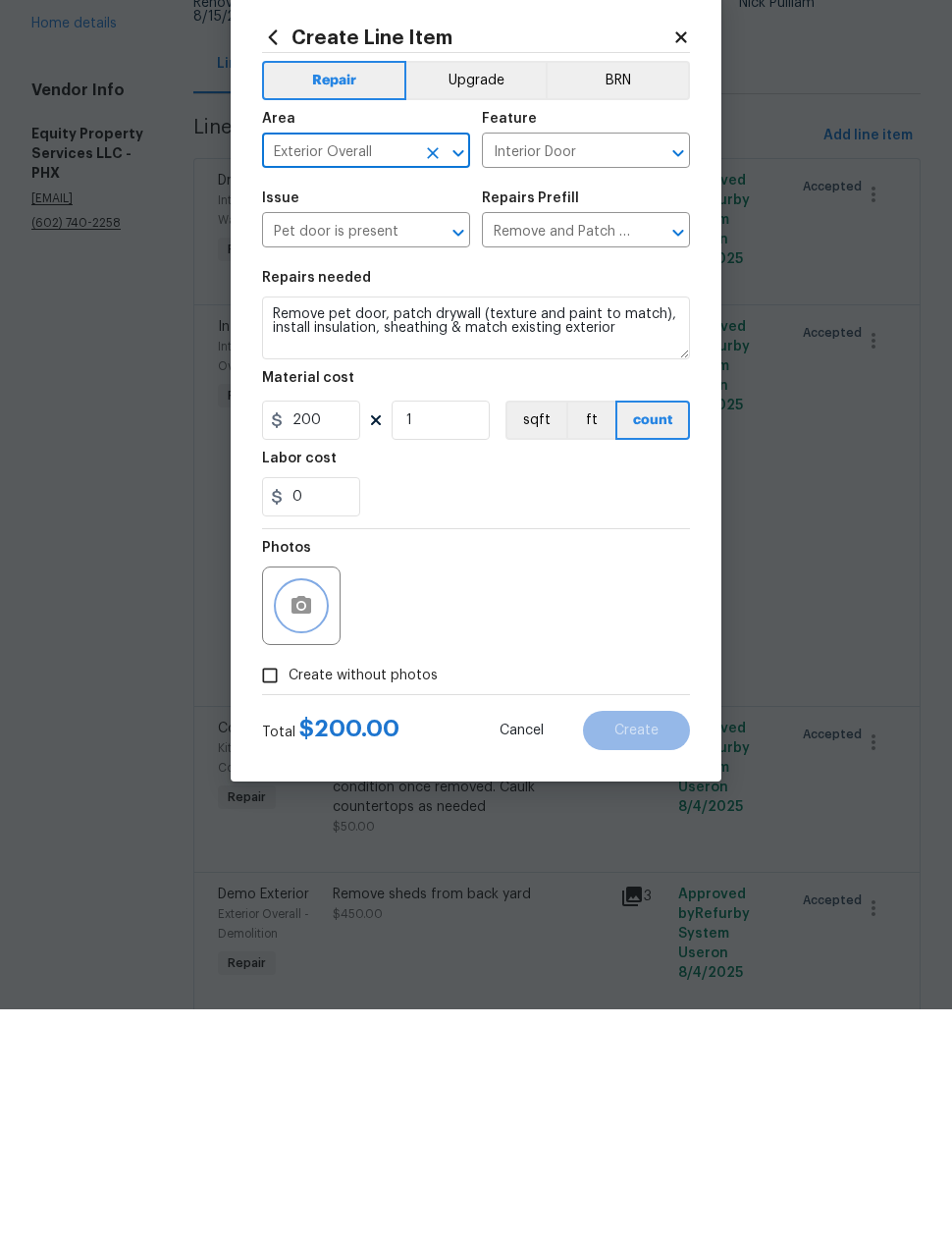 click 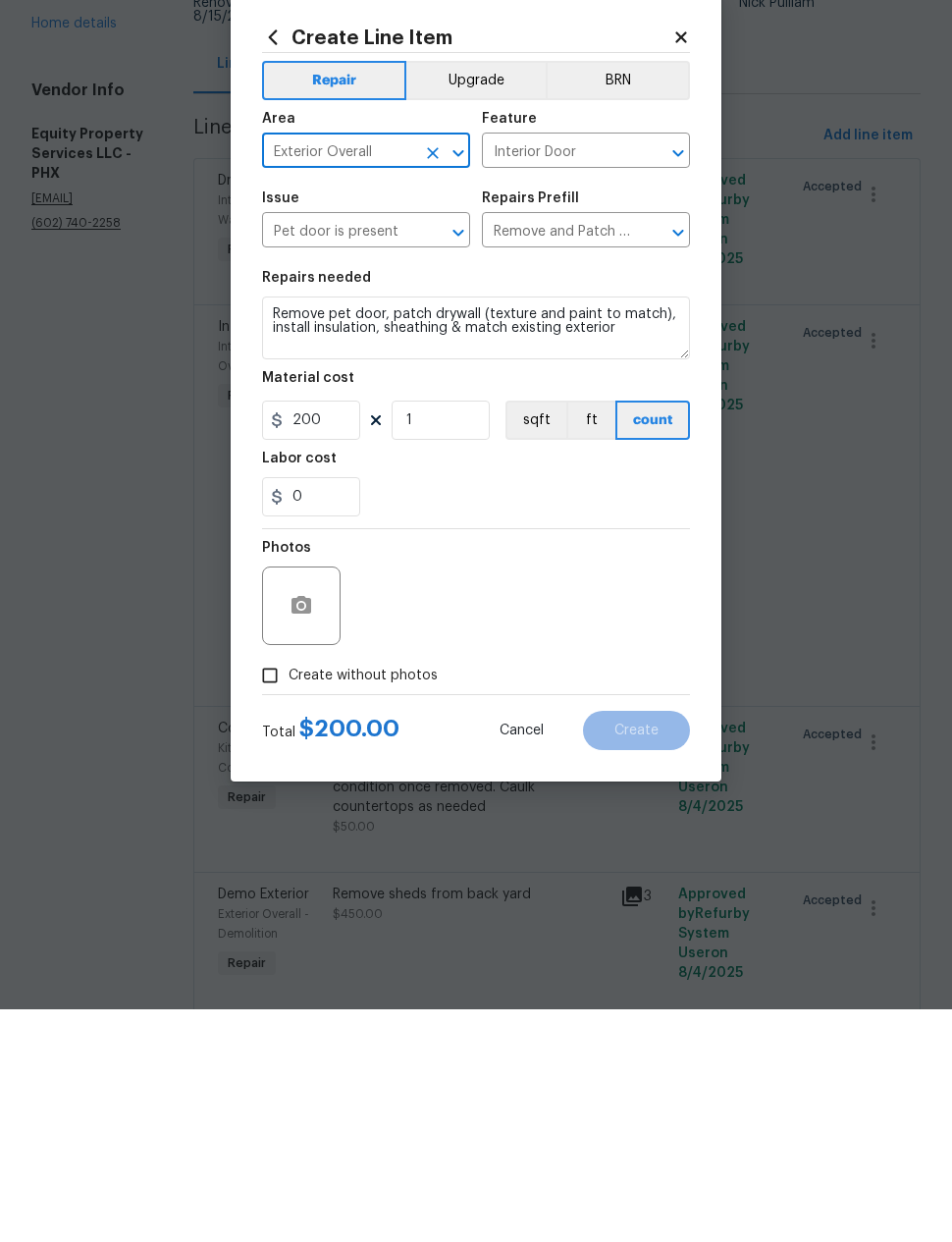 scroll, scrollTop: 79, scrollLeft: 0, axis: vertical 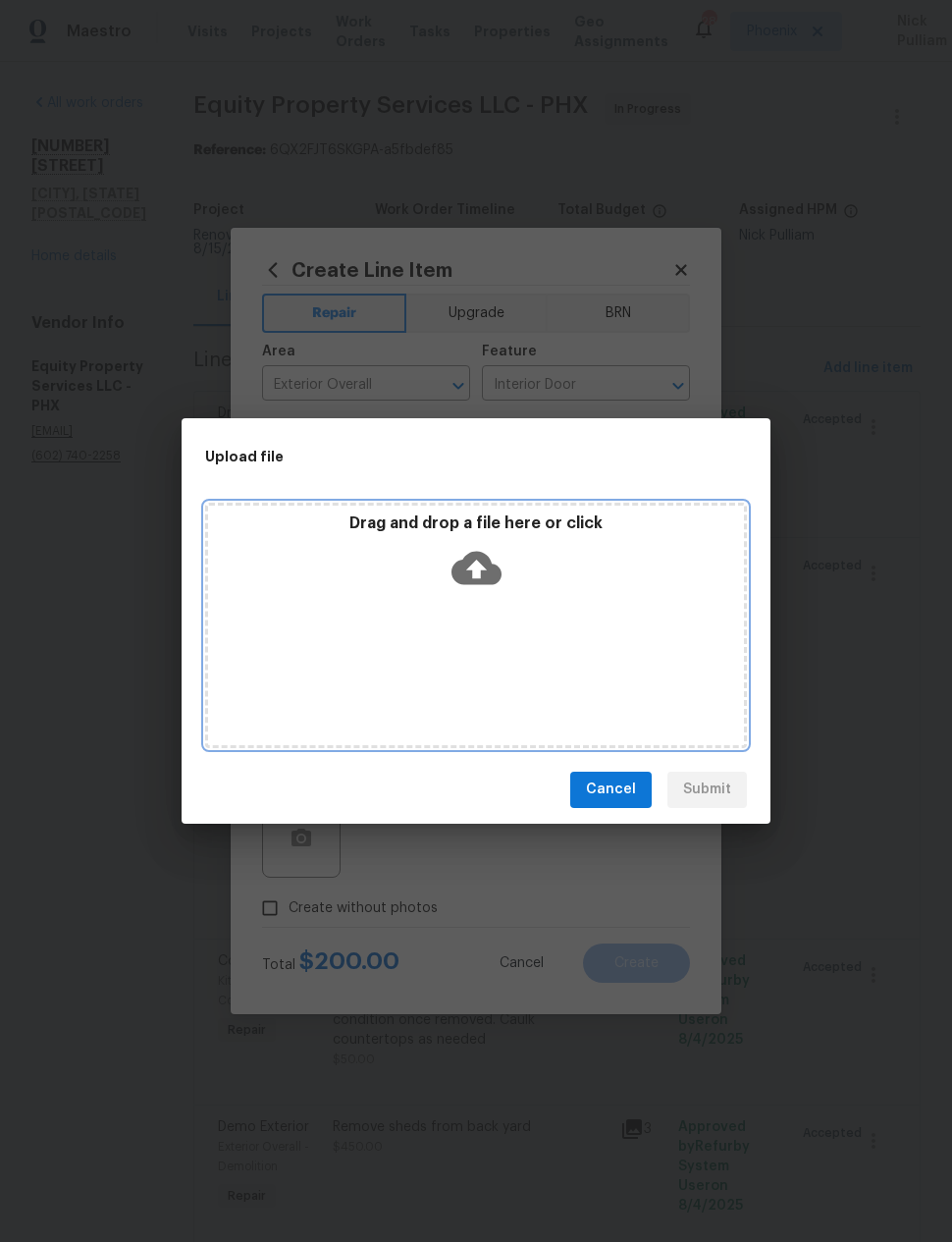 click 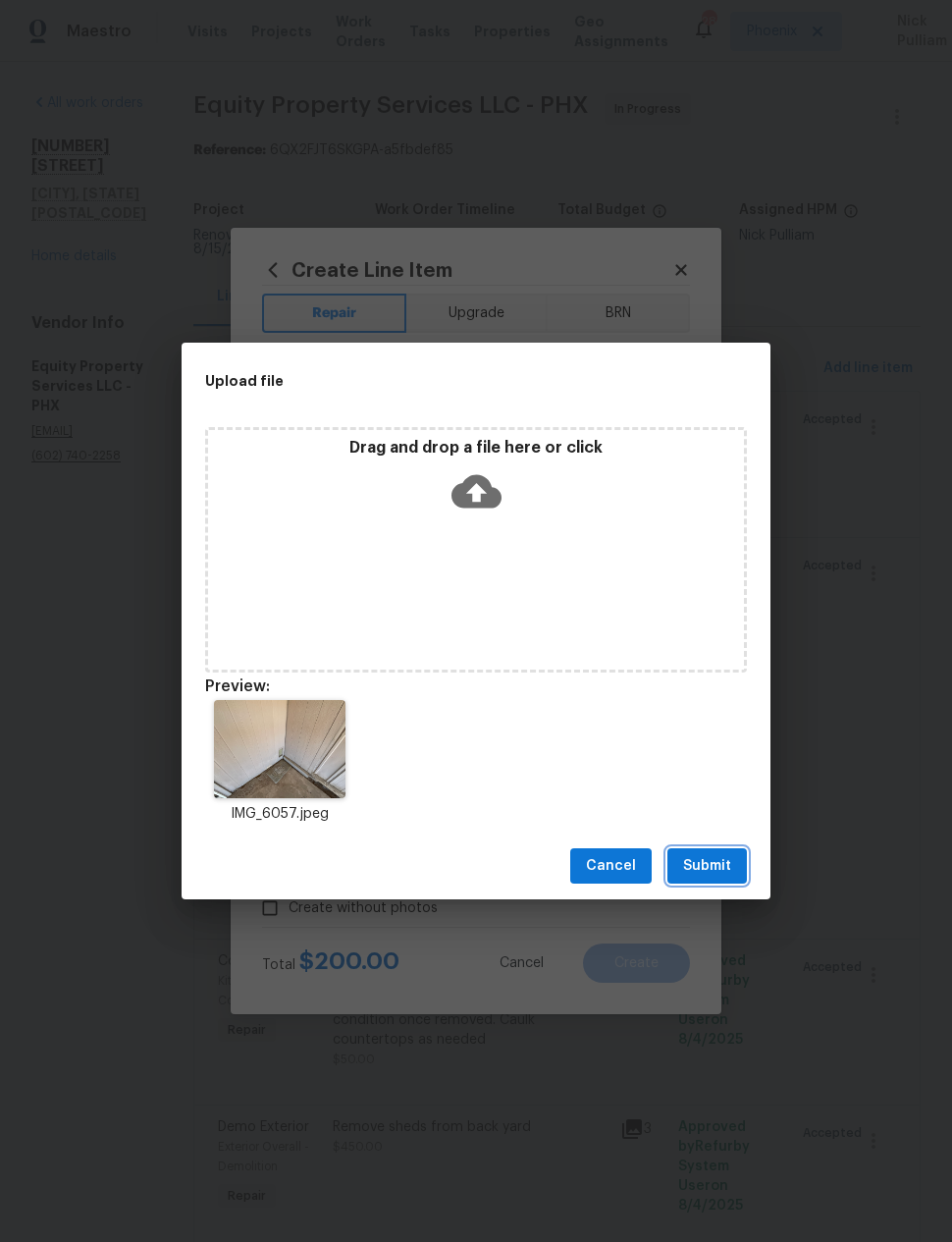 click on "Submit" at bounding box center (707, 866) 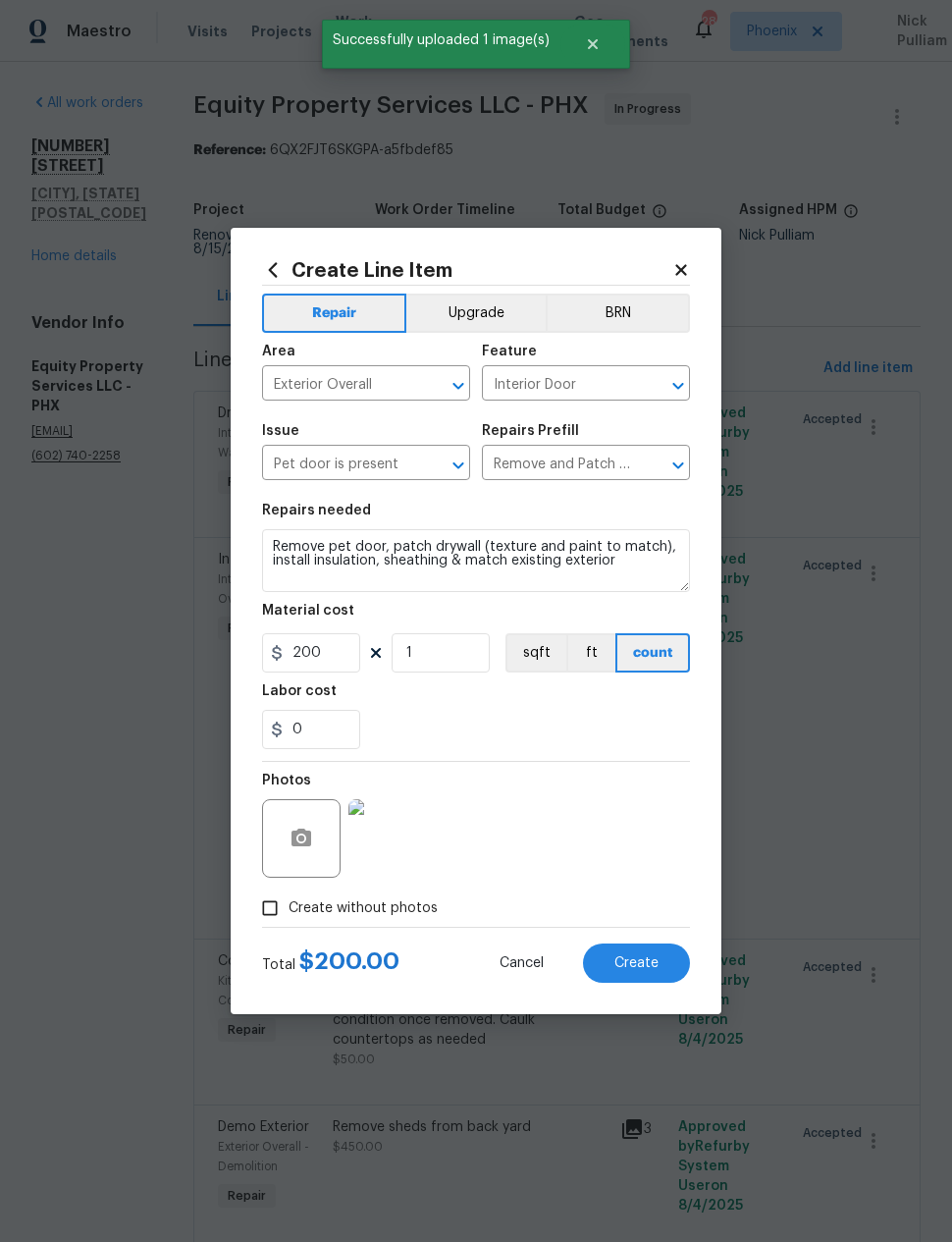 click on "Create" at bounding box center [636, 963] 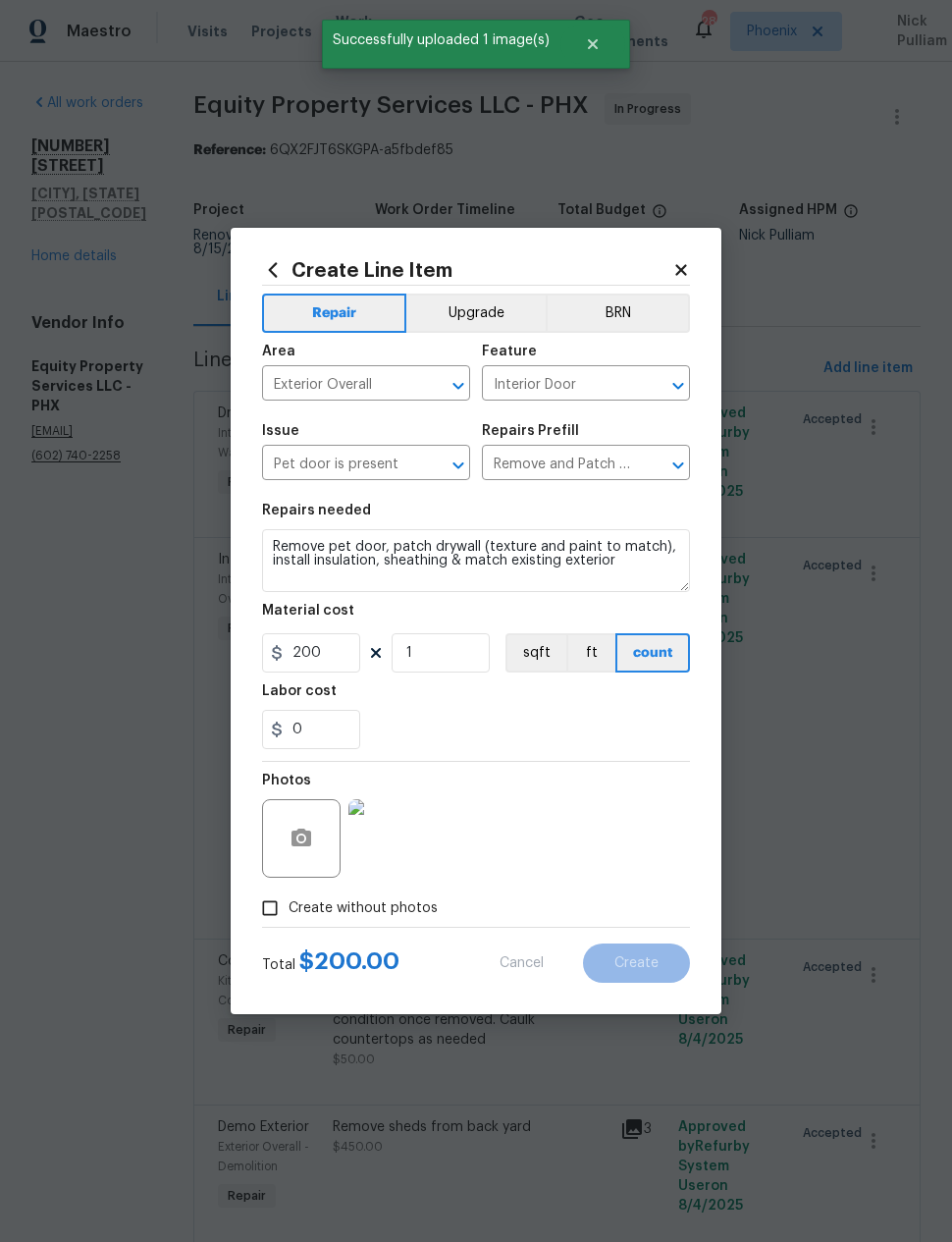 type 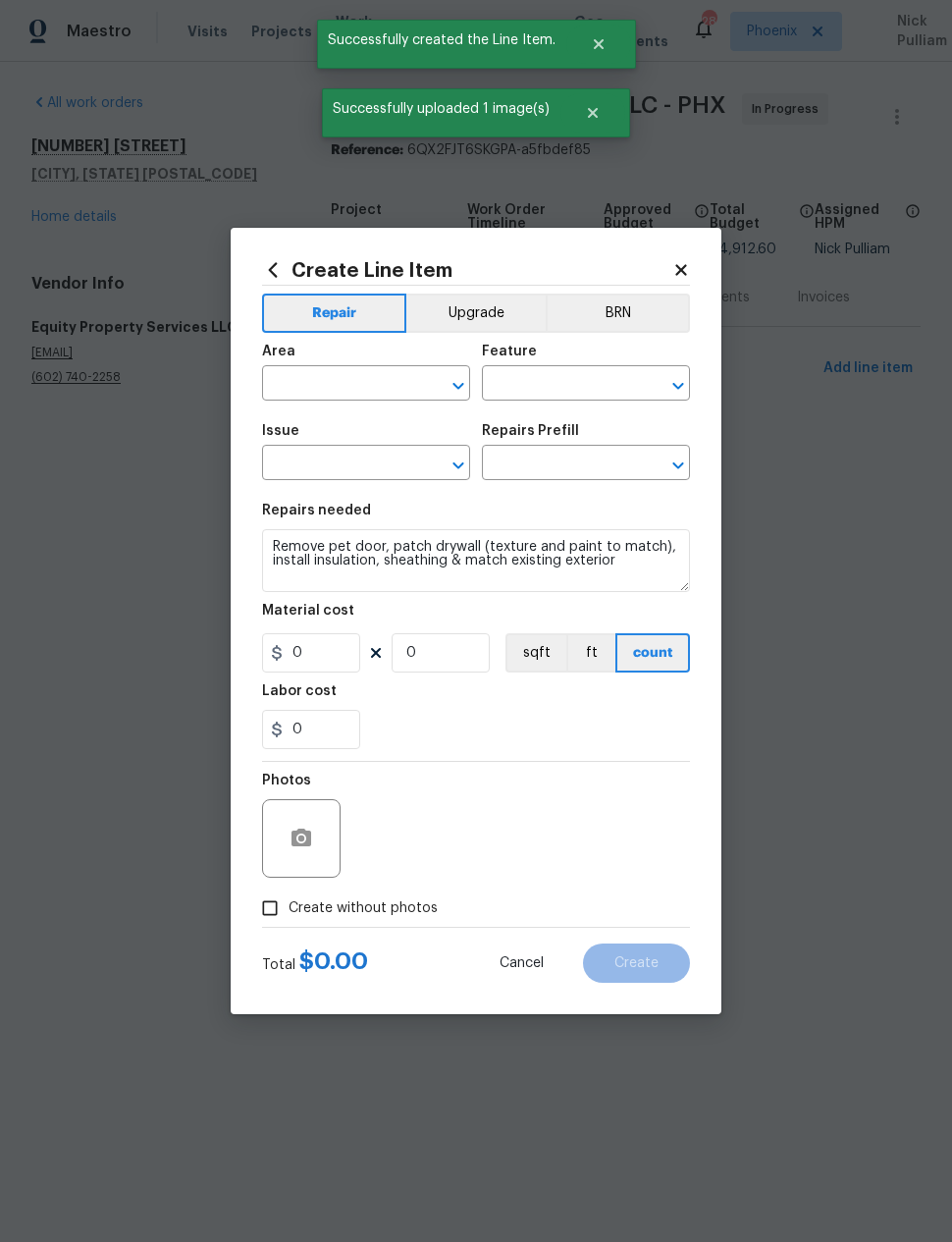 scroll, scrollTop: 0, scrollLeft: 0, axis: both 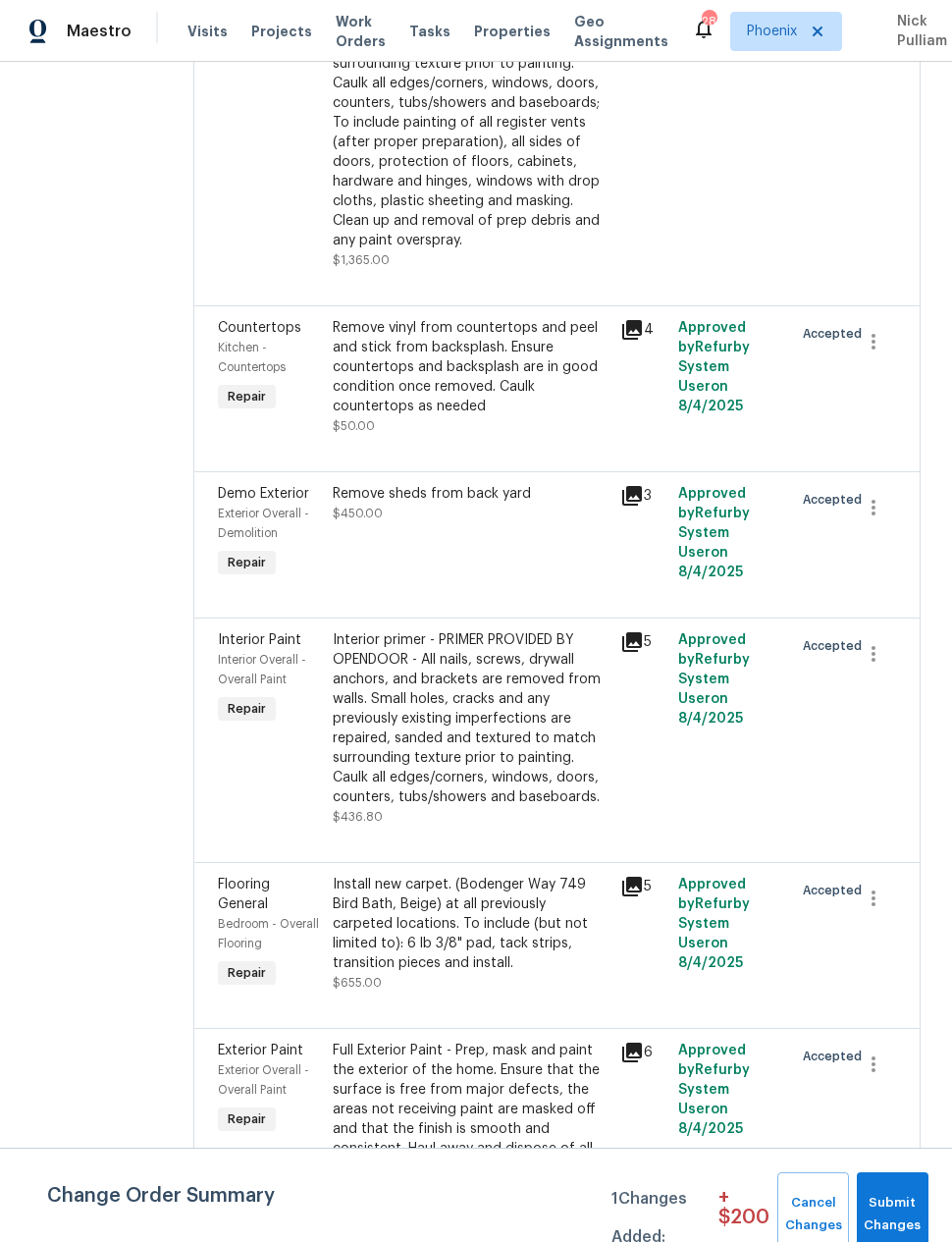 click on "Full Exterior Paint - Prep, mask and paint the exterior of the home. Ensure that the surface is free from major defects, the areas not receiving paint are masked off and that the finish is smooth and consistent. Haul away and dispose of all debris properly. Paint will be delivered onsite, Purchased by Opendoor." at bounding box center [470, 1119] 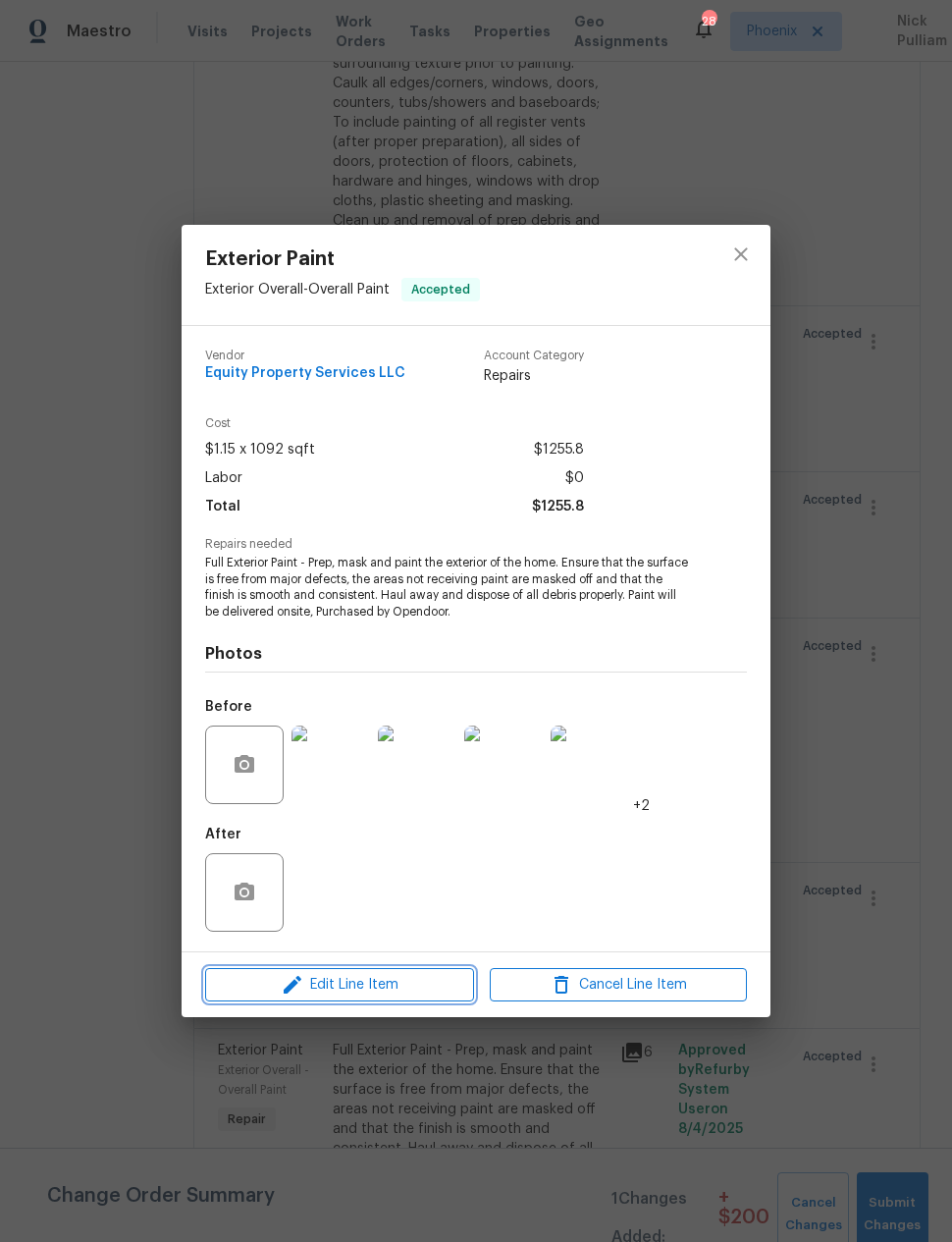 click on "Edit Line Item" at bounding box center (340, 985) 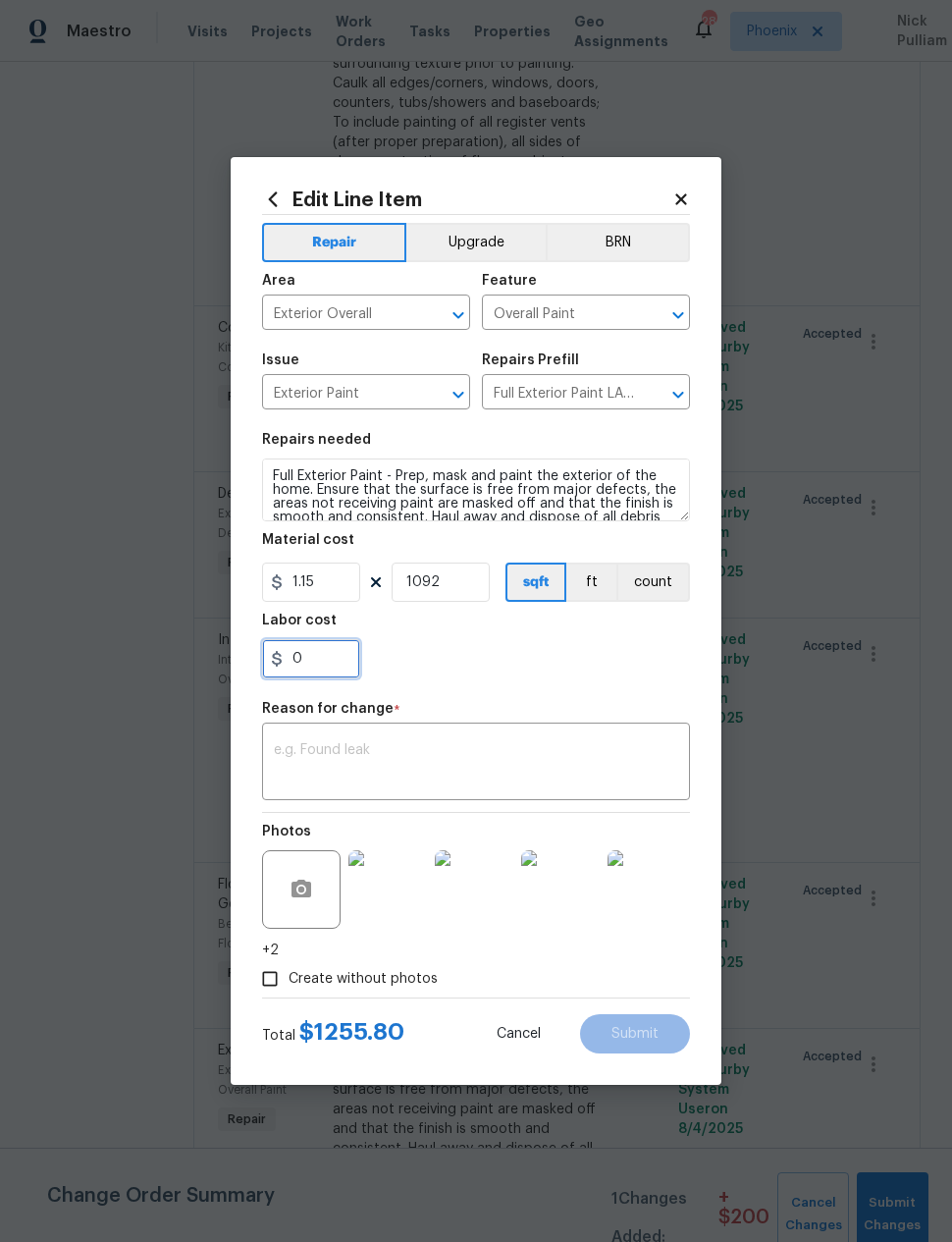click on "0" at bounding box center [311, 659] 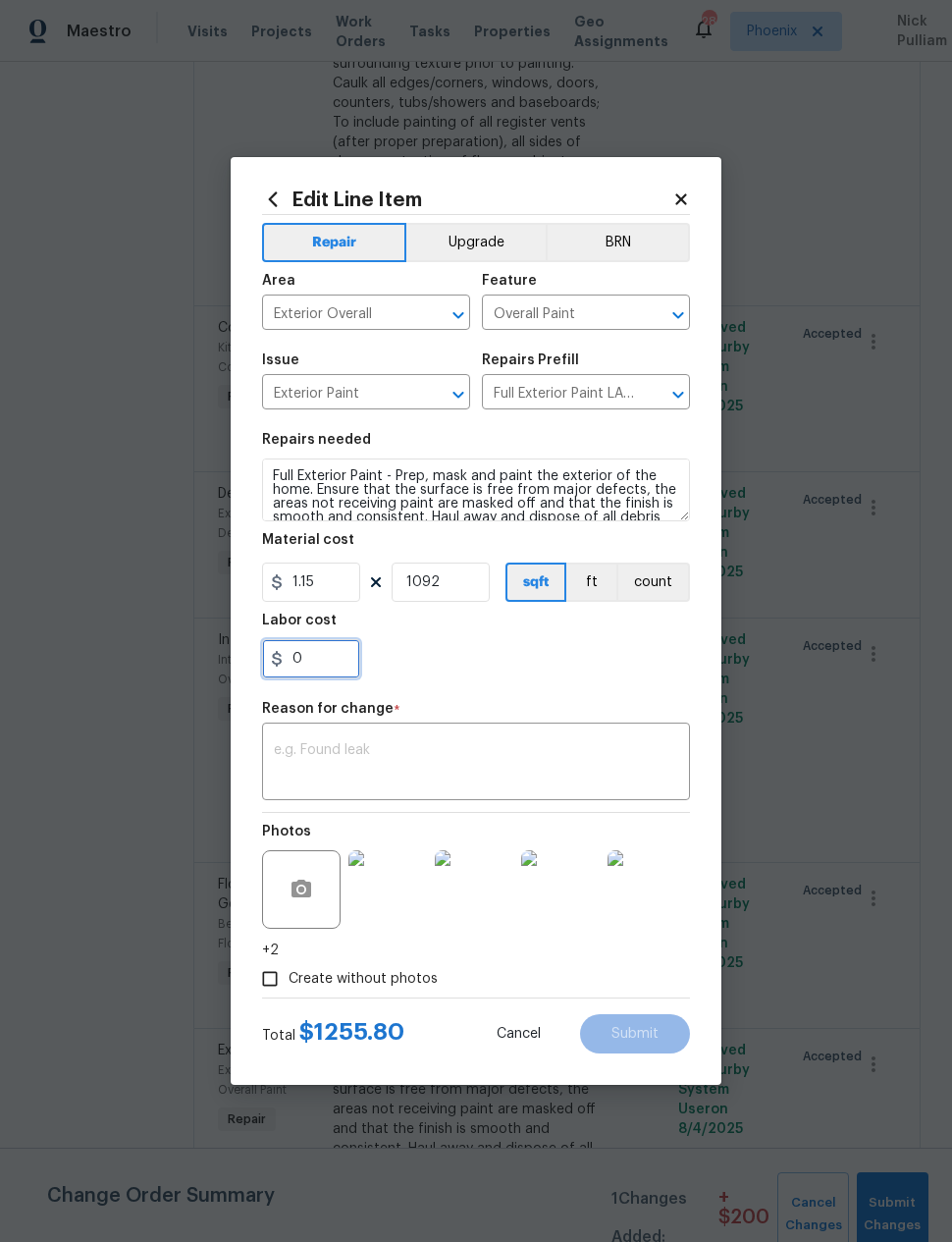 type on "5" 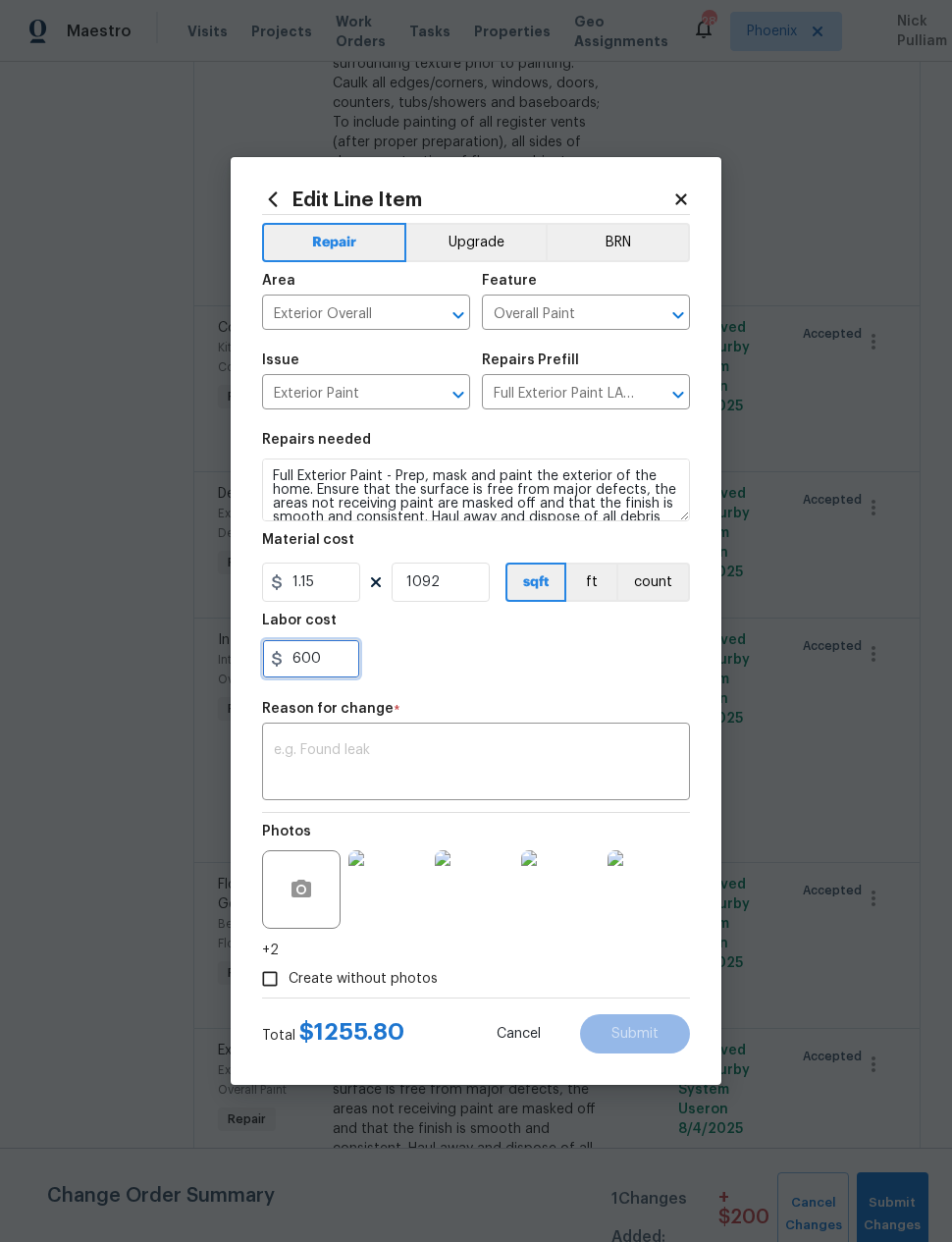 type on "600" 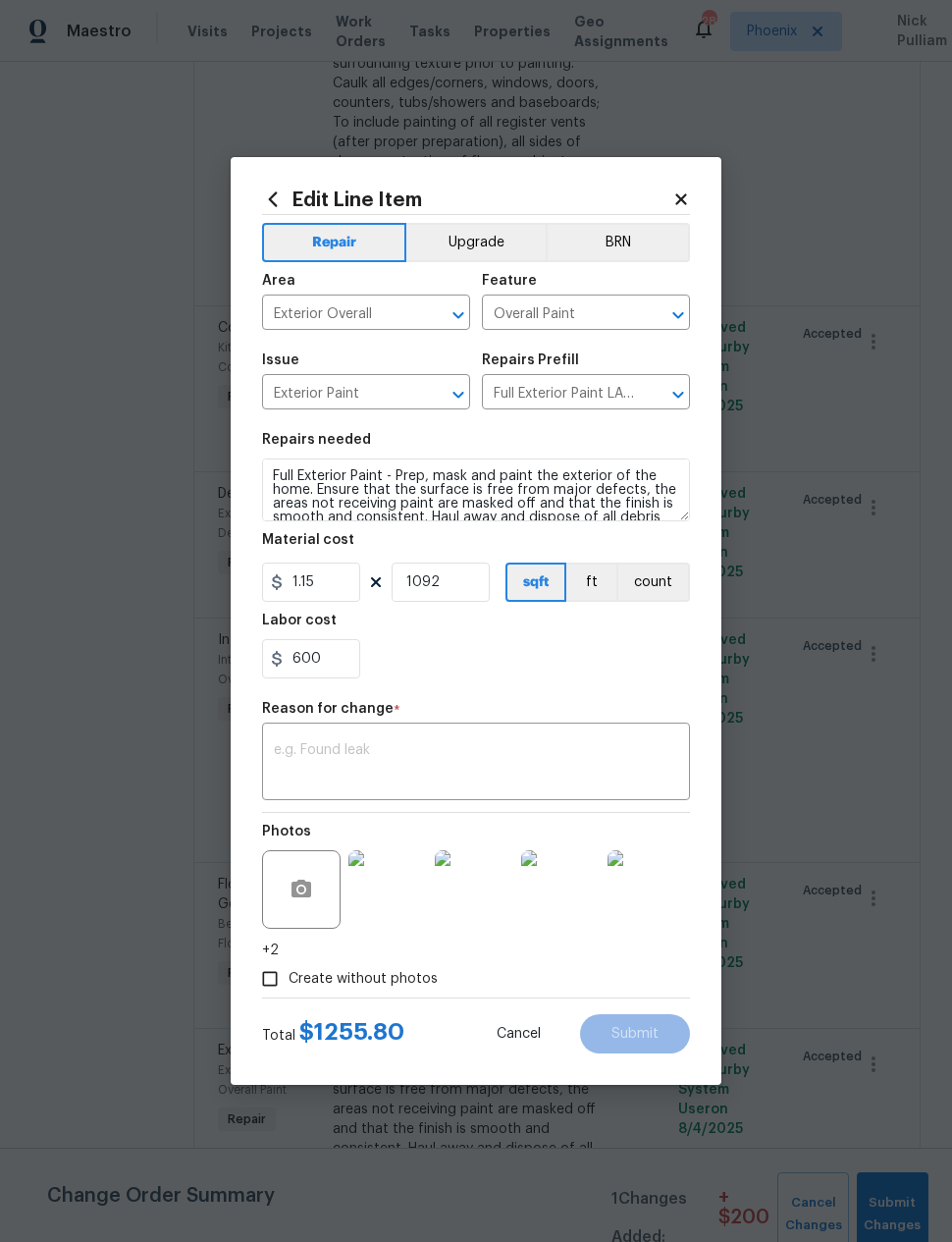 click at bounding box center (476, 764) 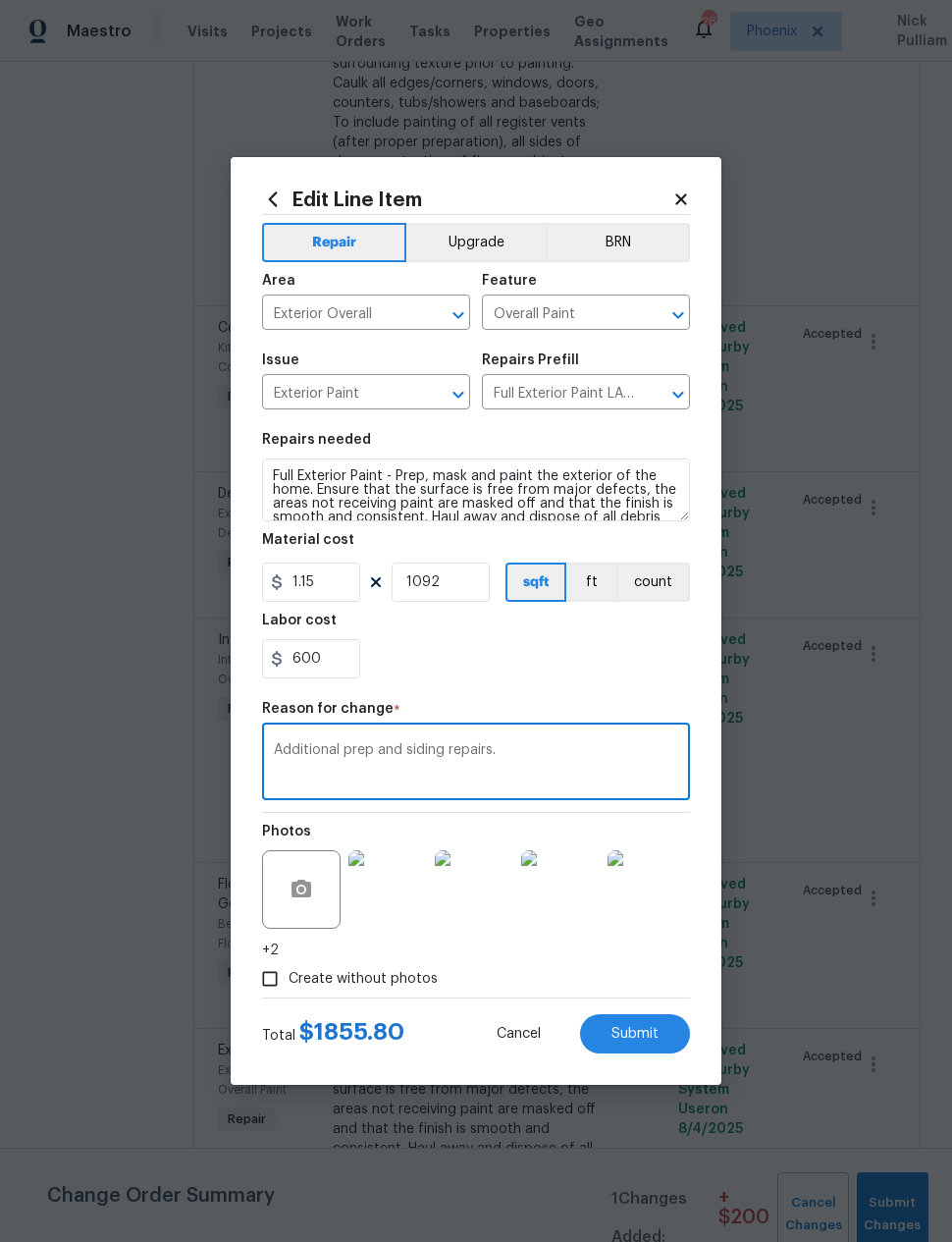 type on "Additional prep and siding repairs." 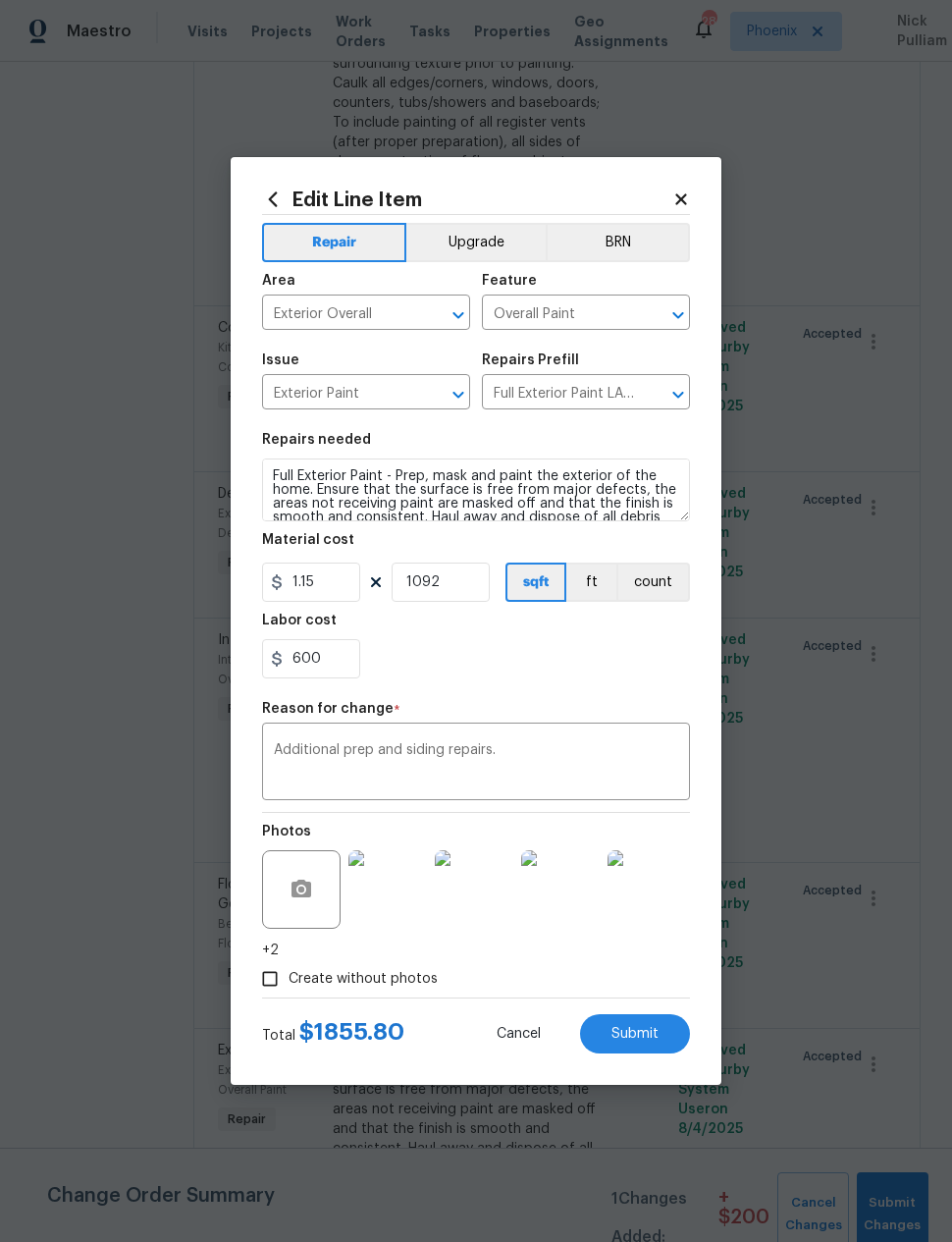 click on "Submit" at bounding box center [635, 1034] 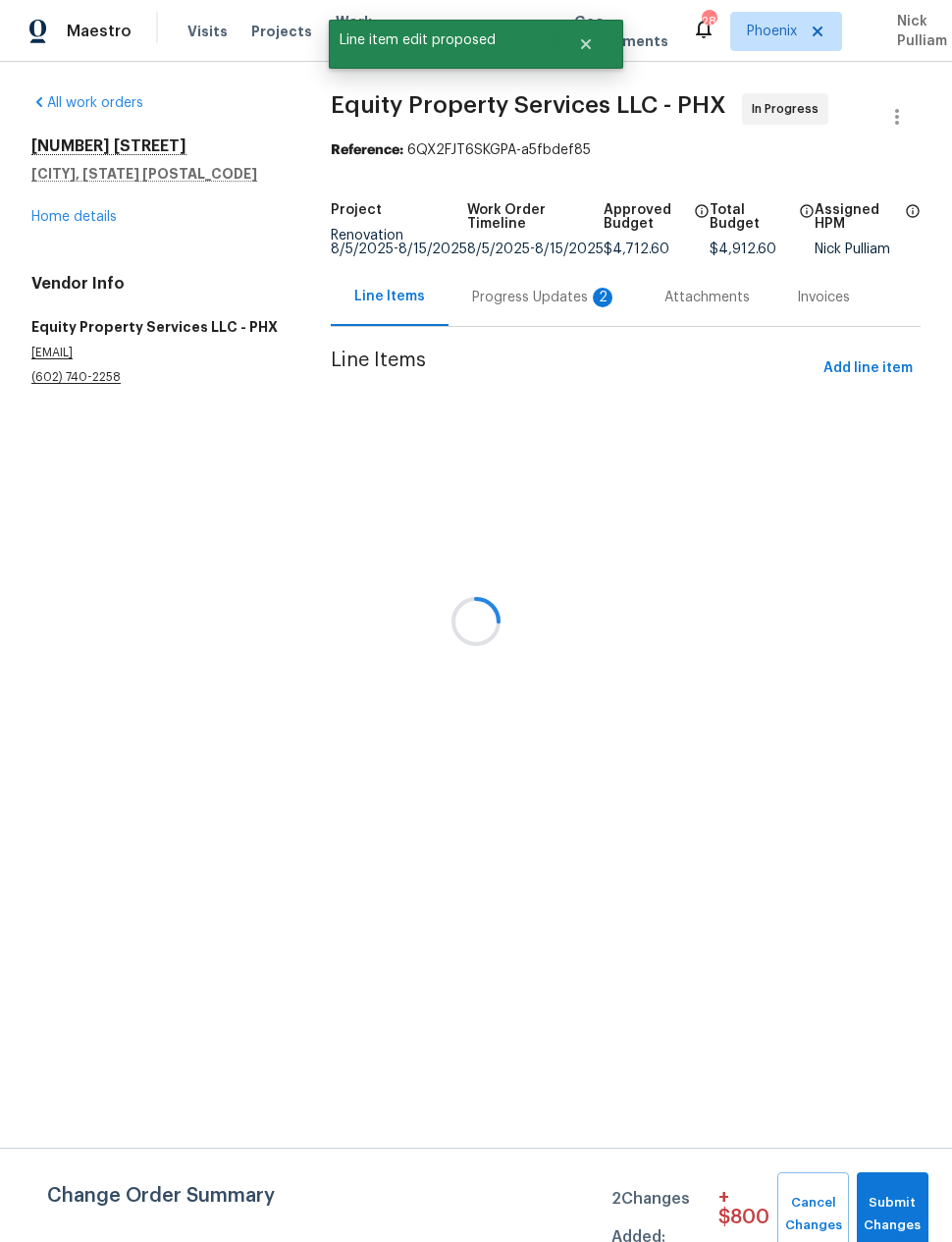 scroll, scrollTop: 0, scrollLeft: 0, axis: both 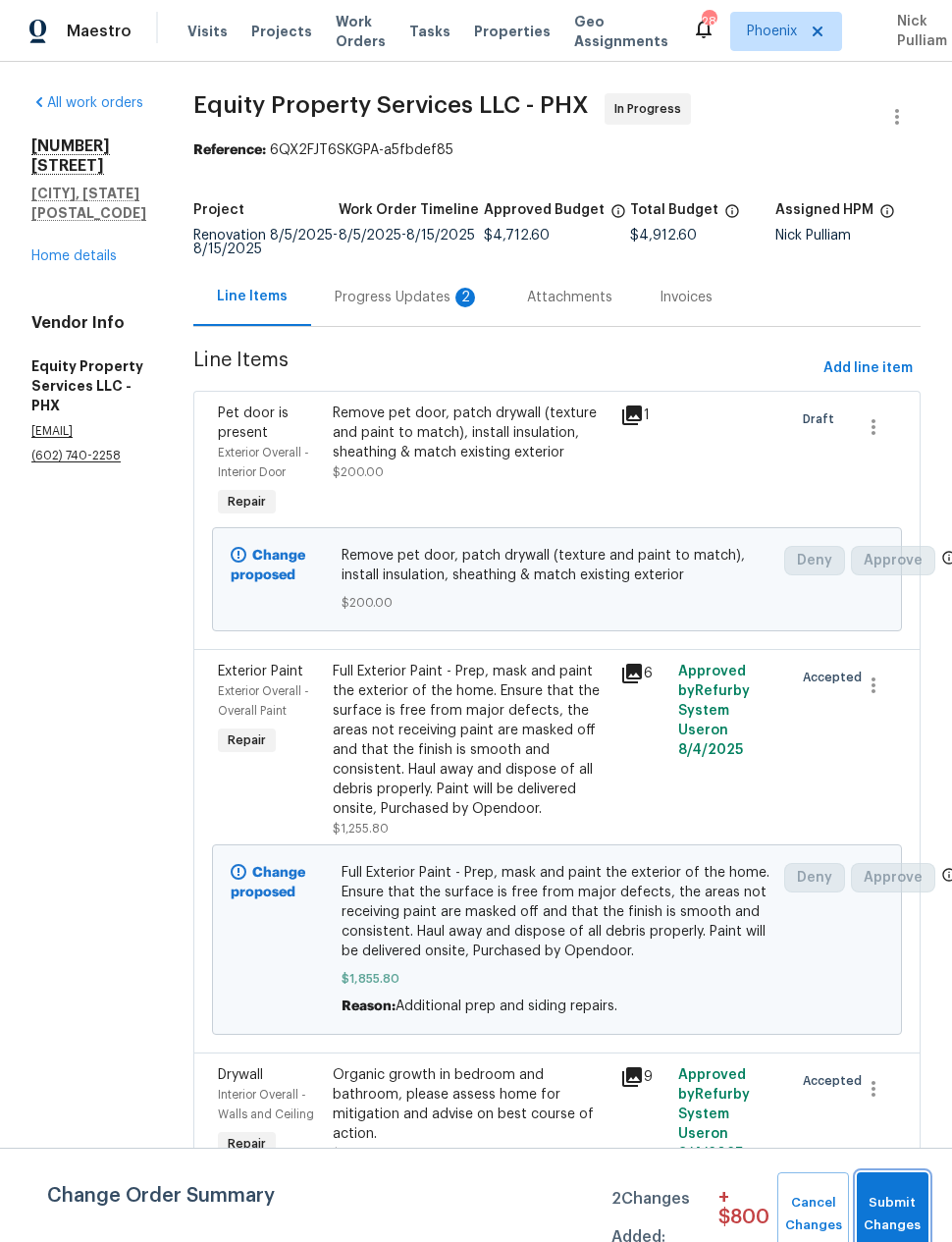 click on "Submit Changes" at bounding box center (892, 1215) 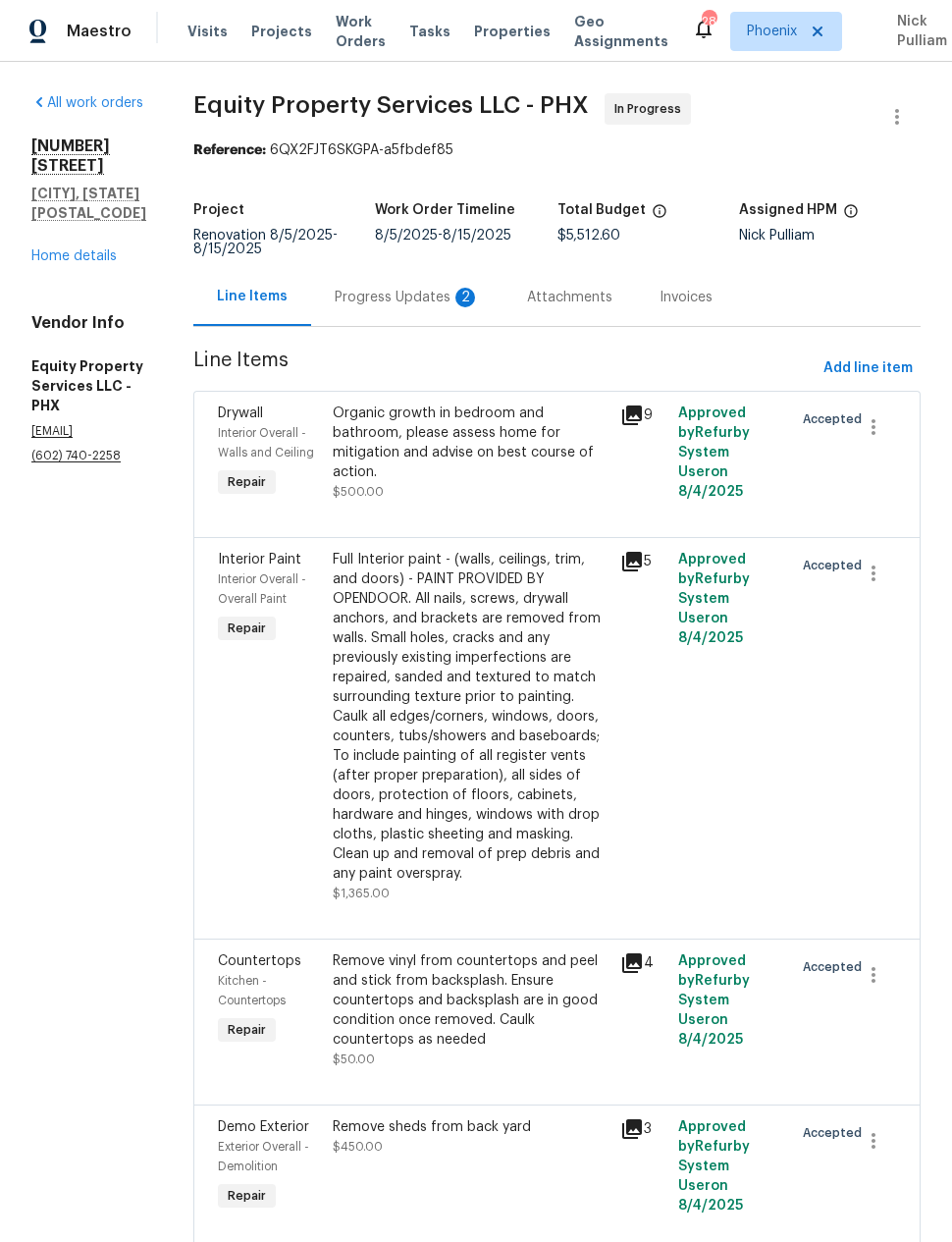 click on "Progress Updates 2" at bounding box center (407, 297) 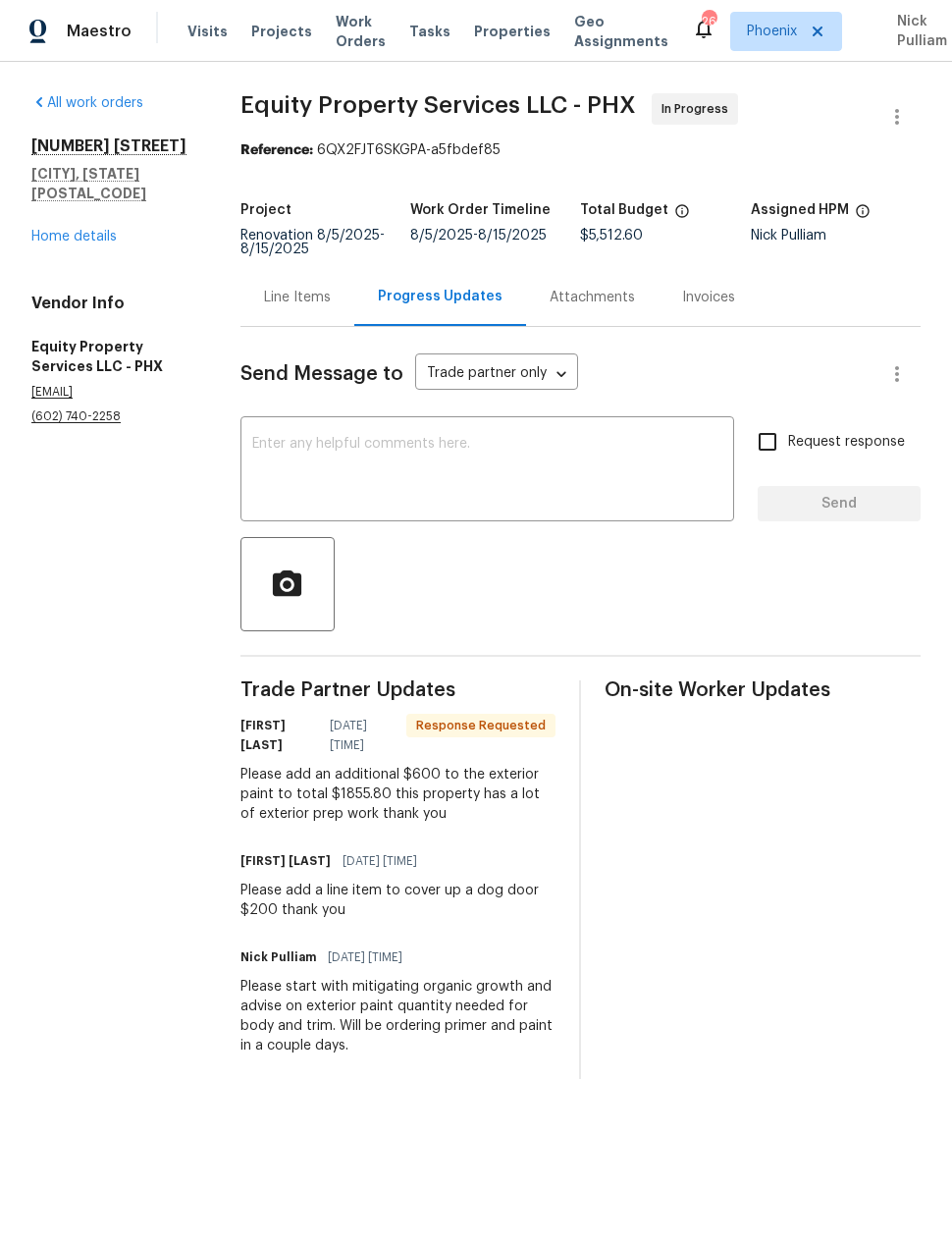 click at bounding box center [487, 471] 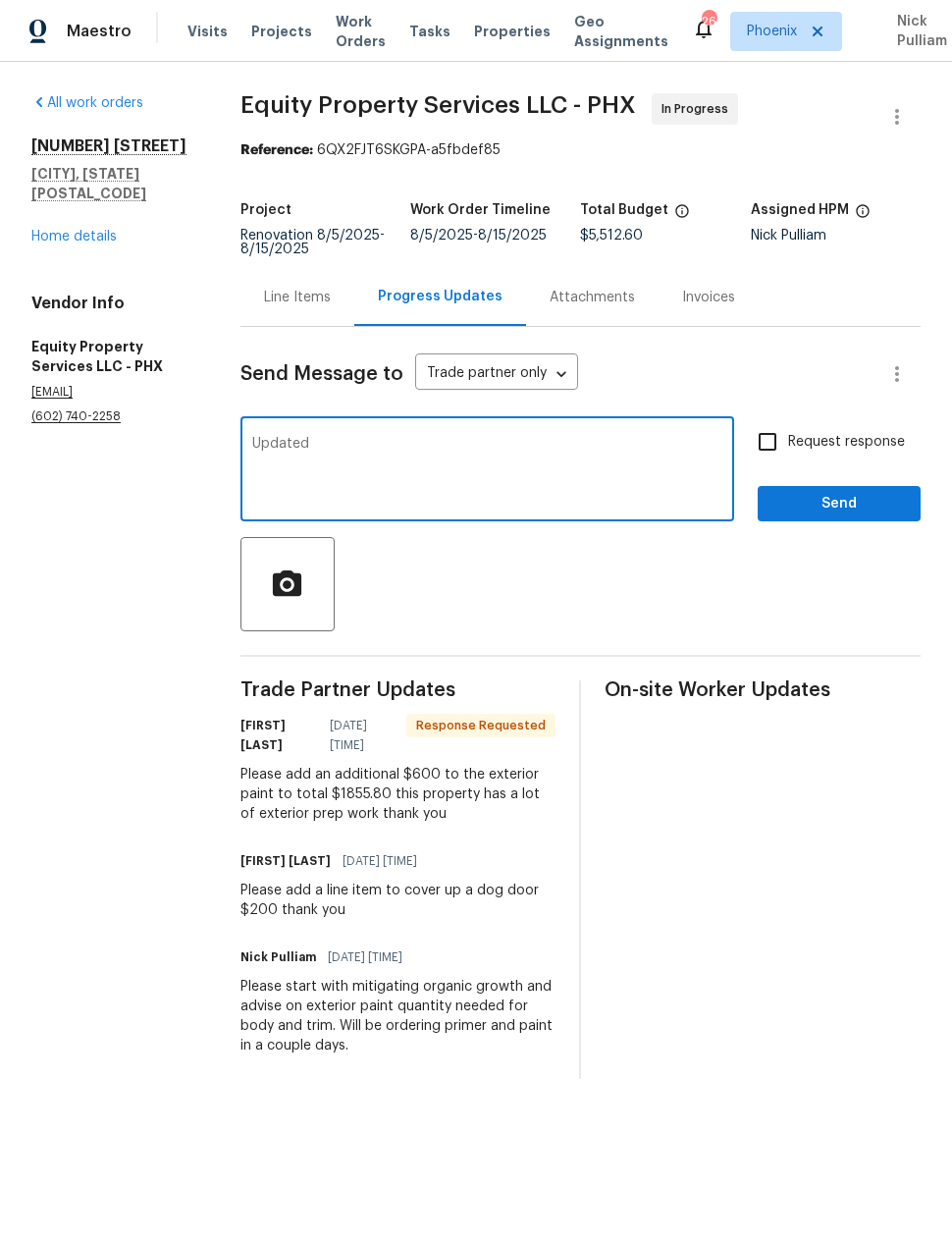 type on "Updated" 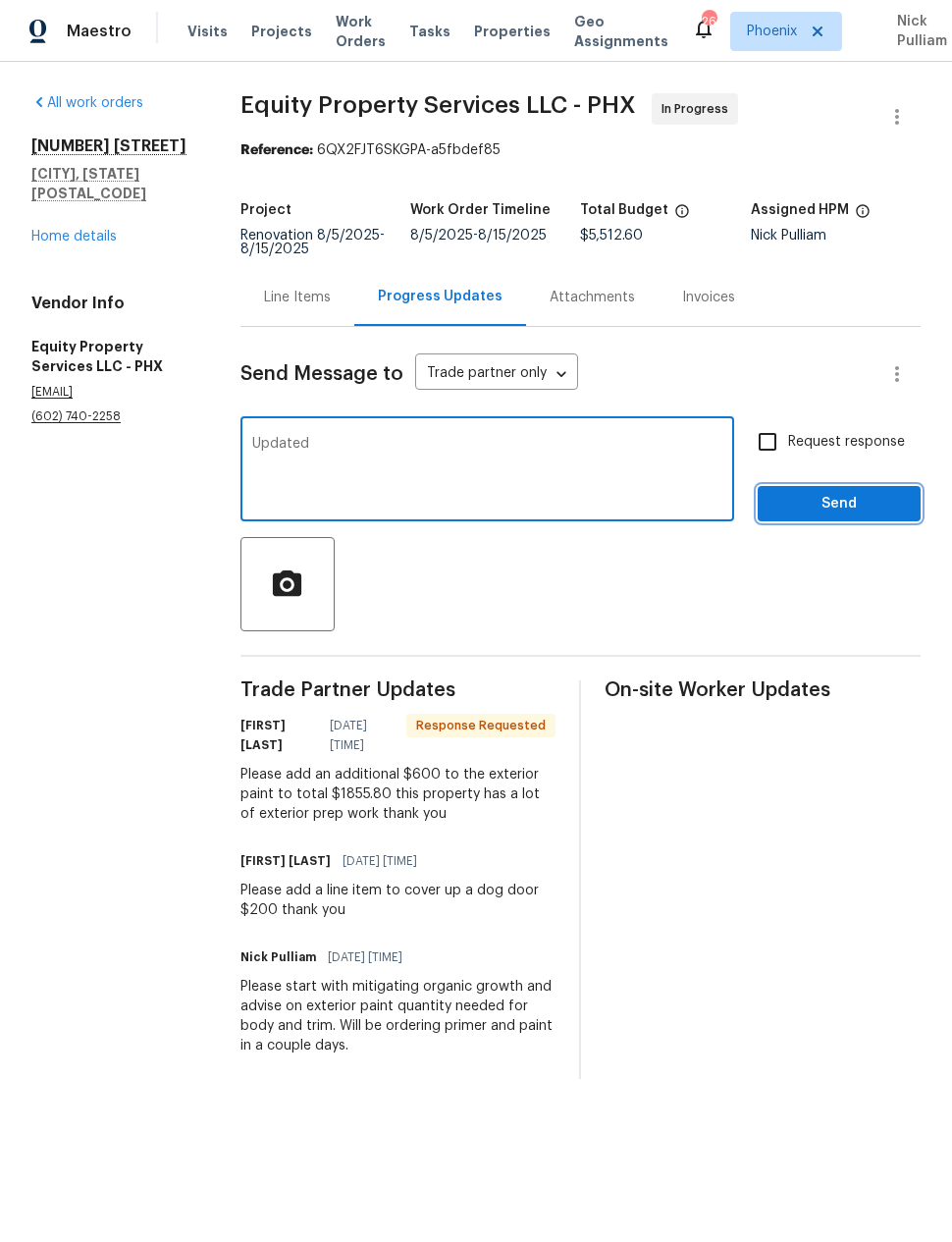 click on "Send" at bounding box center [839, 504] 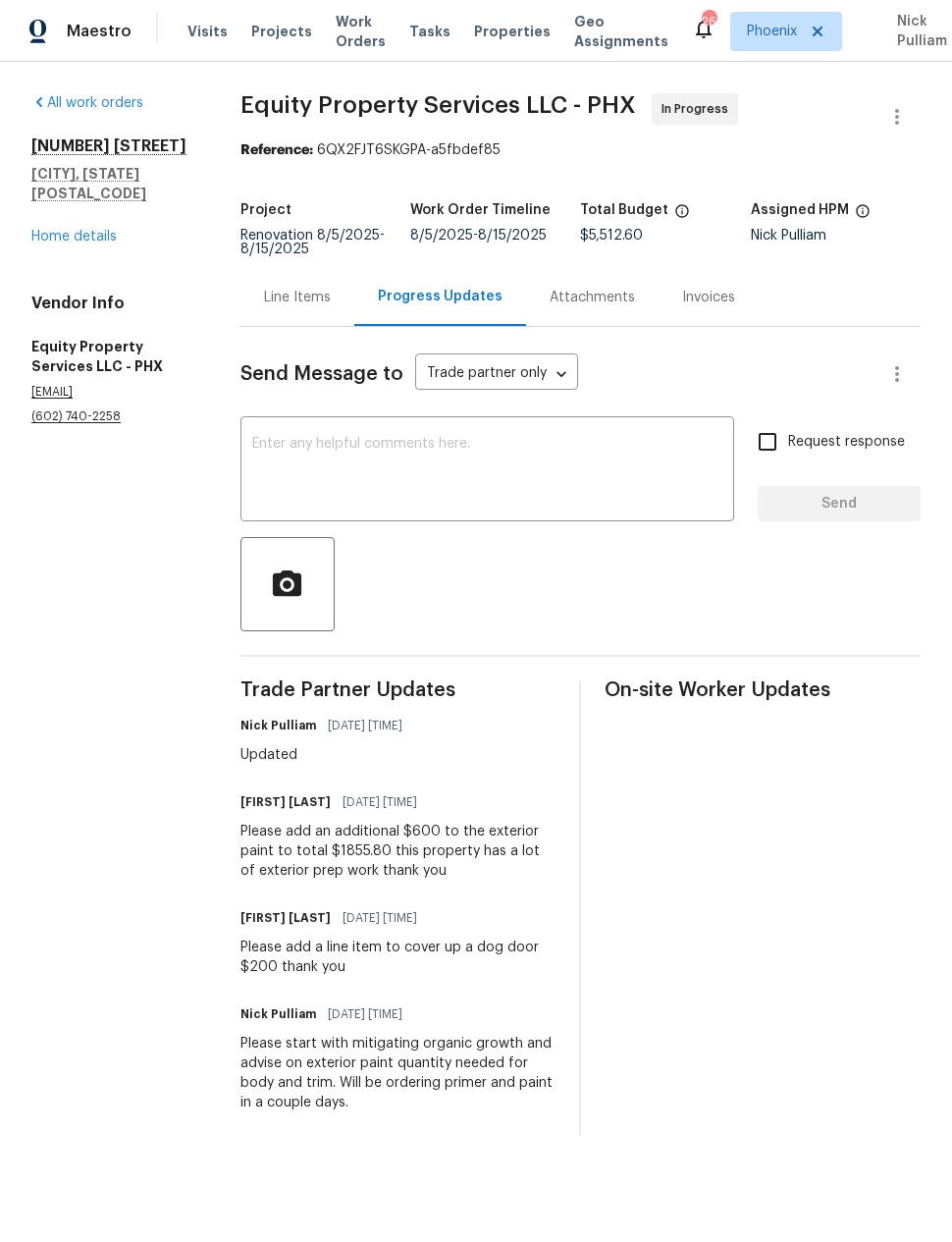 click at bounding box center [487, 471] 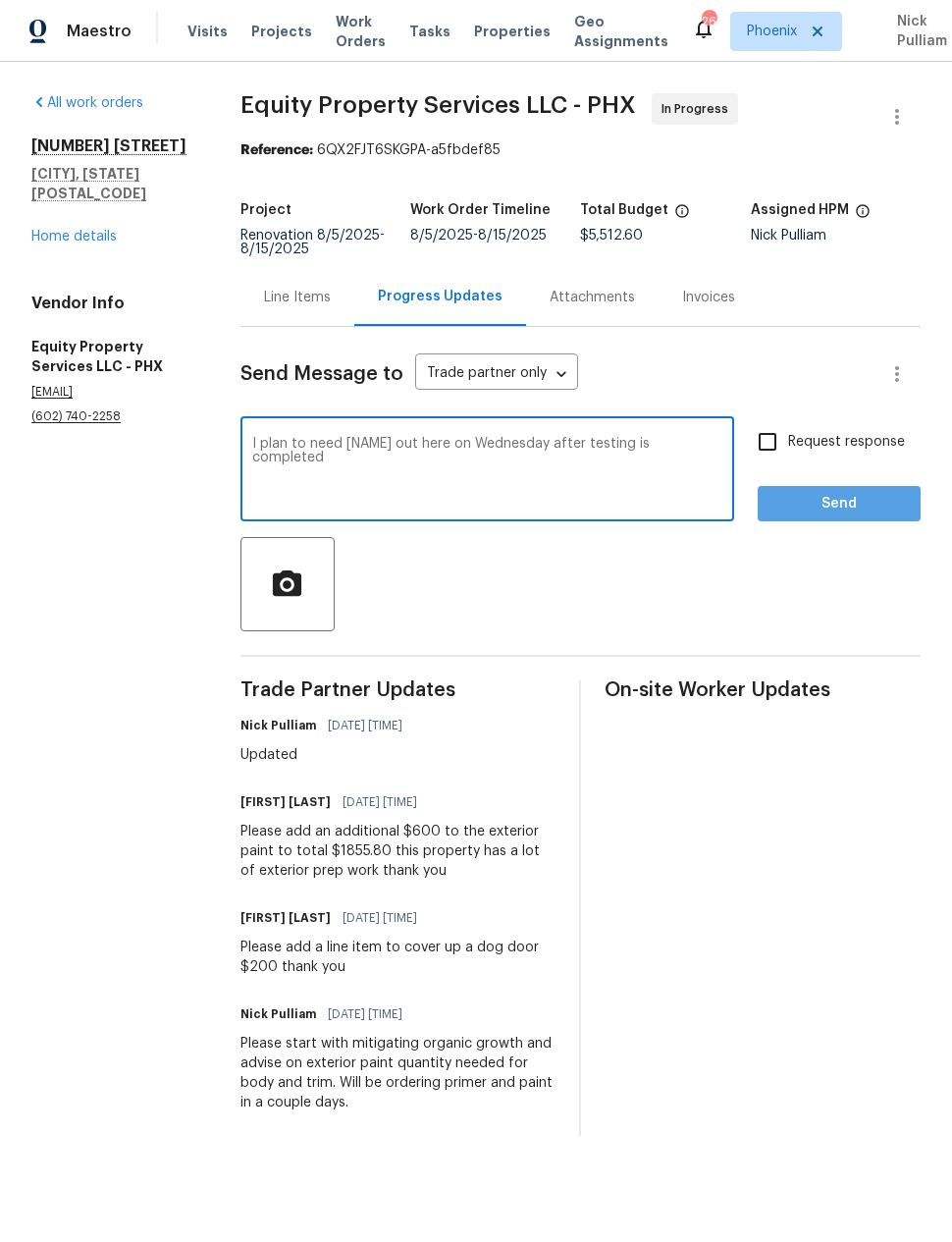 type on "I plan to need Billie out here on Wednesday after testing is completed" 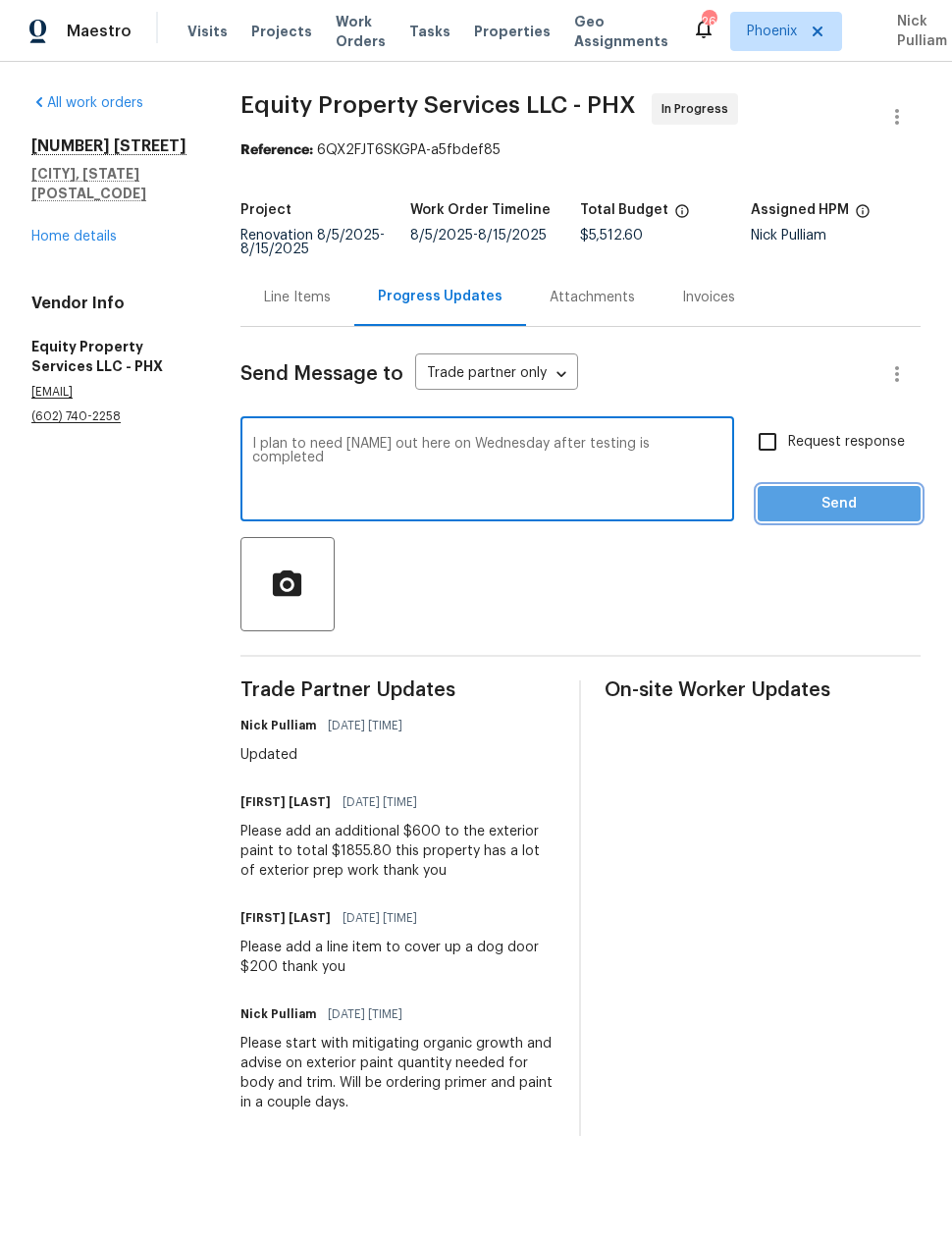 click on "Send" at bounding box center [839, 504] 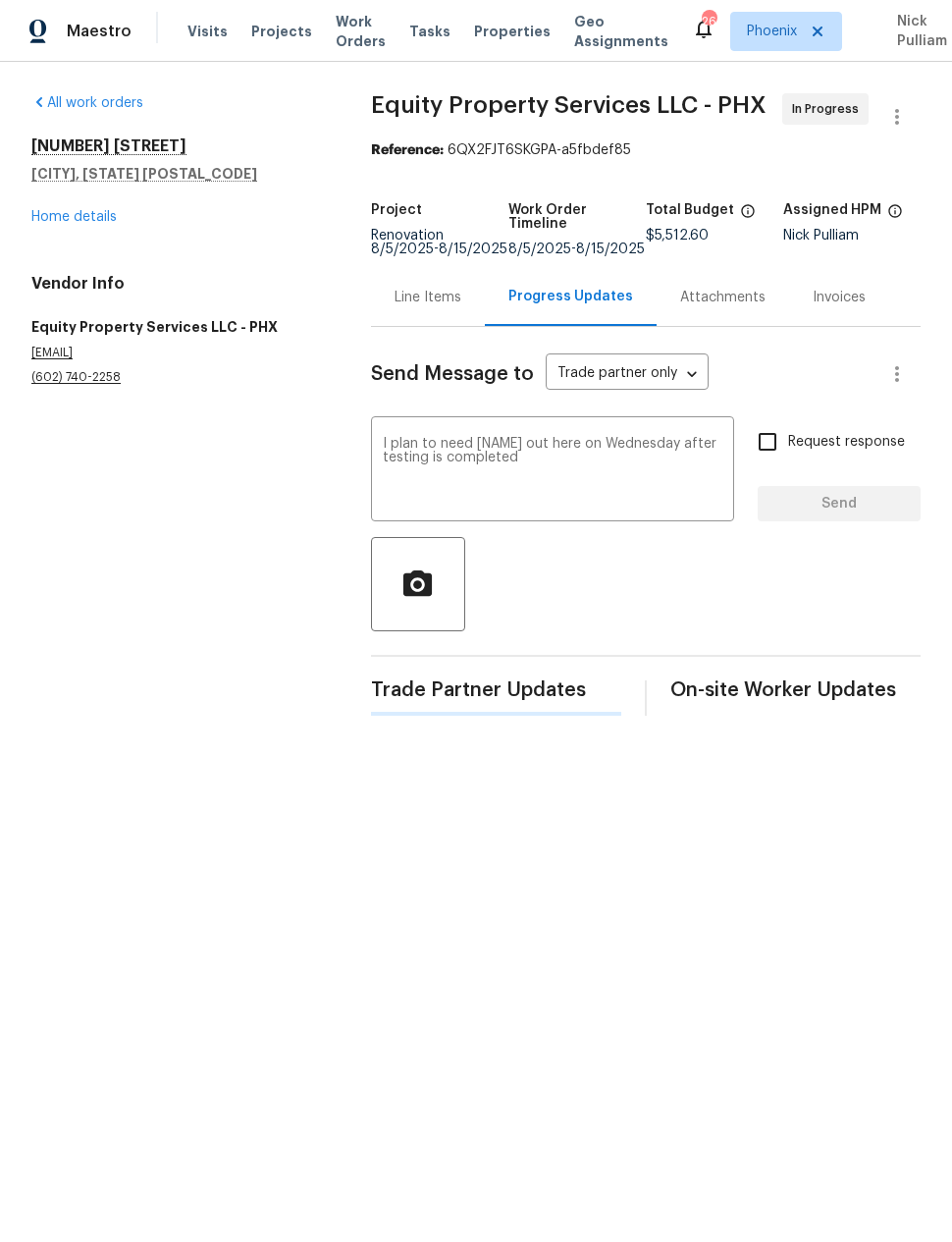 type 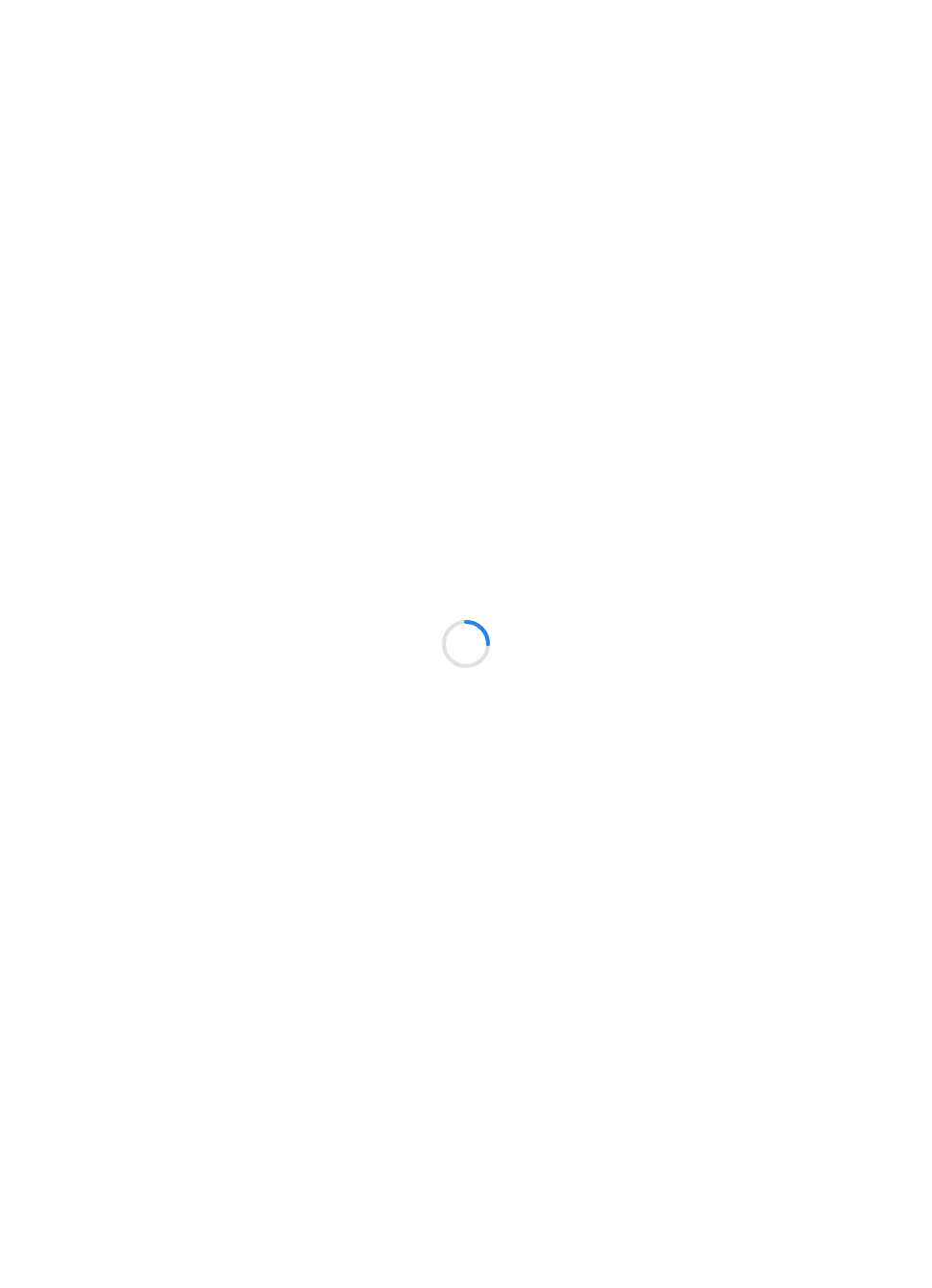 scroll, scrollTop: 0, scrollLeft: 0, axis: both 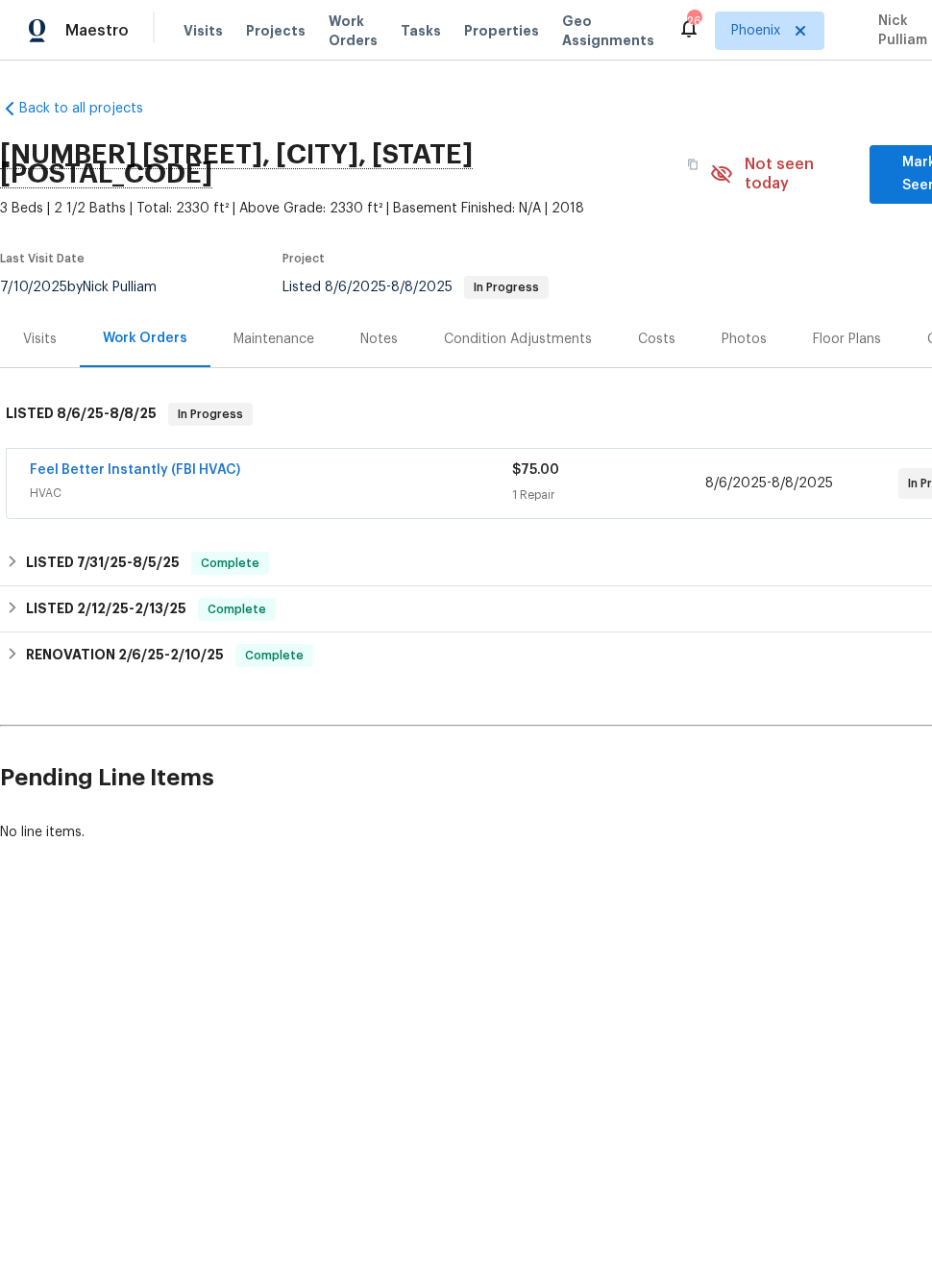 click on "Feel Better Instantly (FBI HVAC)" at bounding box center [135, 470] 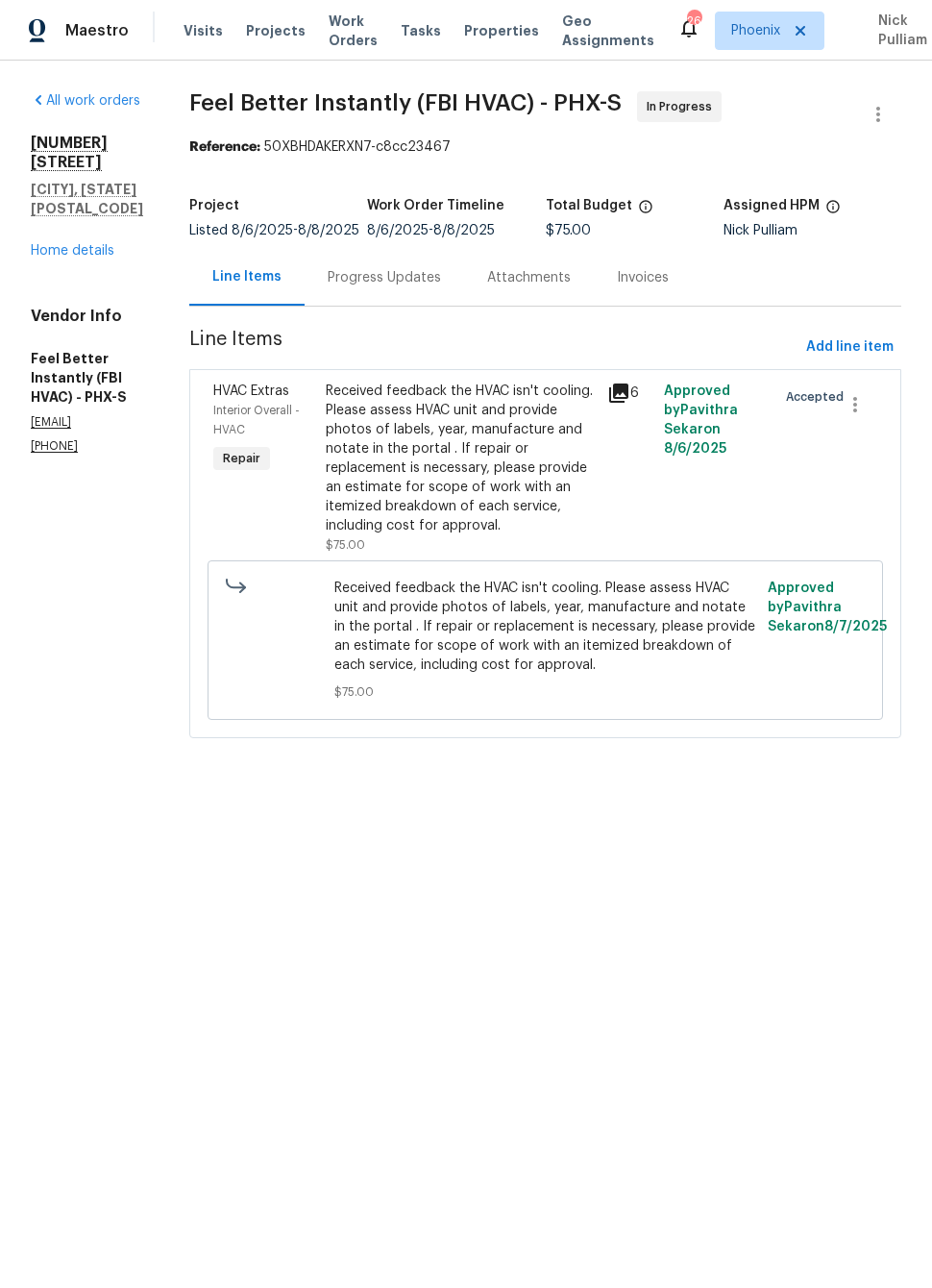 click on "Progress Updates" at bounding box center [384, 278] 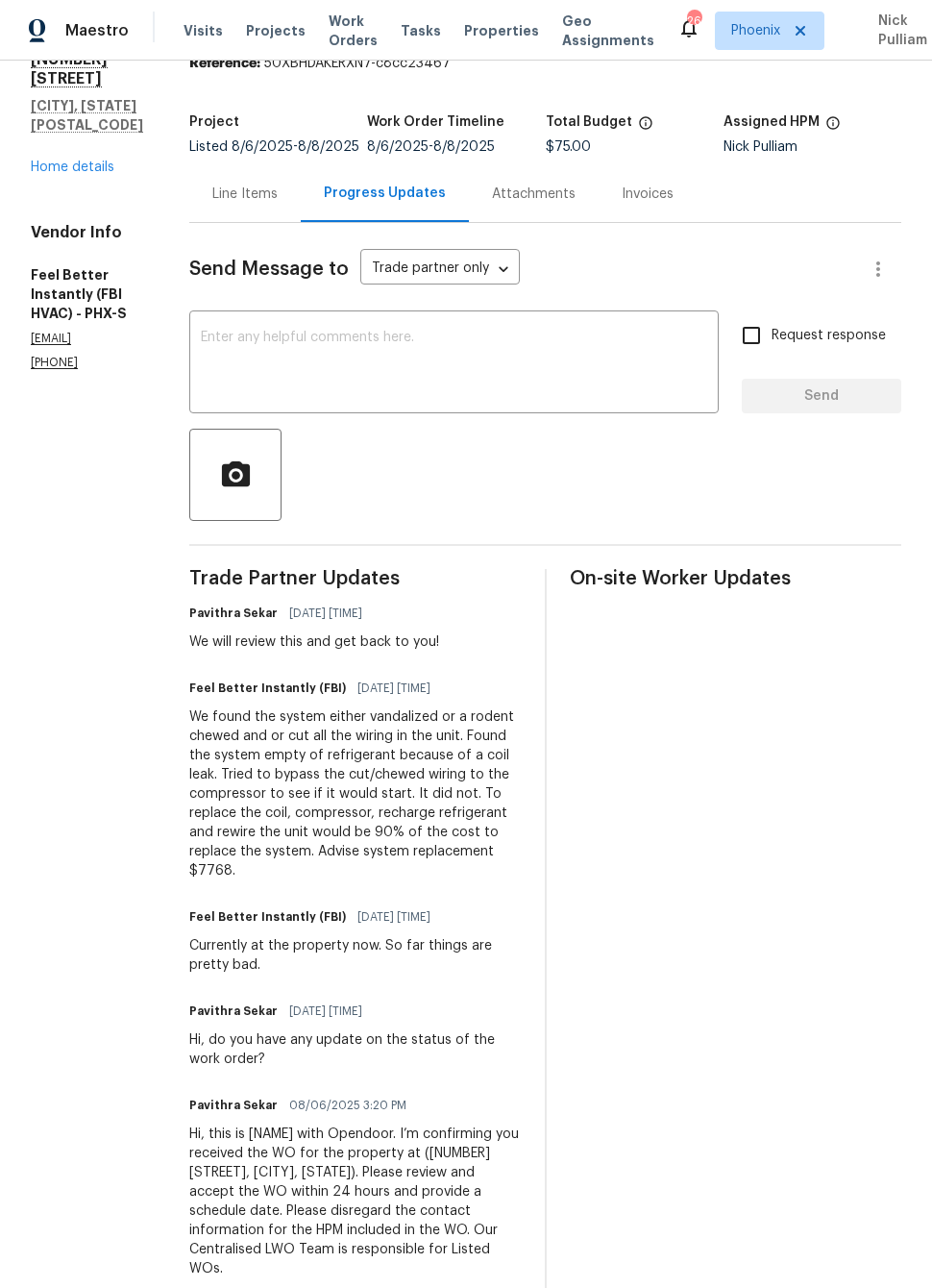 scroll, scrollTop: 82, scrollLeft: 0, axis: vertical 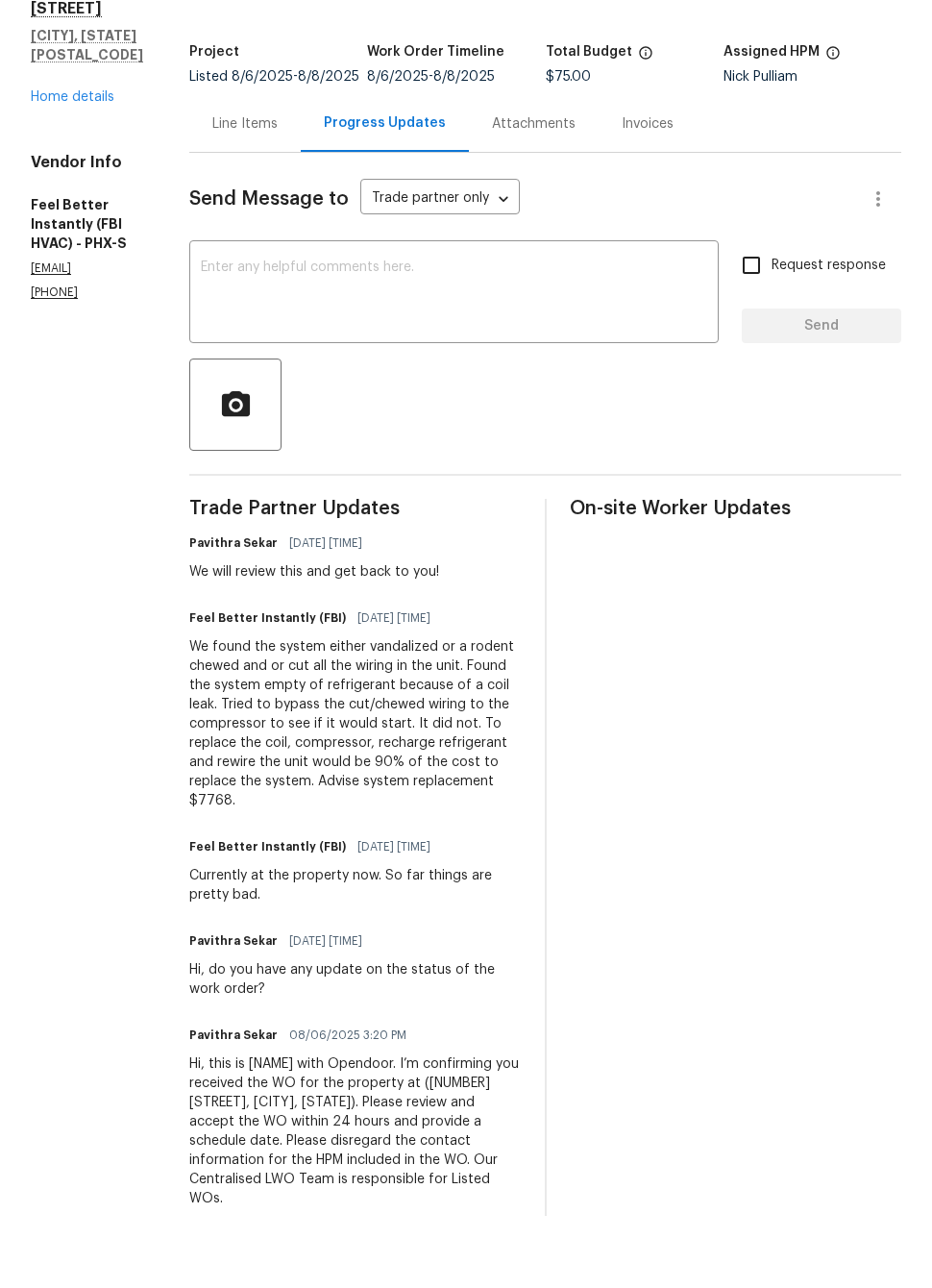 click on "Line Items" at bounding box center (245, 195) 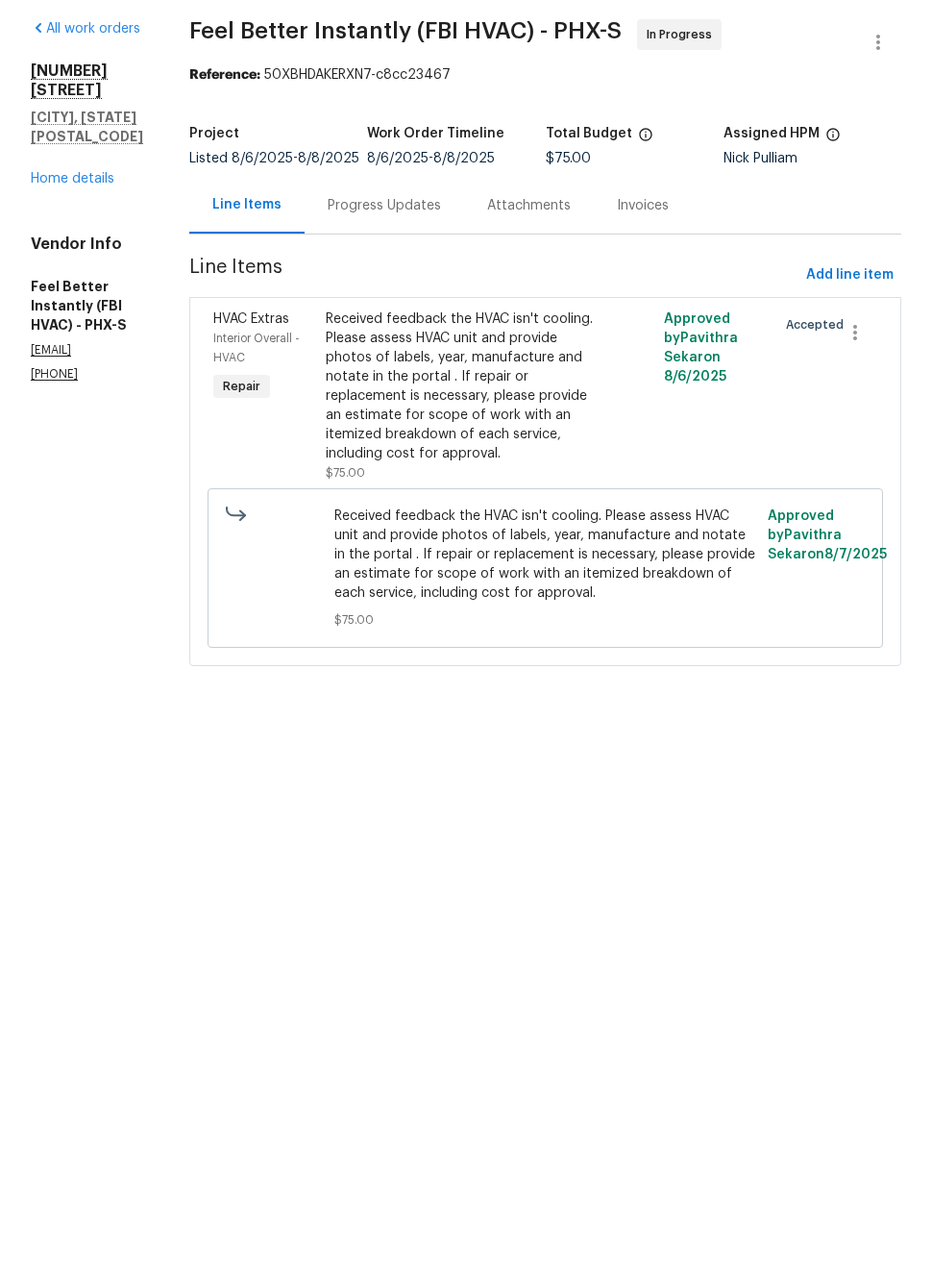 scroll, scrollTop: 0, scrollLeft: 0, axis: both 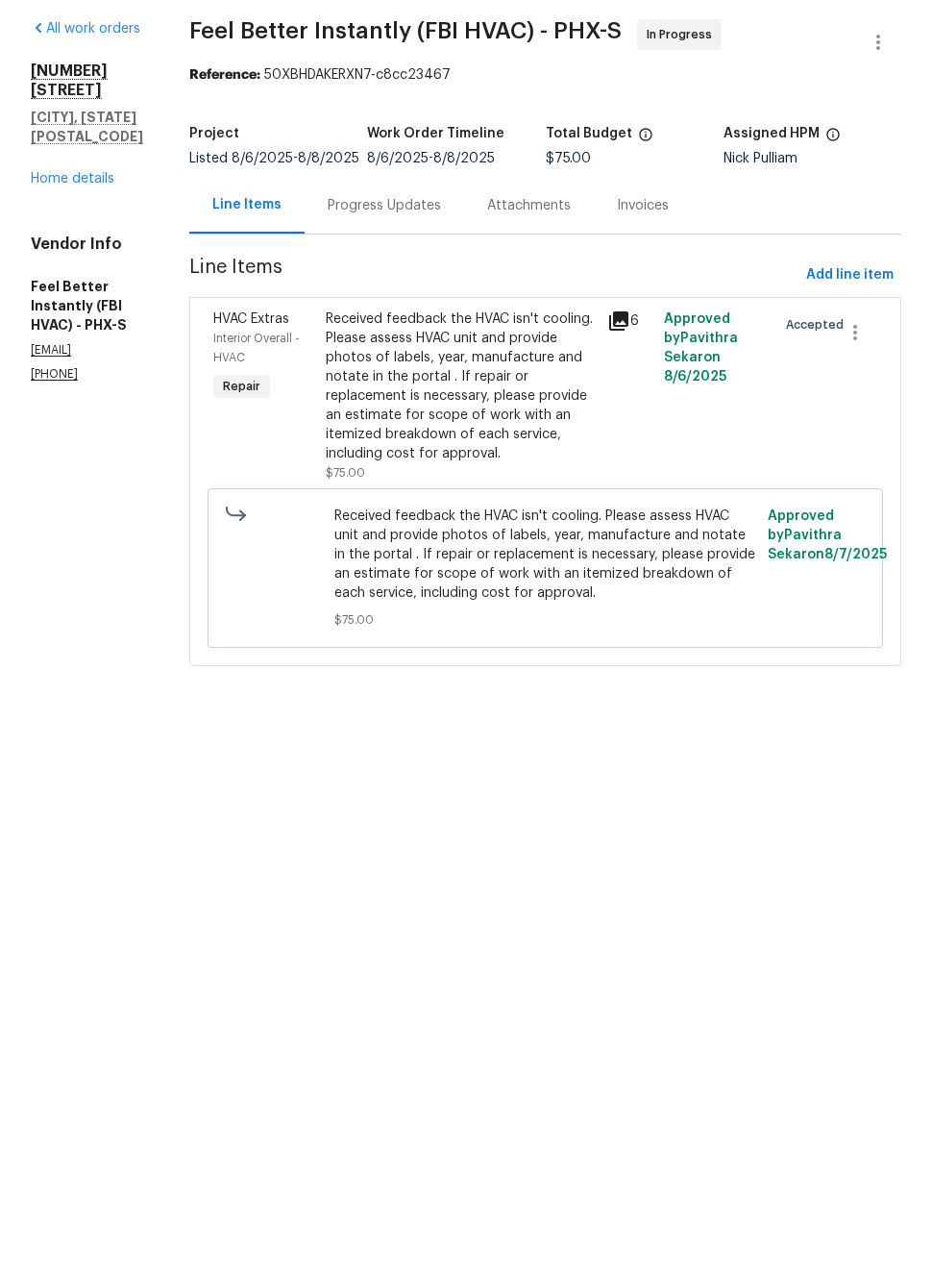 click 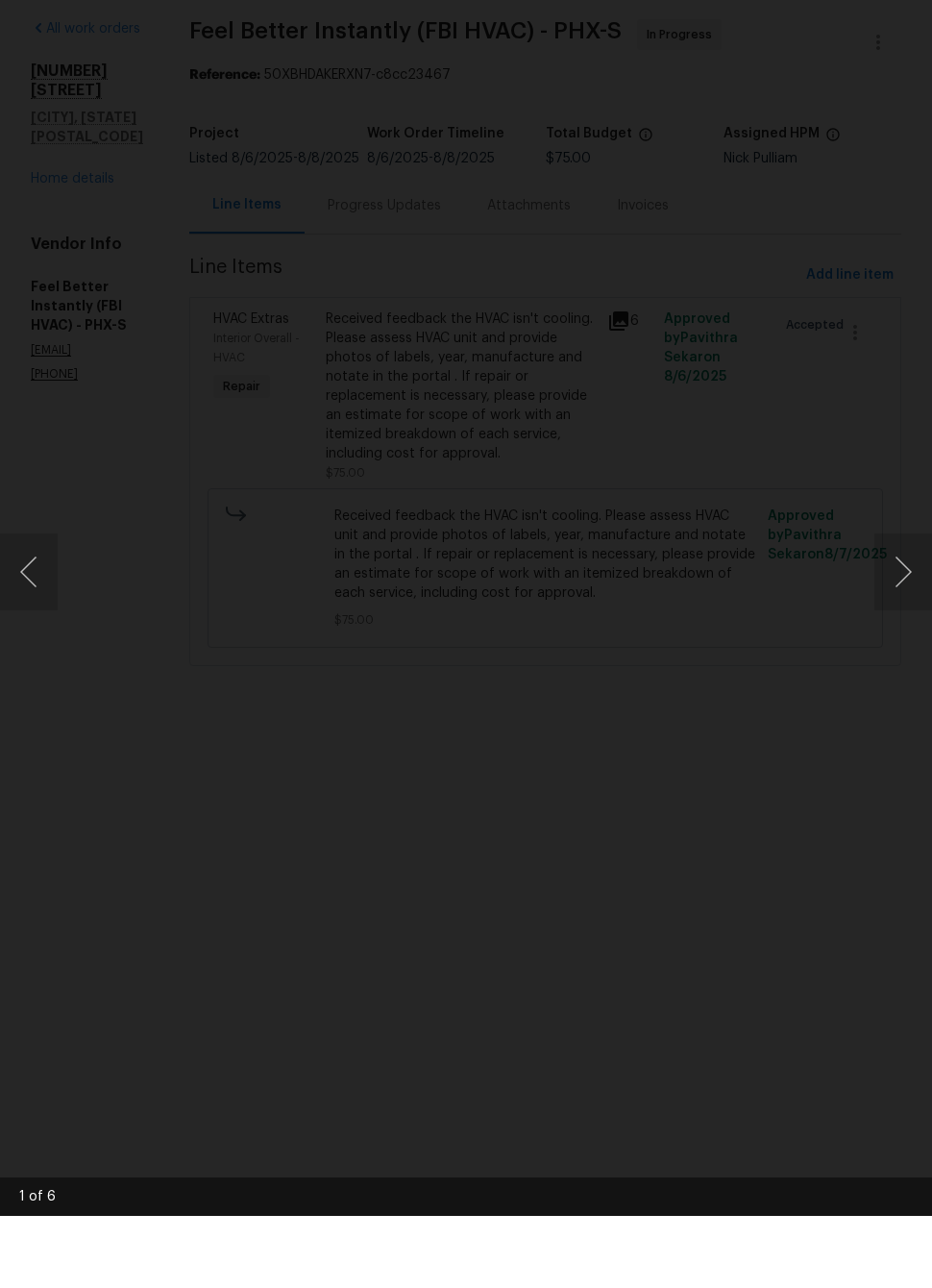 click at bounding box center [903, 644] 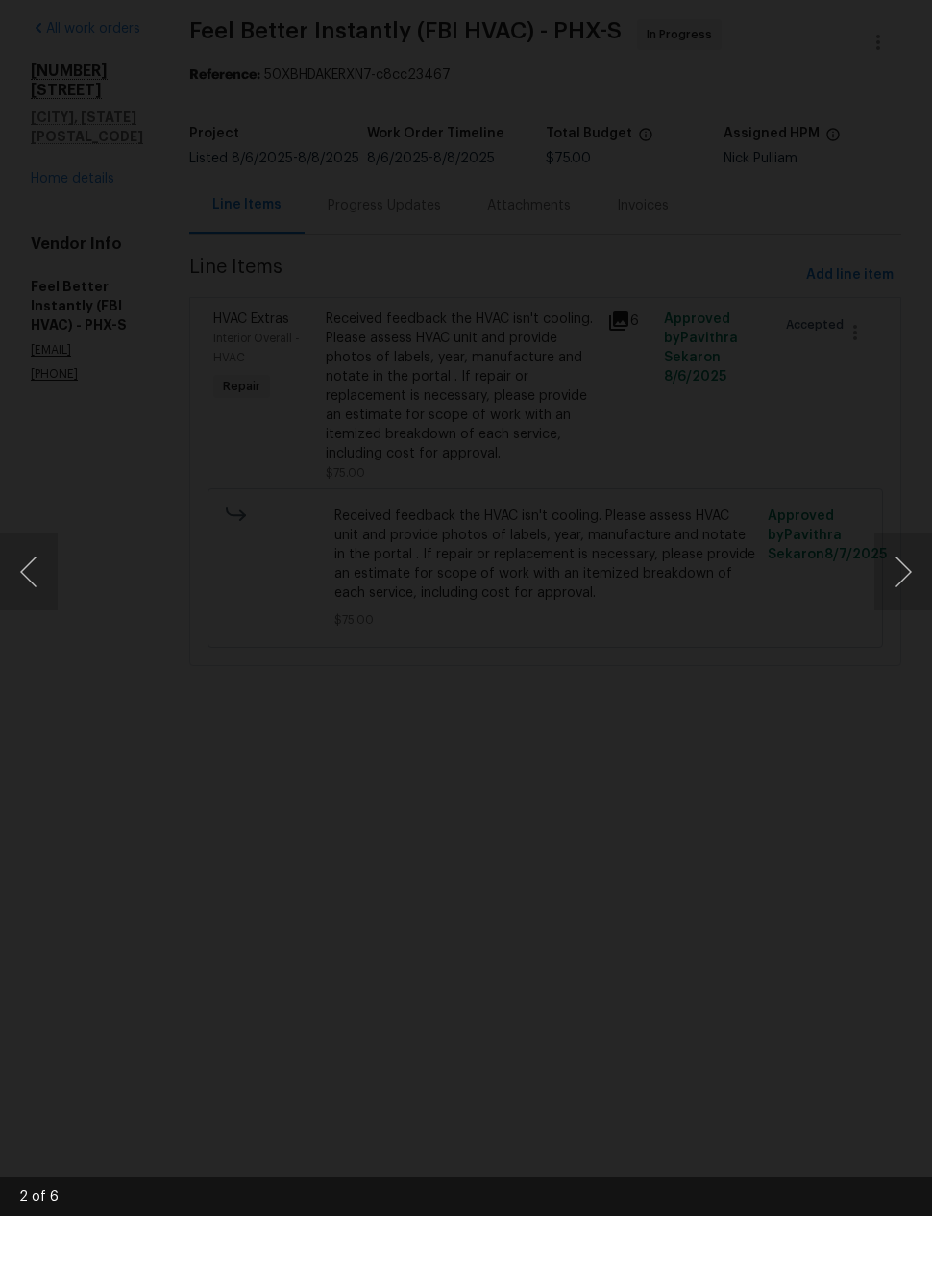 click at bounding box center (903, 644) 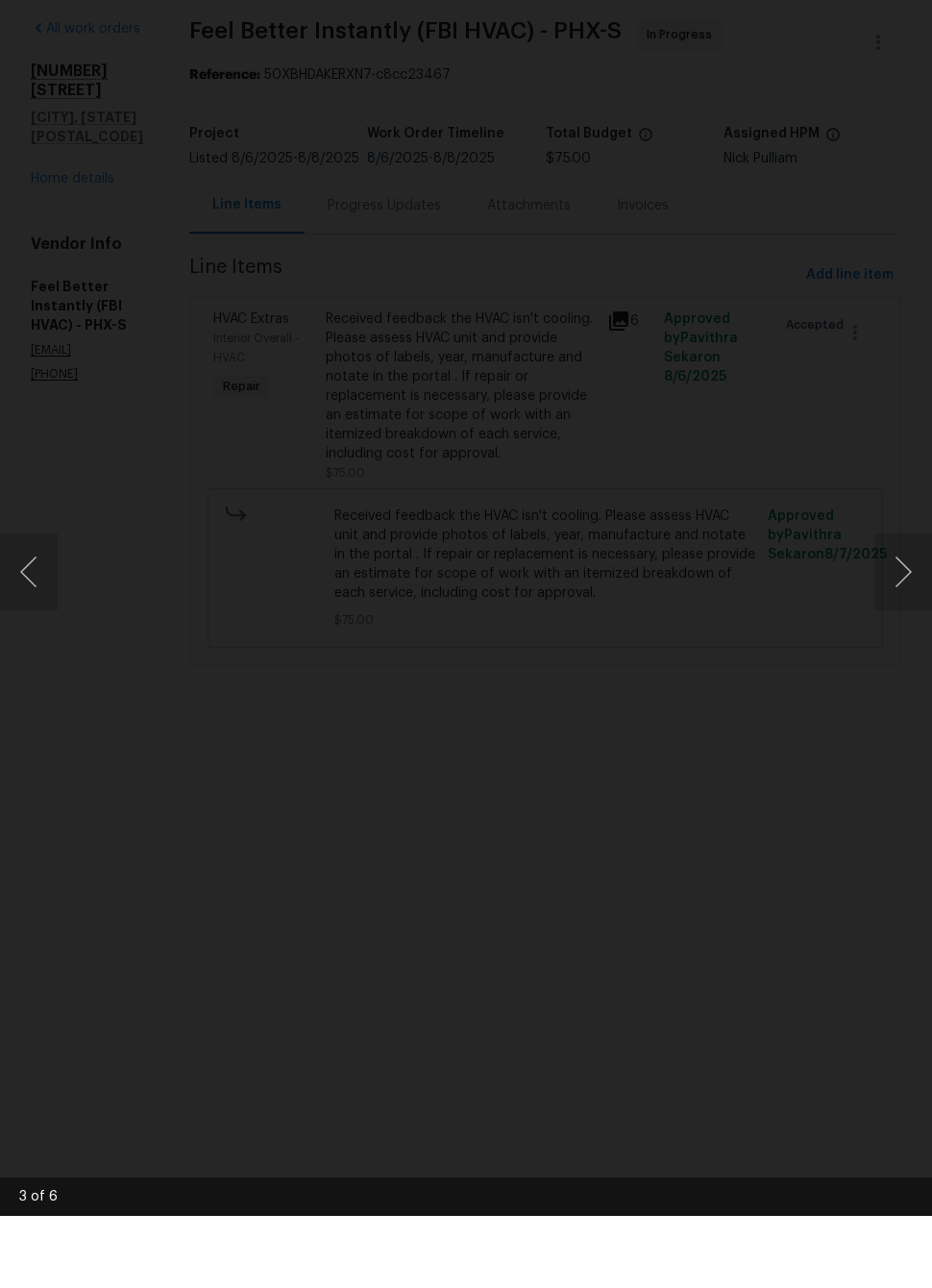 click at bounding box center (903, 644) 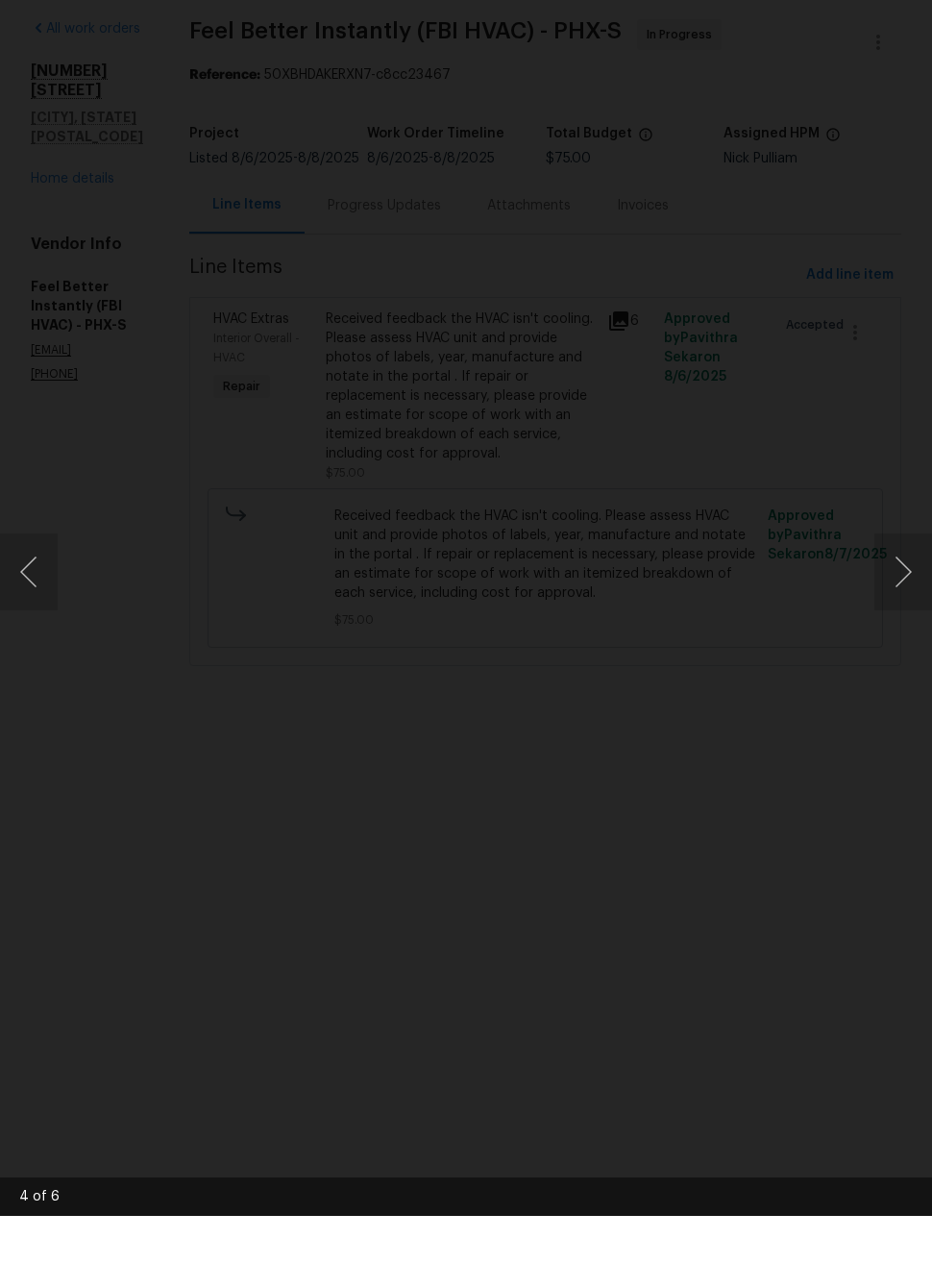 click at bounding box center (903, 644) 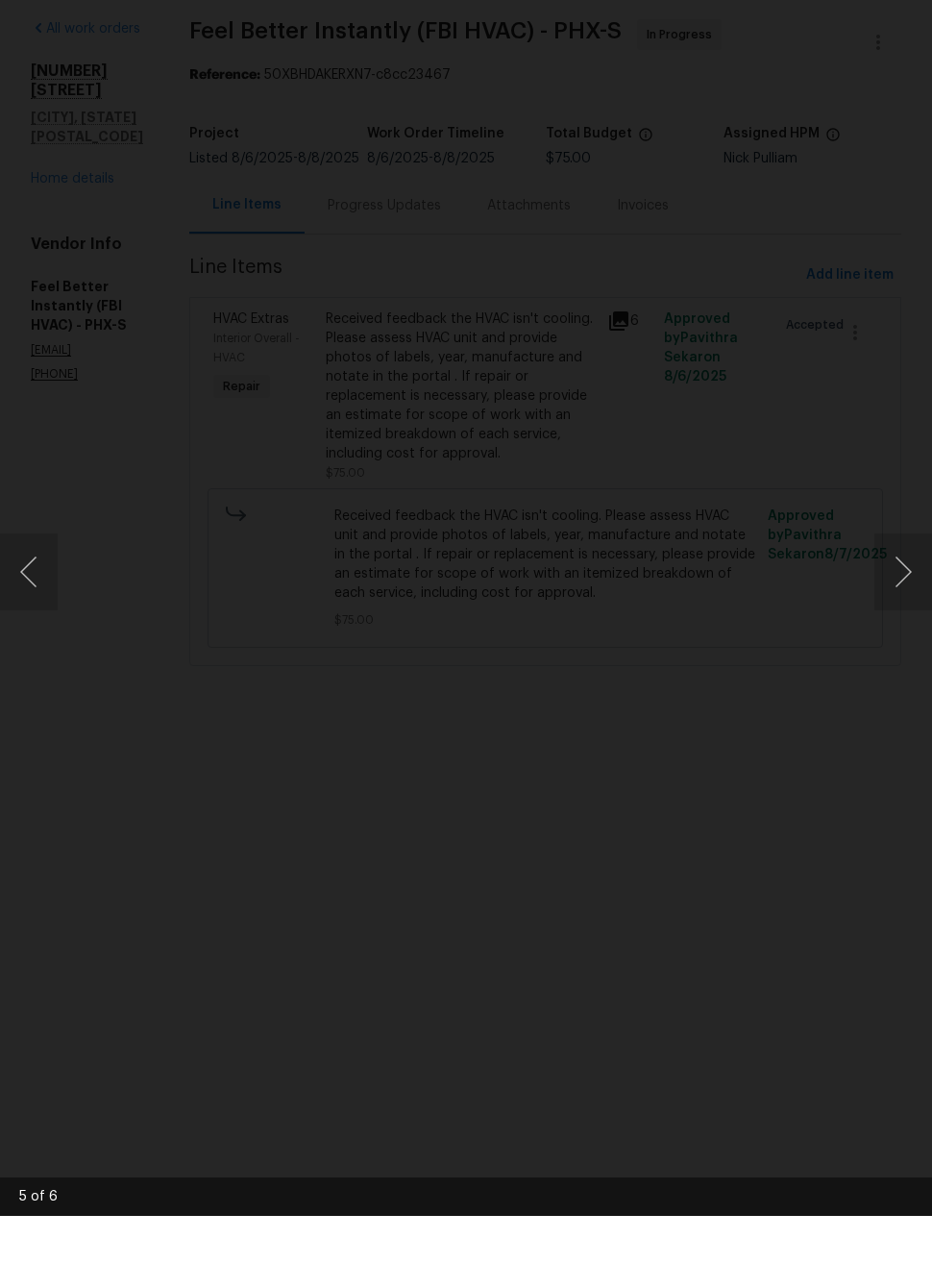 click at bounding box center [903, 644] 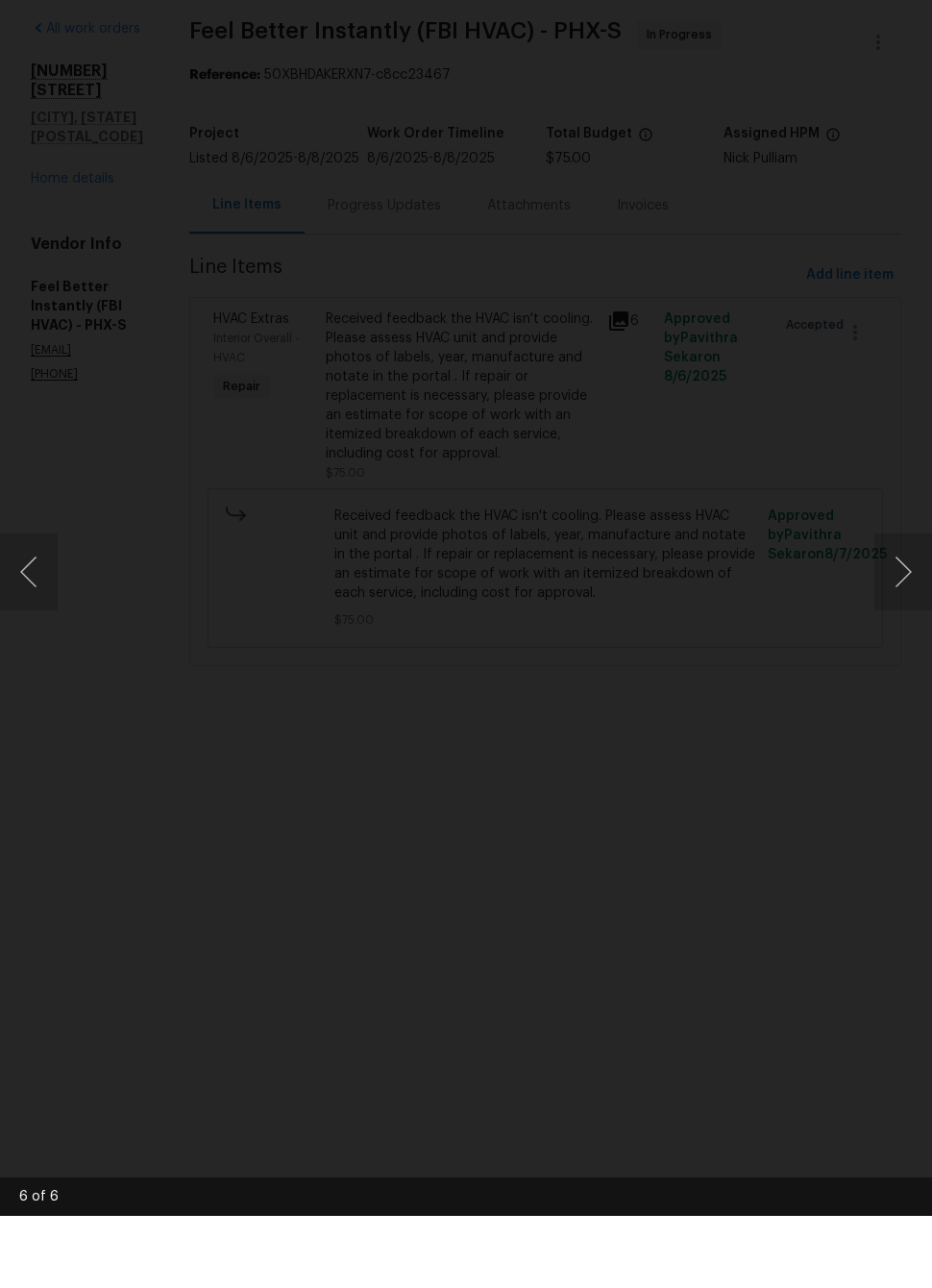 click at bounding box center (903, 644) 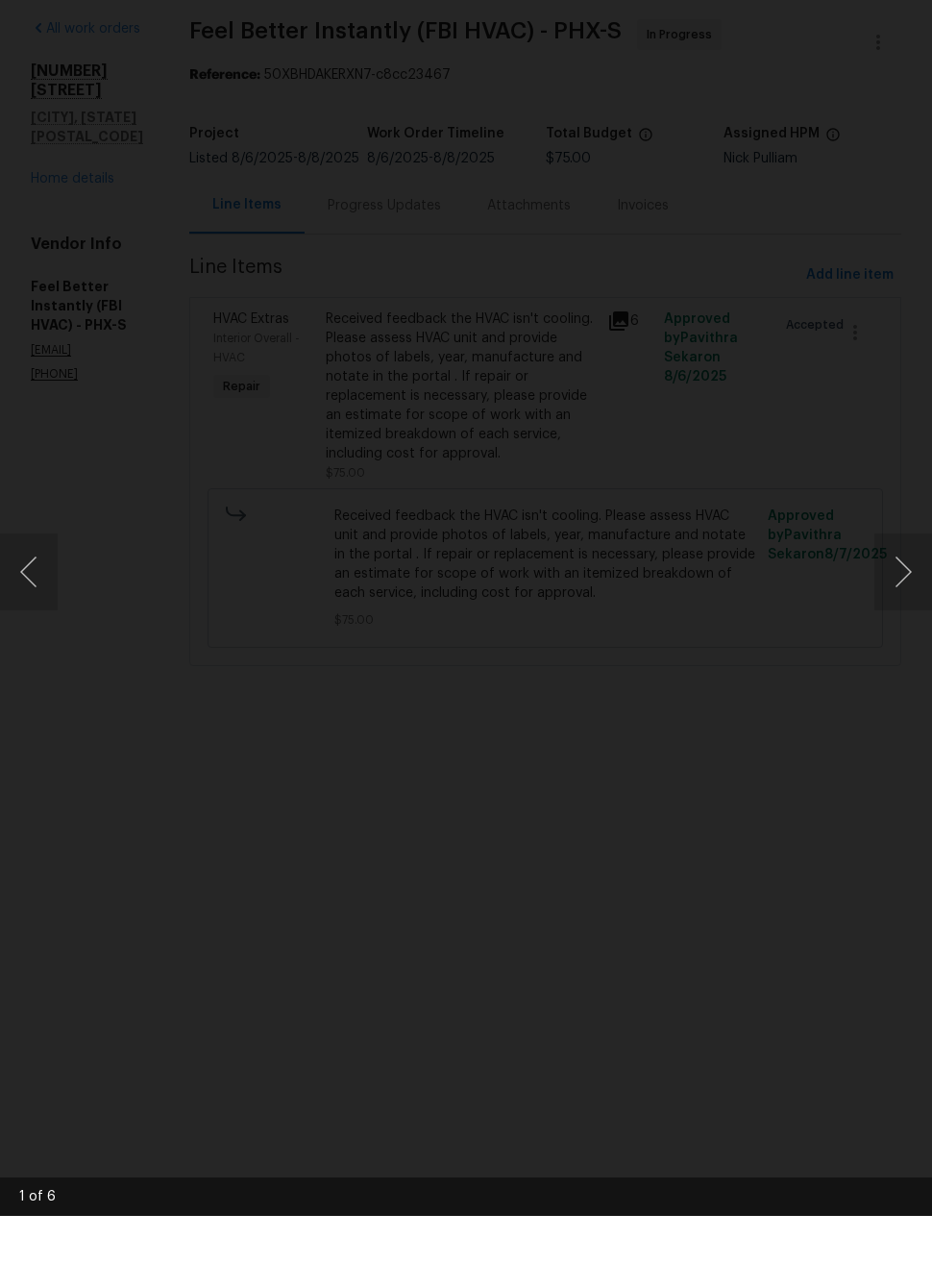 click at bounding box center (903, 644) 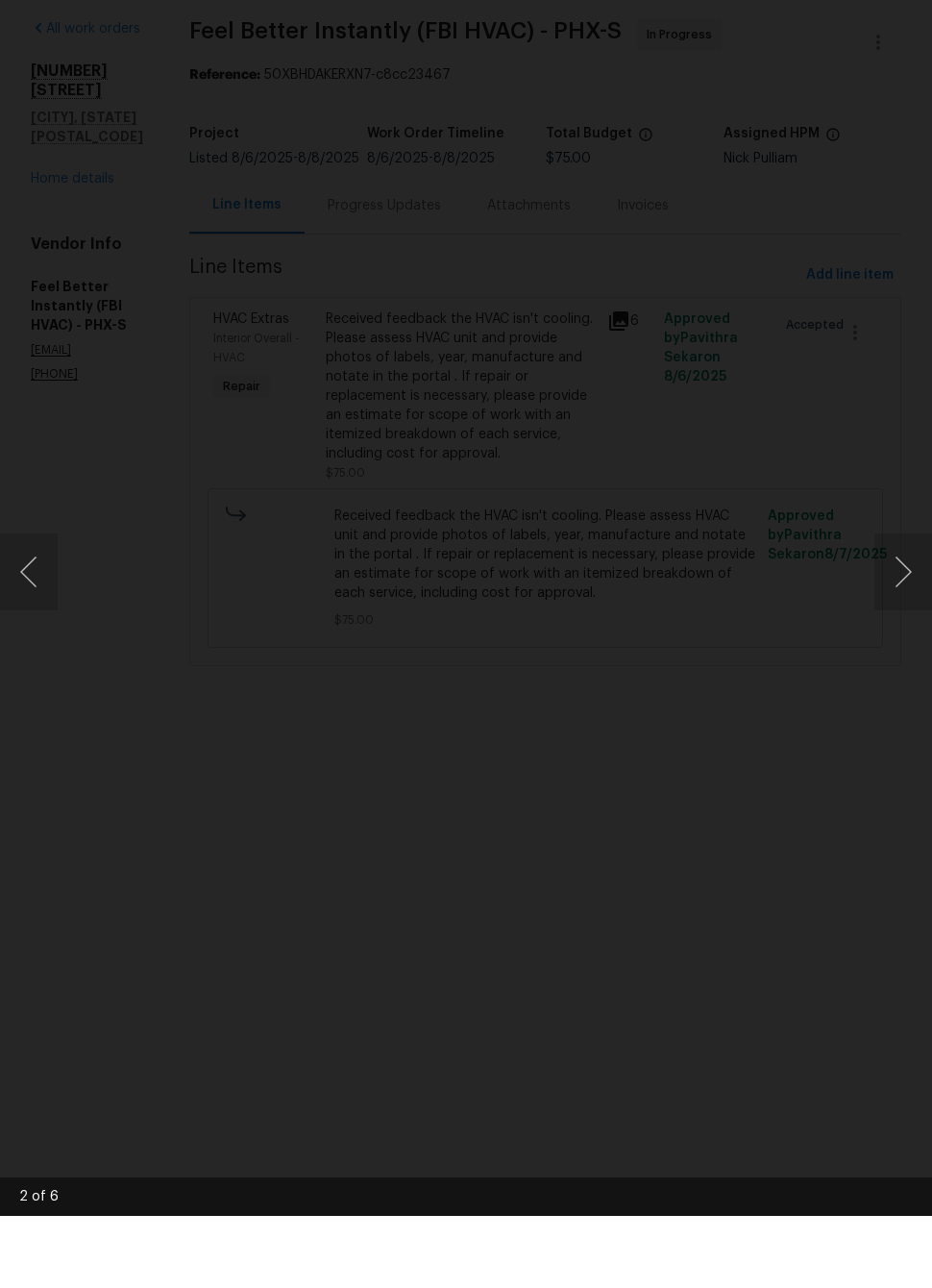 click at bounding box center [903, 644] 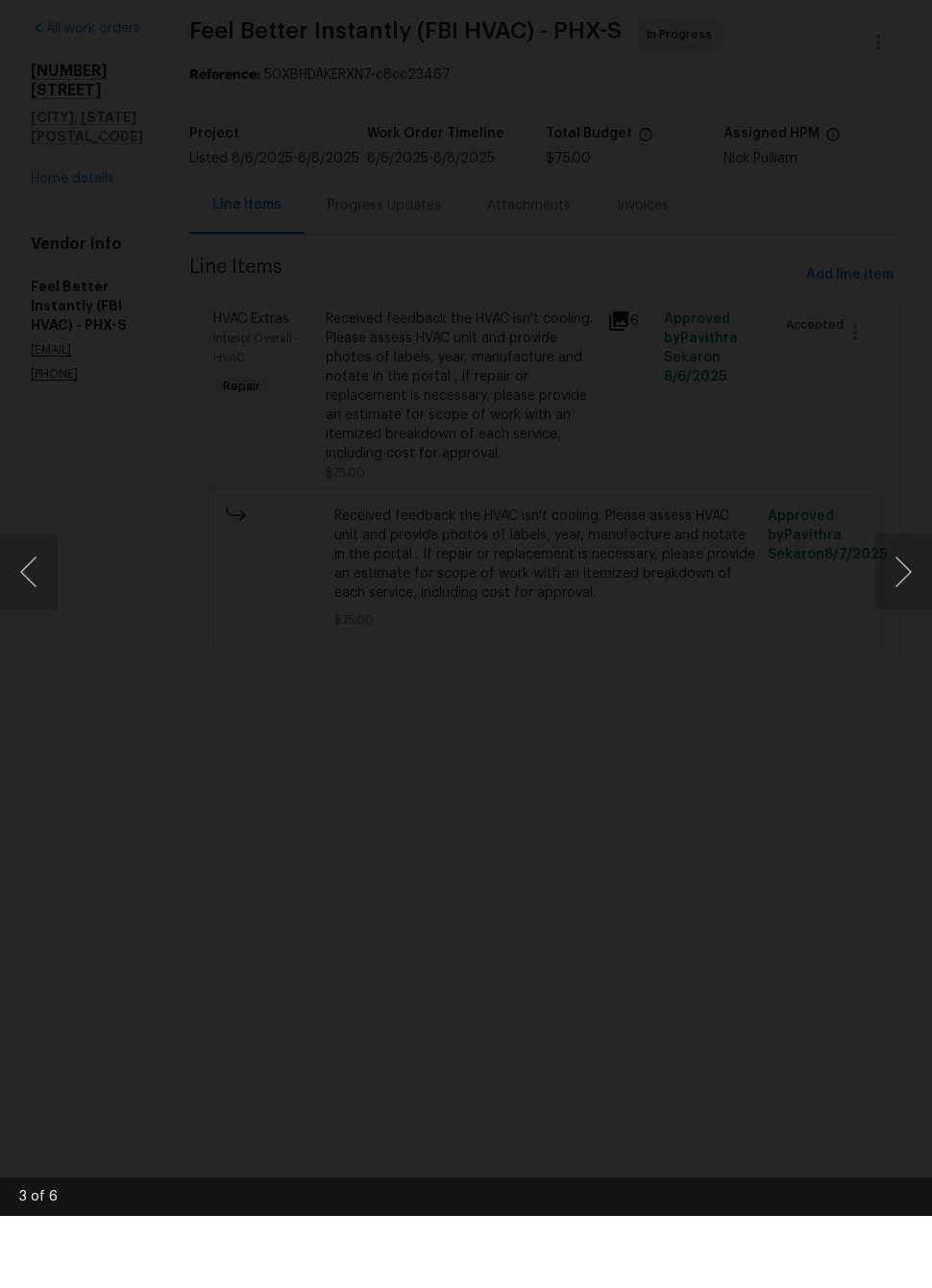 click at bounding box center [903, 644] 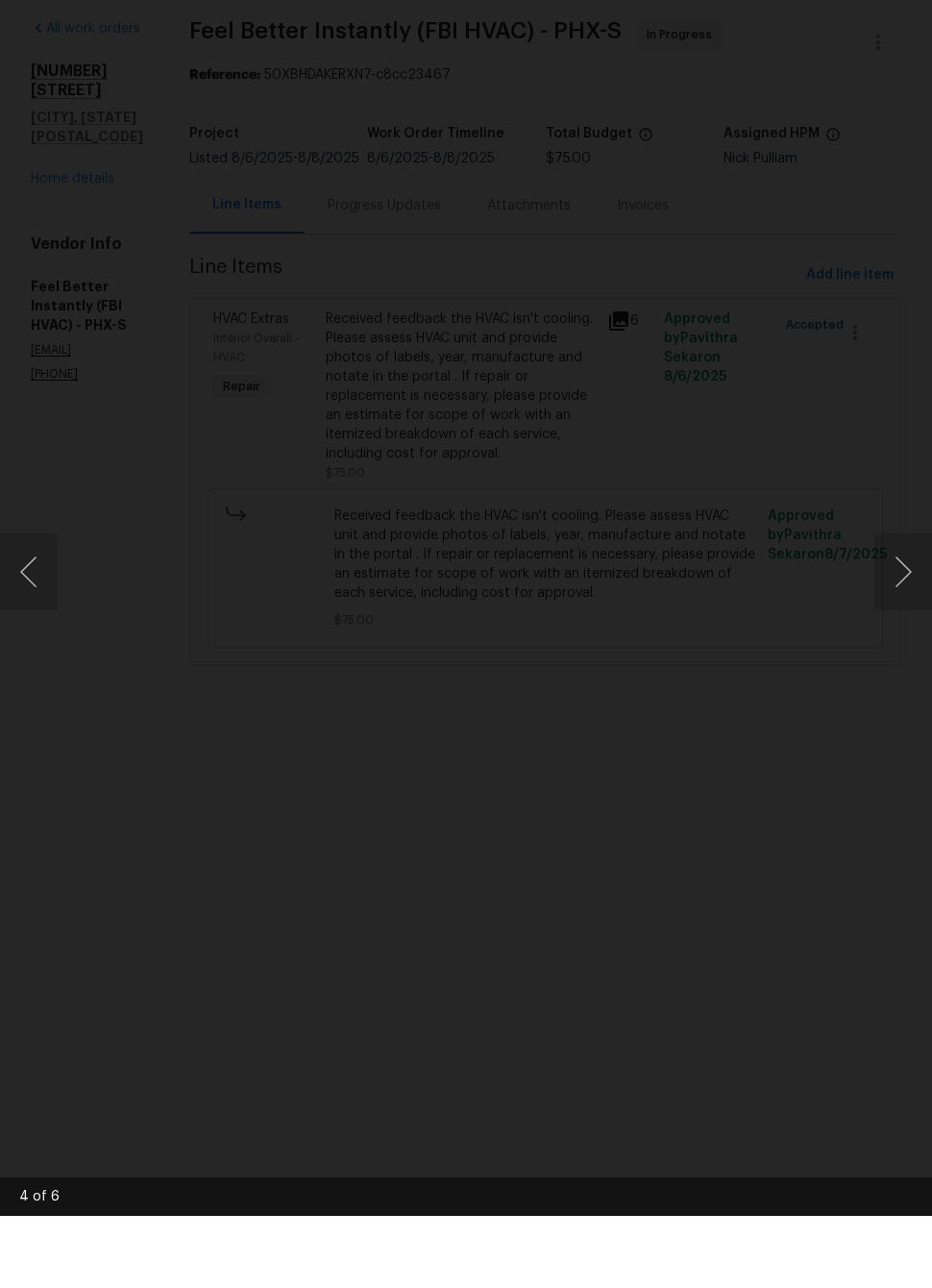 click at bounding box center [903, 644] 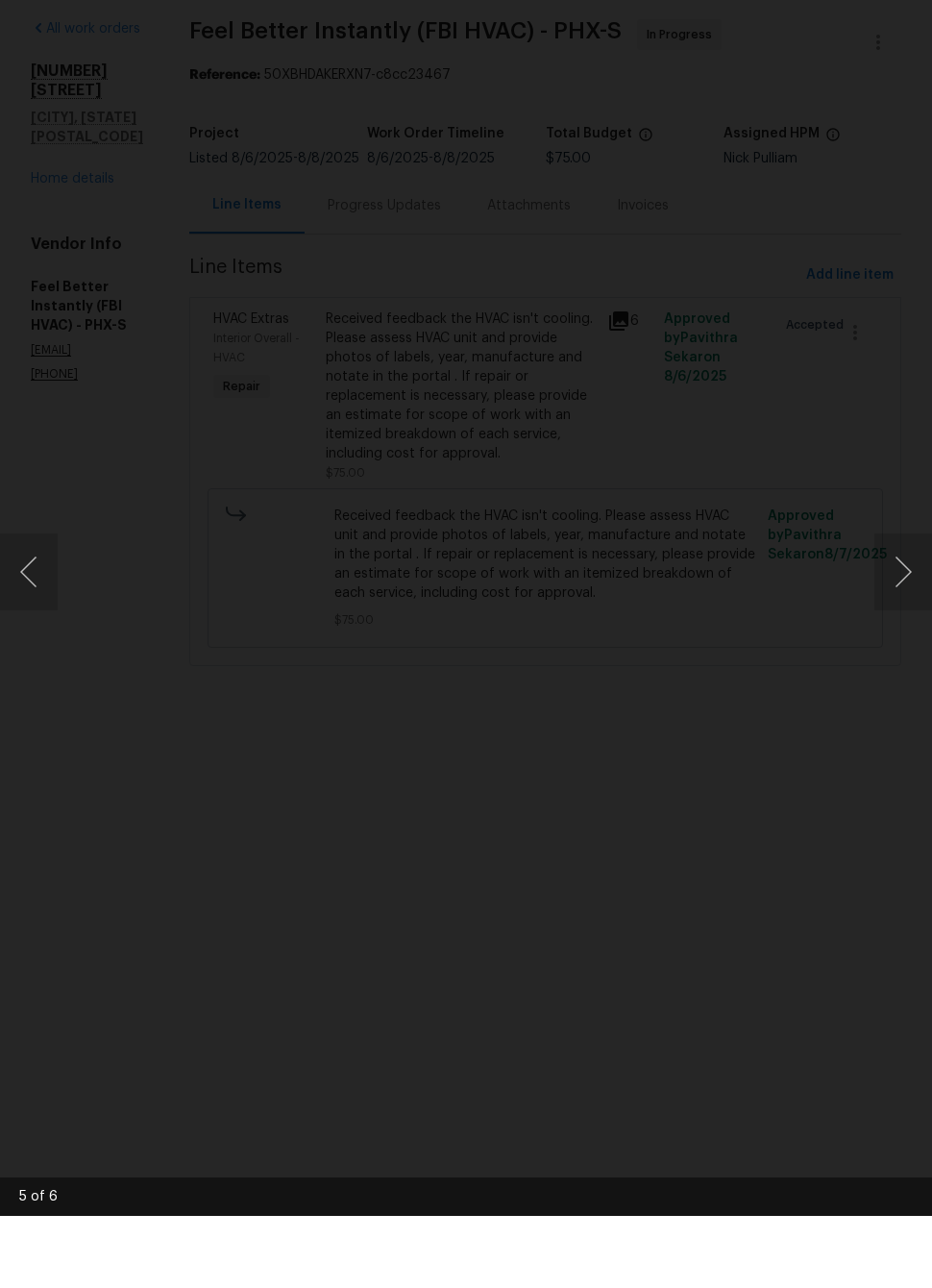 click at bounding box center [903, 644] 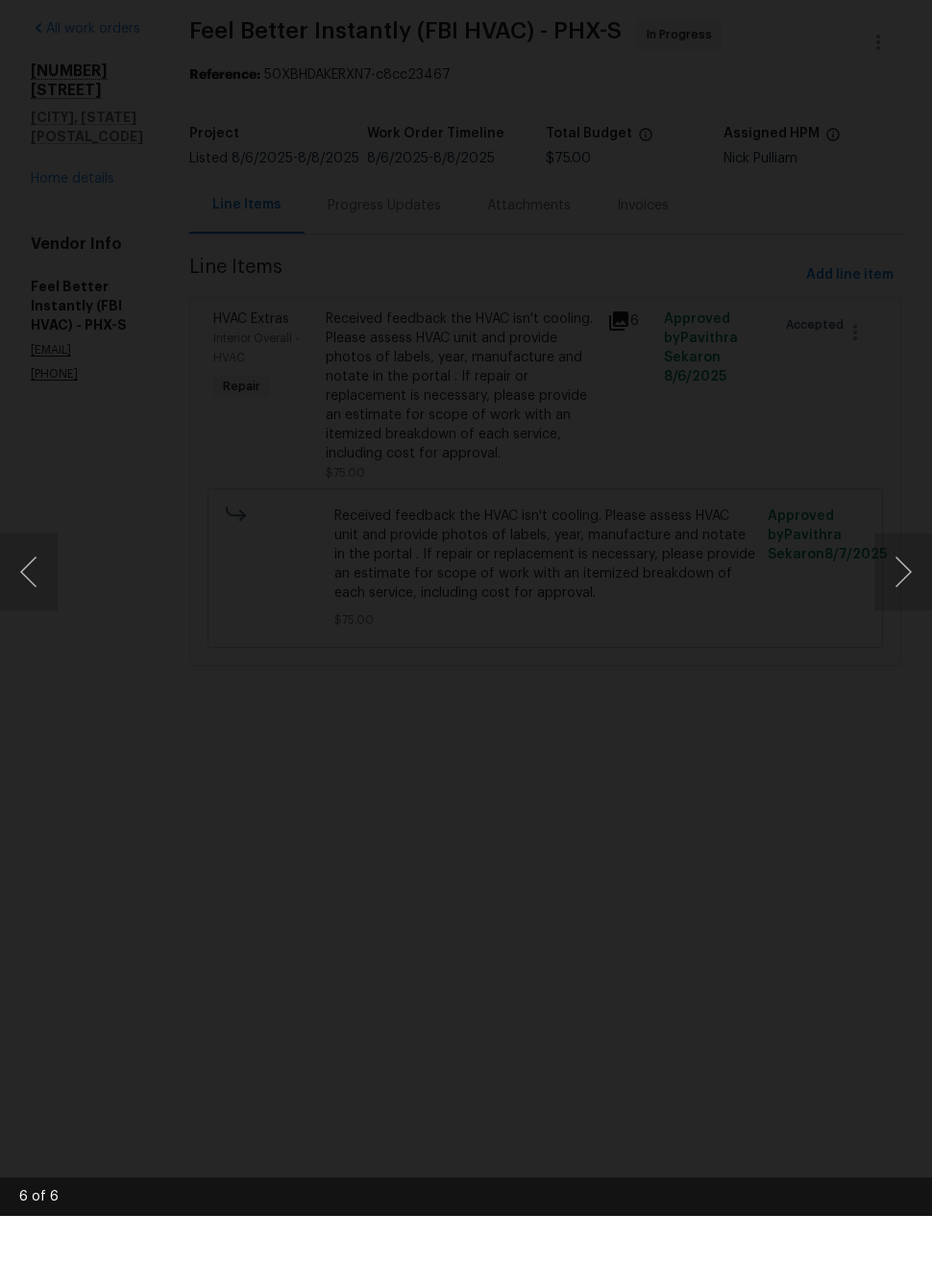 click at bounding box center [440, 643] 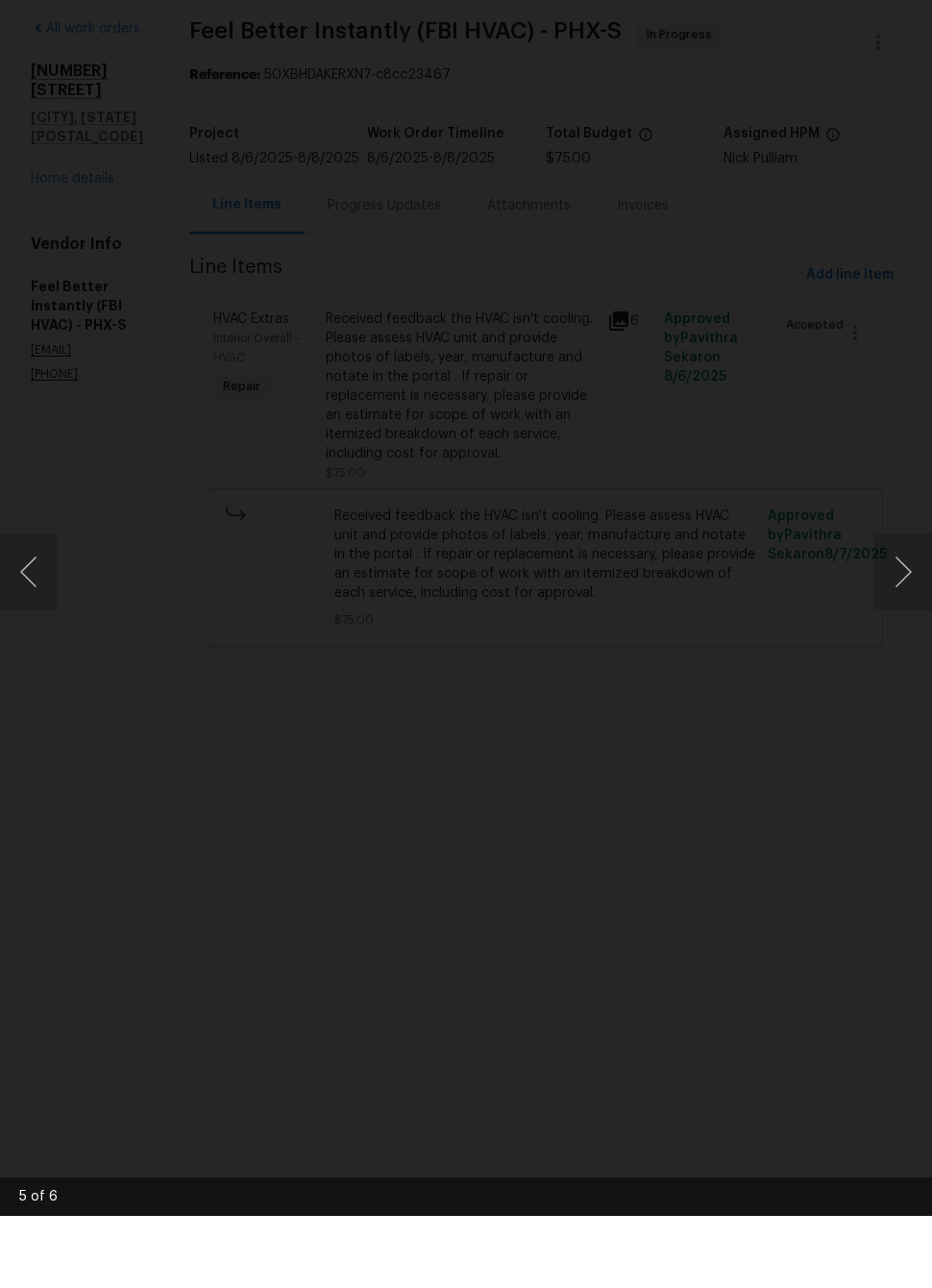 click at bounding box center (466, 644) 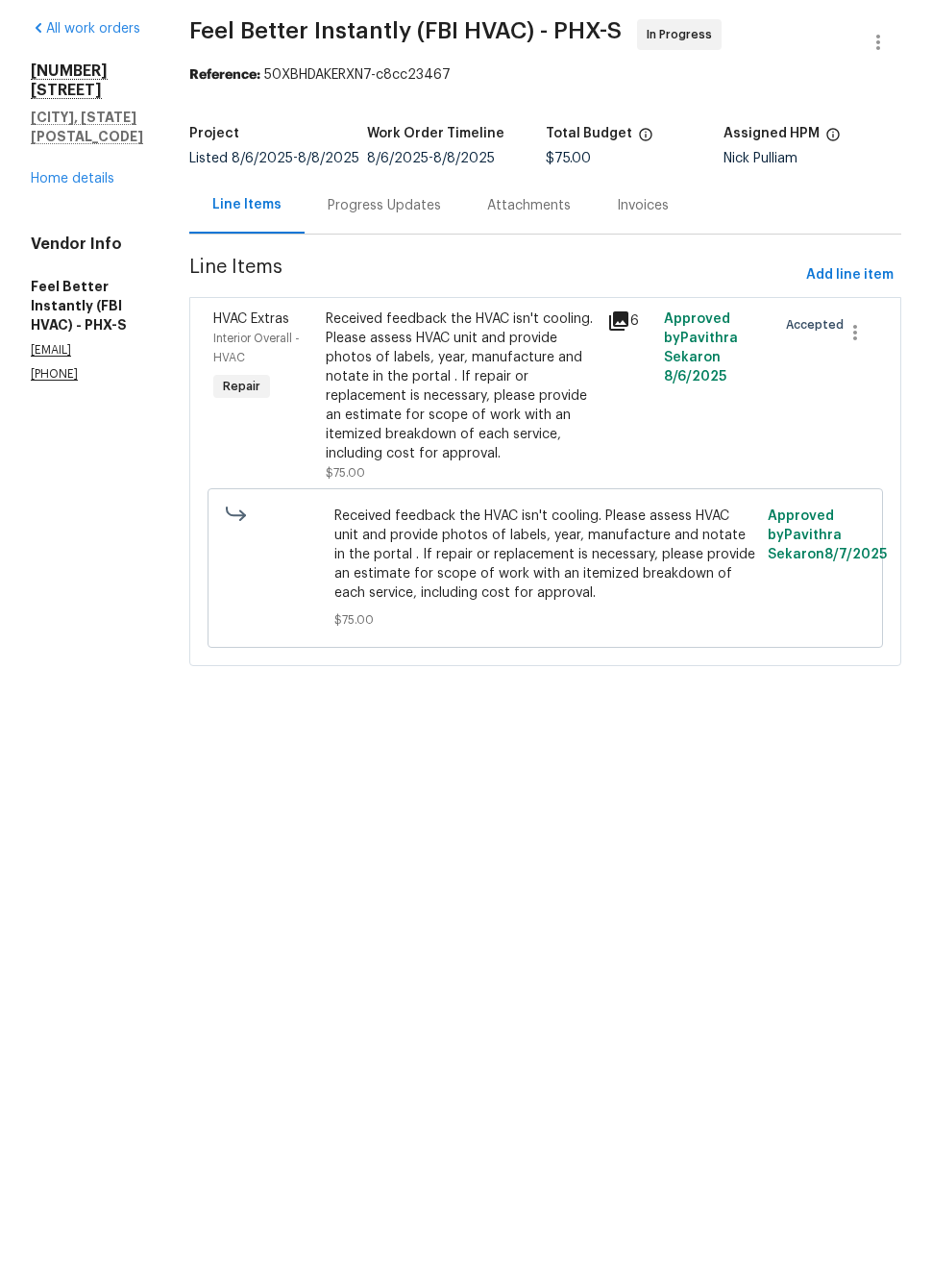 click on "Home details" at bounding box center (72, 251) 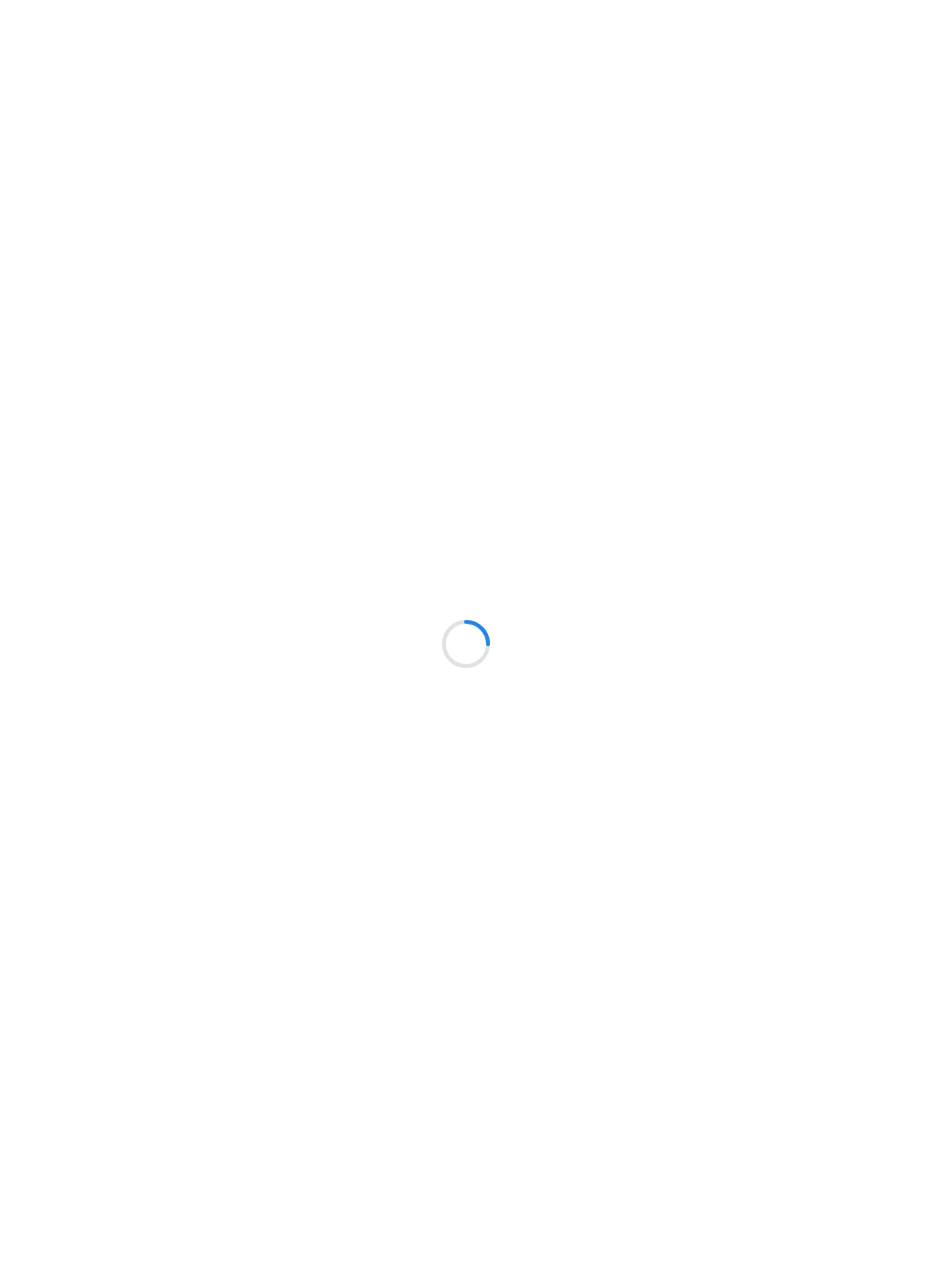 scroll, scrollTop: 0, scrollLeft: 0, axis: both 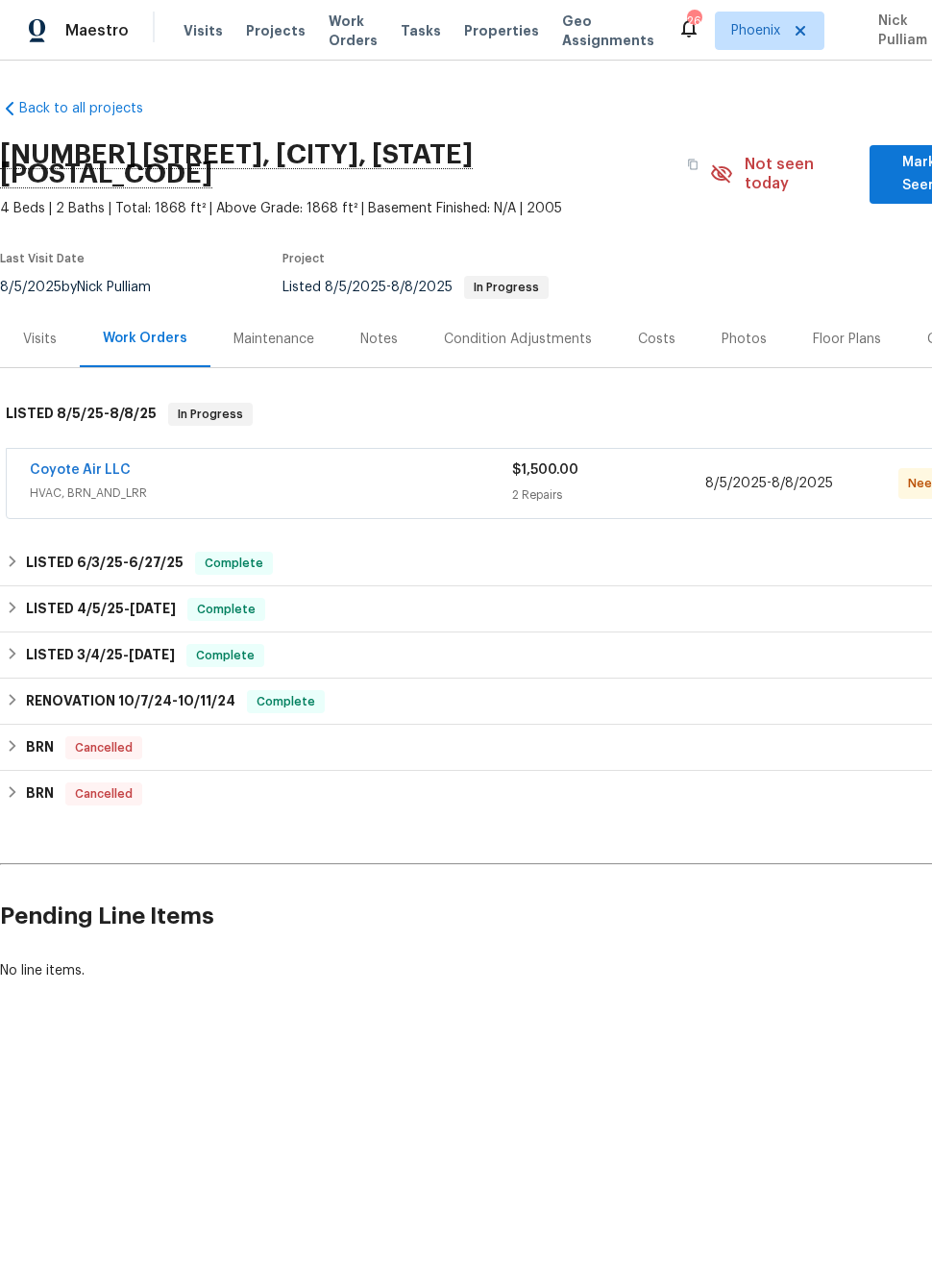 click on "Coyote Air LLC" at bounding box center (80, 470) 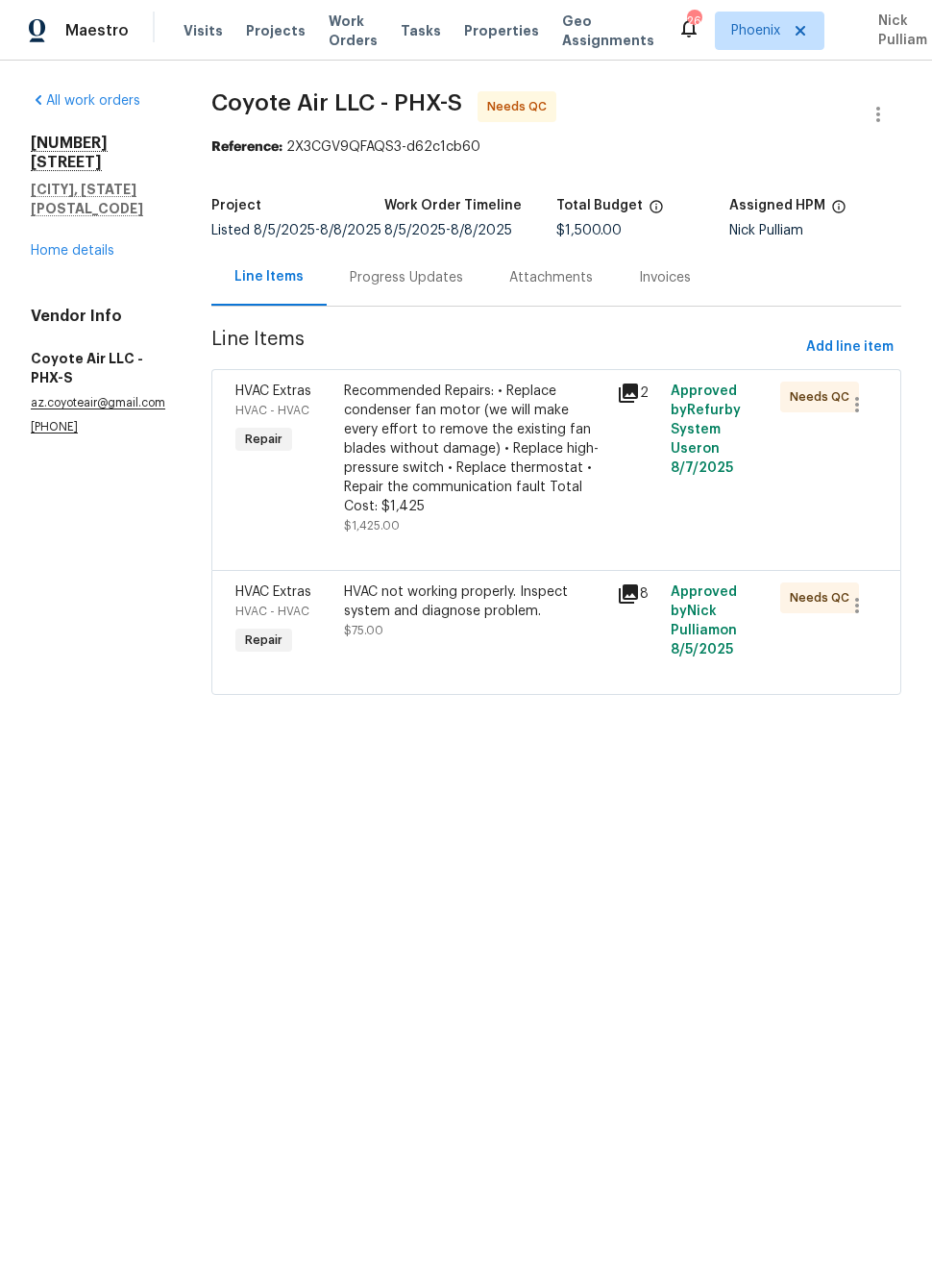 click on "Recommended Repairs: • Replace condenser fan motor (we will make every effort to remove the existing fan blades without damage) • Replace high-pressure switch • Replace thermostat • Repair the communication fault Total Cost: $1,425" at bounding box center [474, 449] 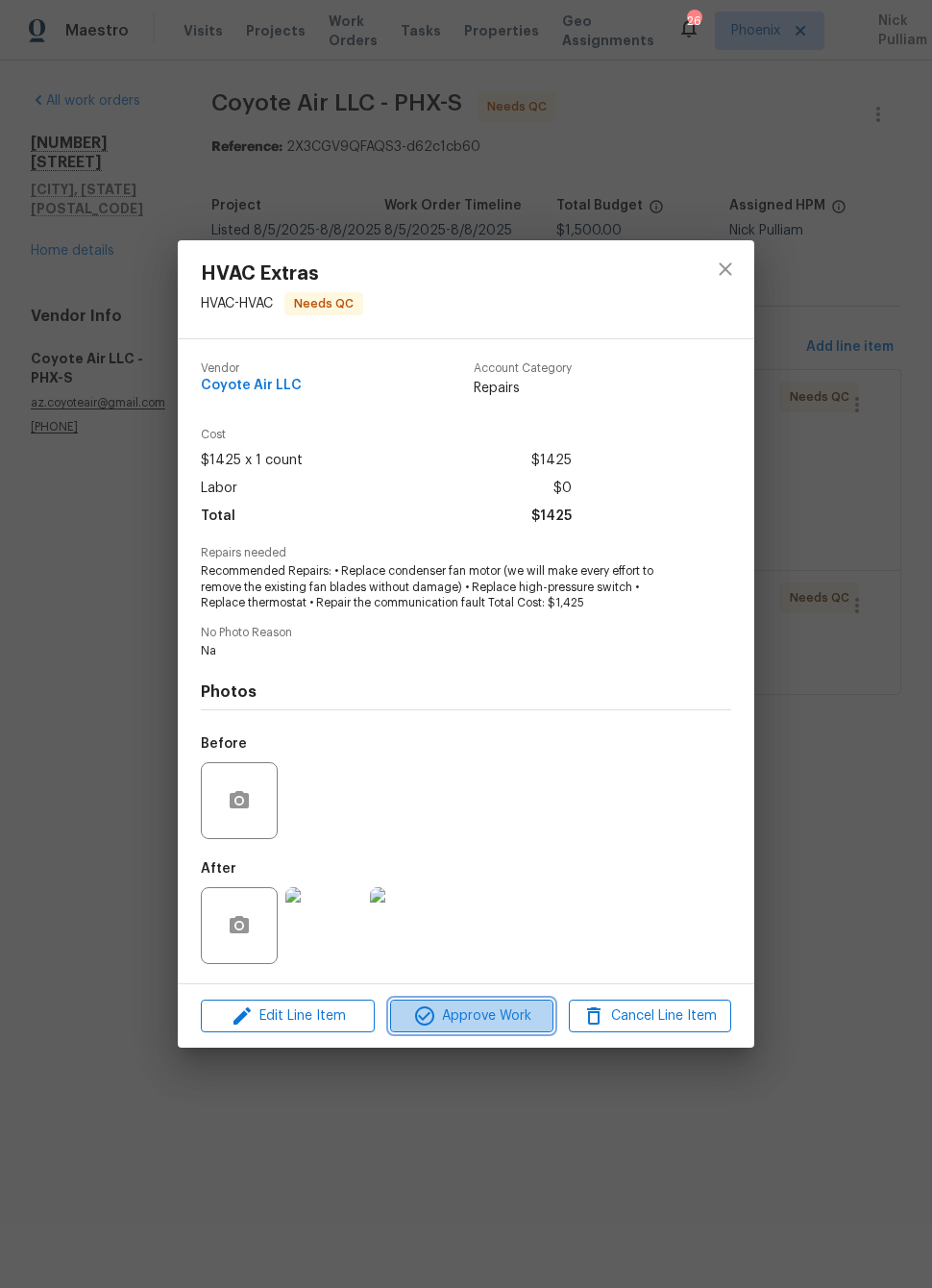 click on "Approve Work" at bounding box center (471, 1016) 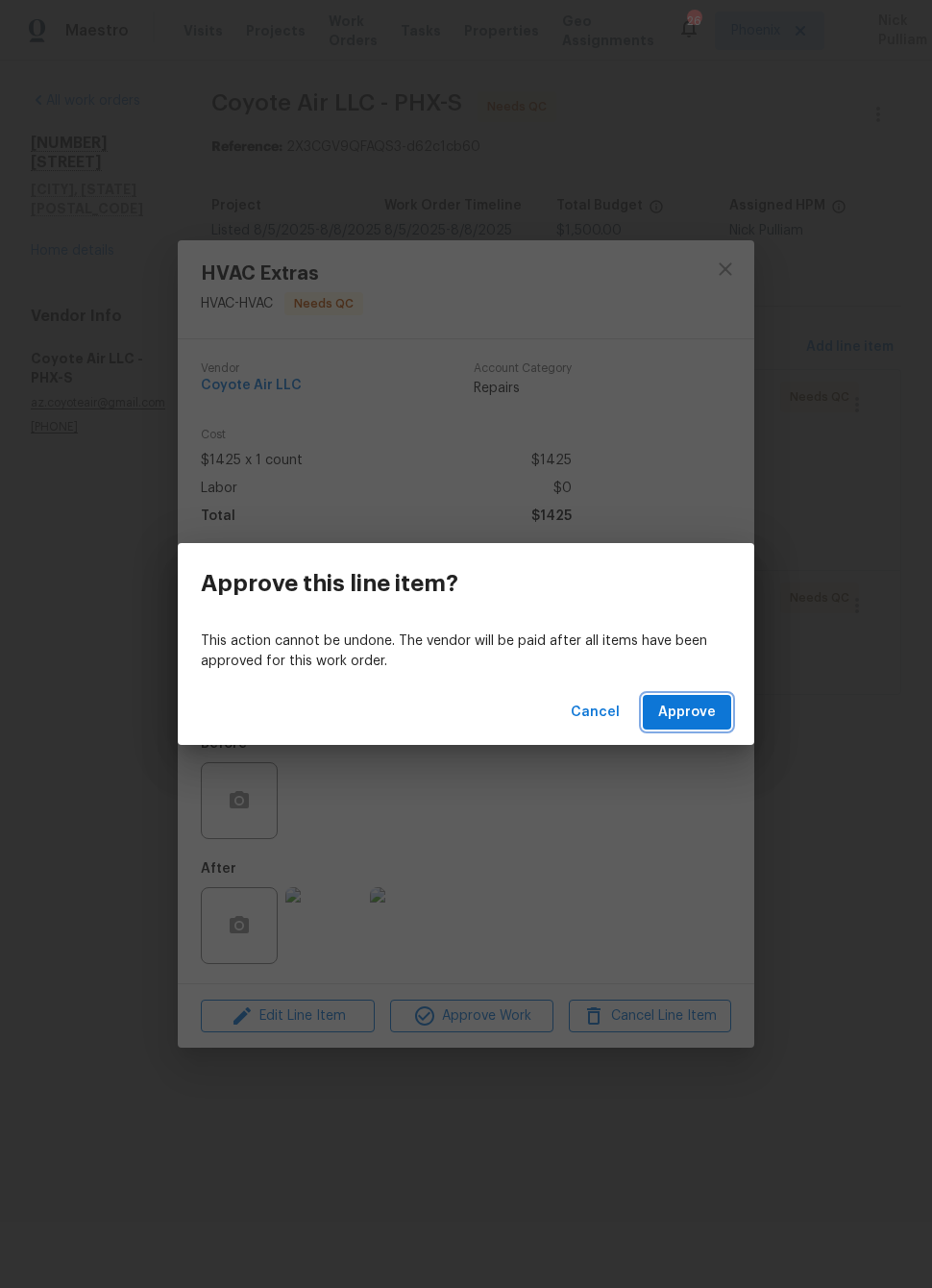 click on "Approve" at bounding box center [687, 712] 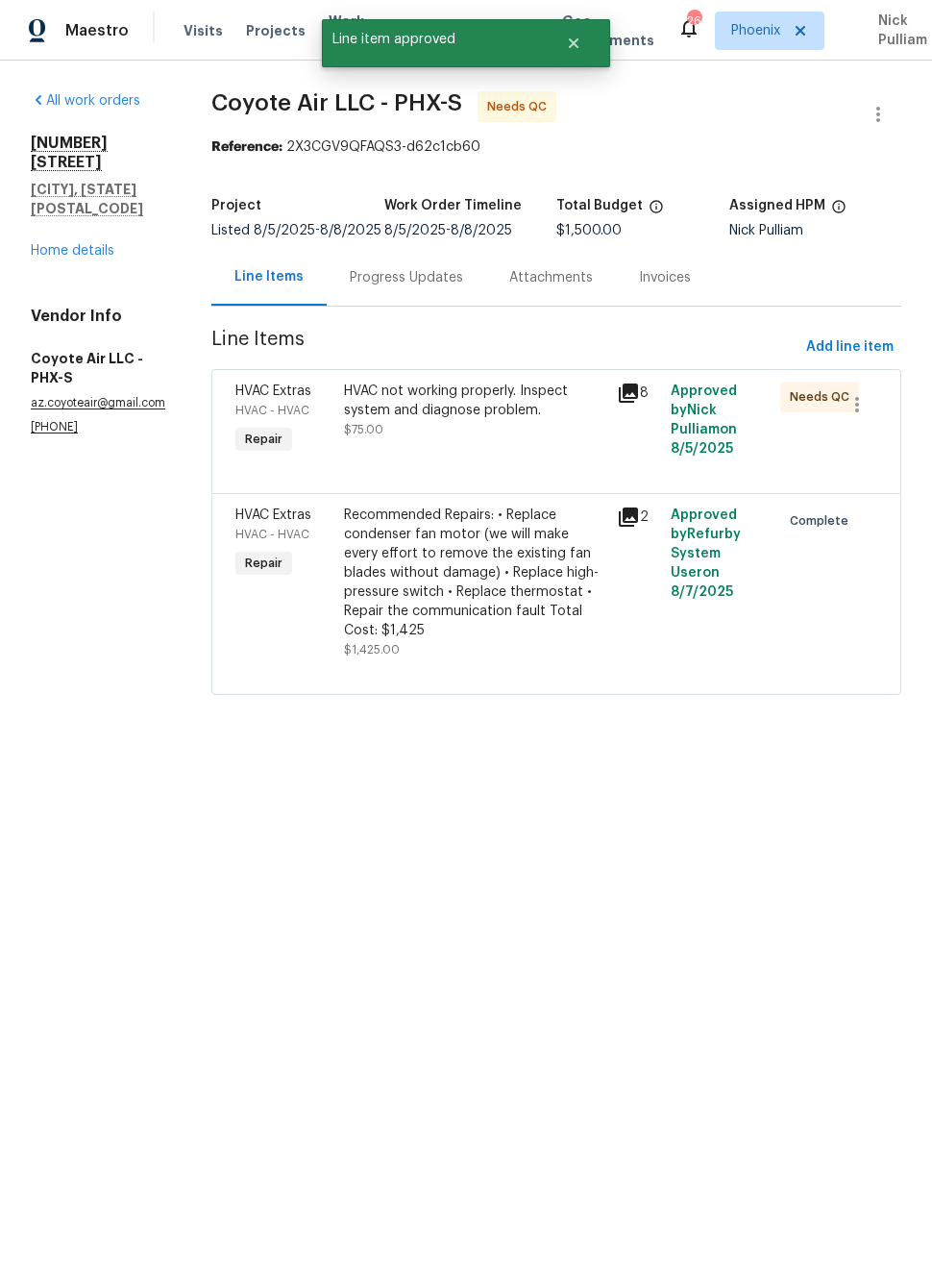 click on "HVAC not working properly. Inspect system and diagnose problem. $75.00" at bounding box center [474, 420] 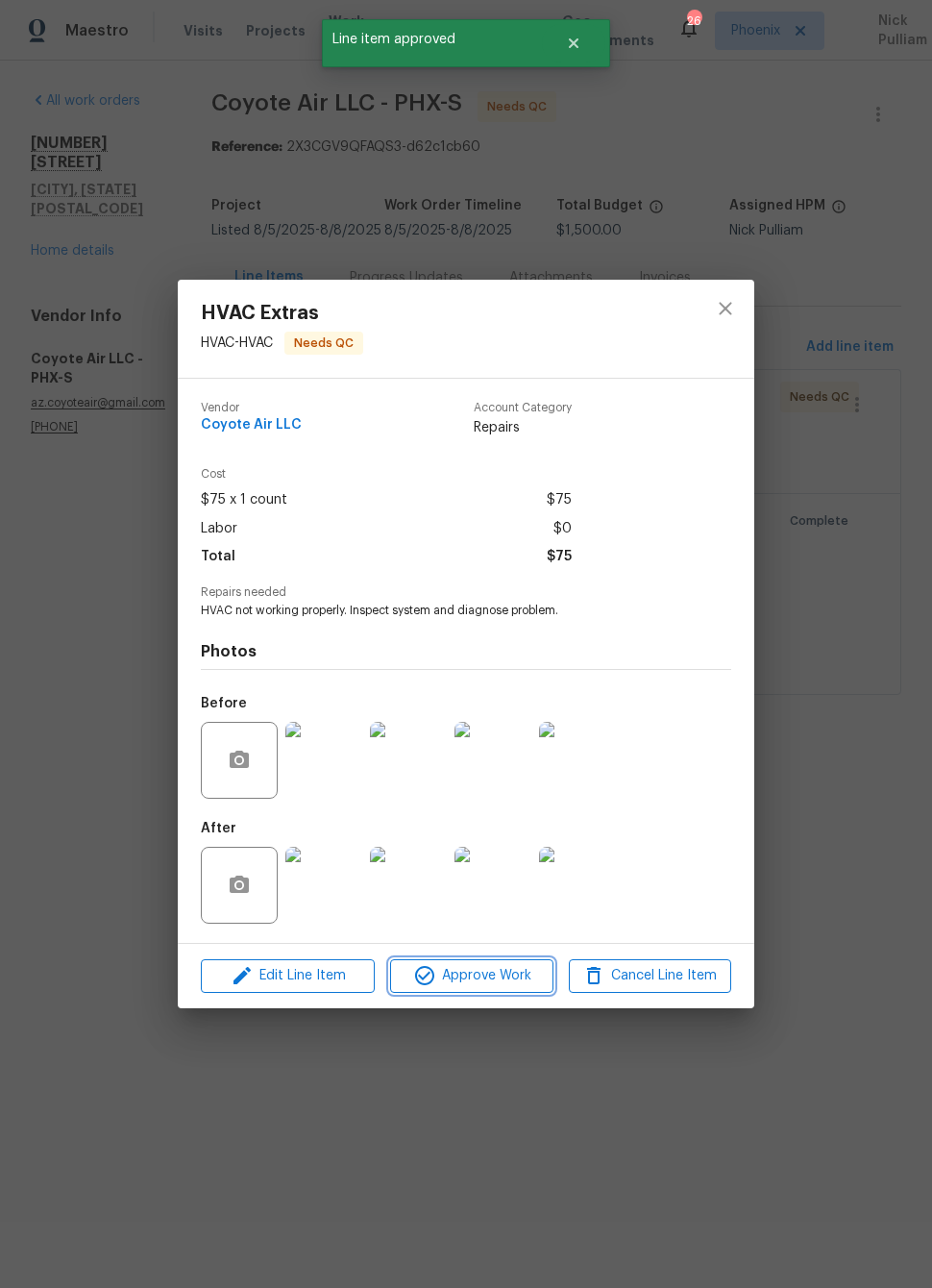 click on "Approve Work" at bounding box center (471, 976) 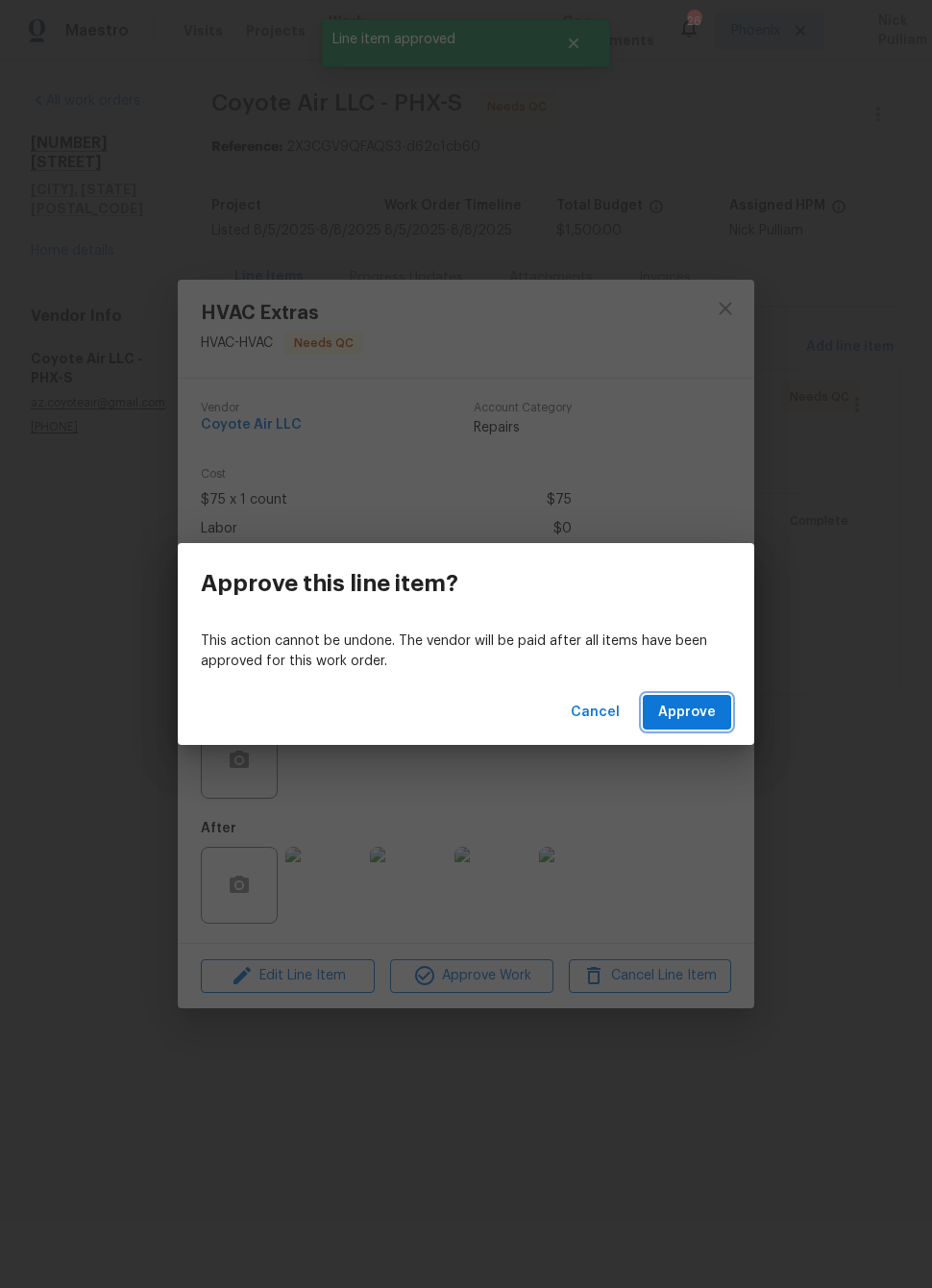 click on "Approve" at bounding box center (687, 712) 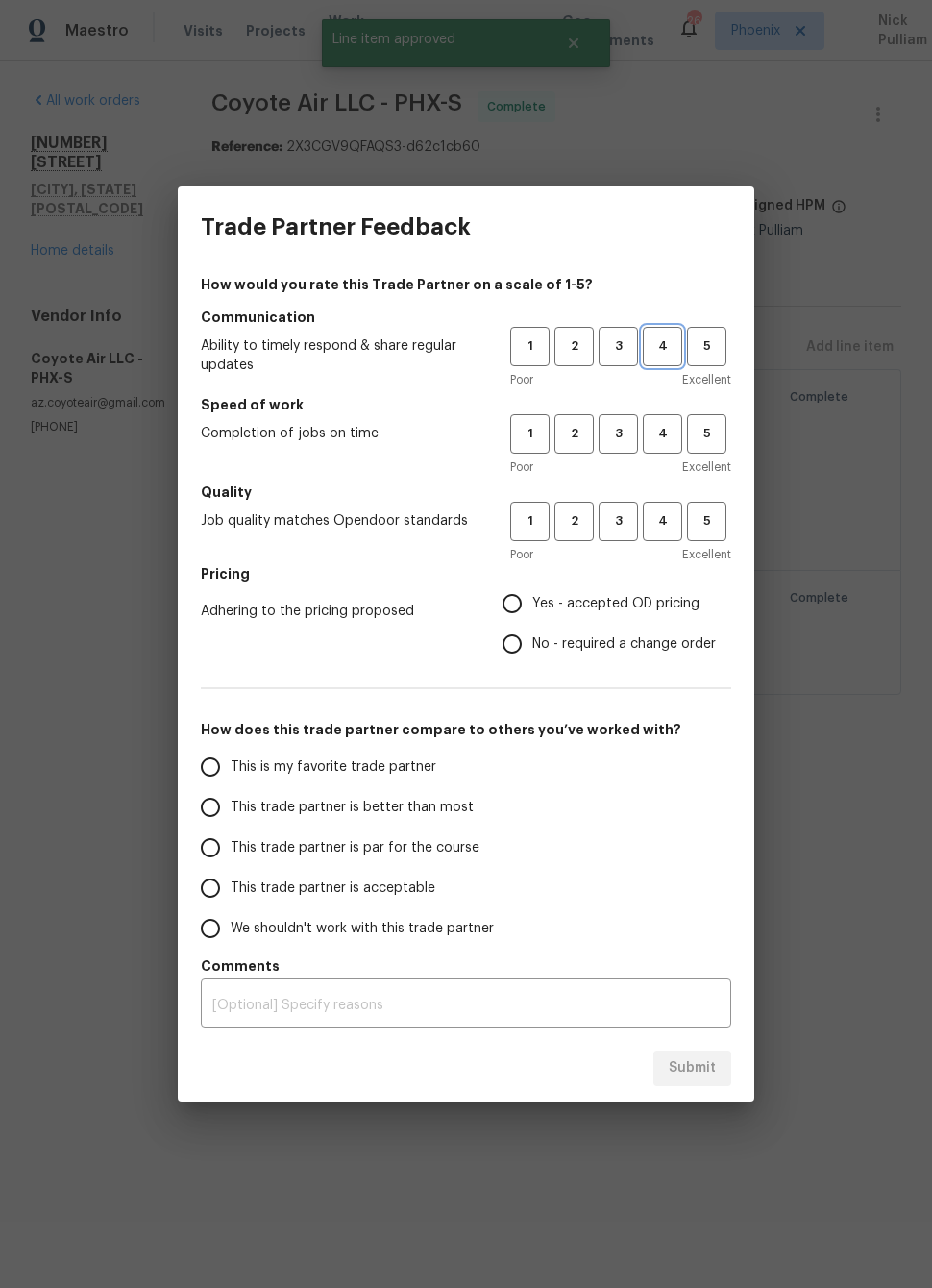 click on "4" at bounding box center [662, 346] 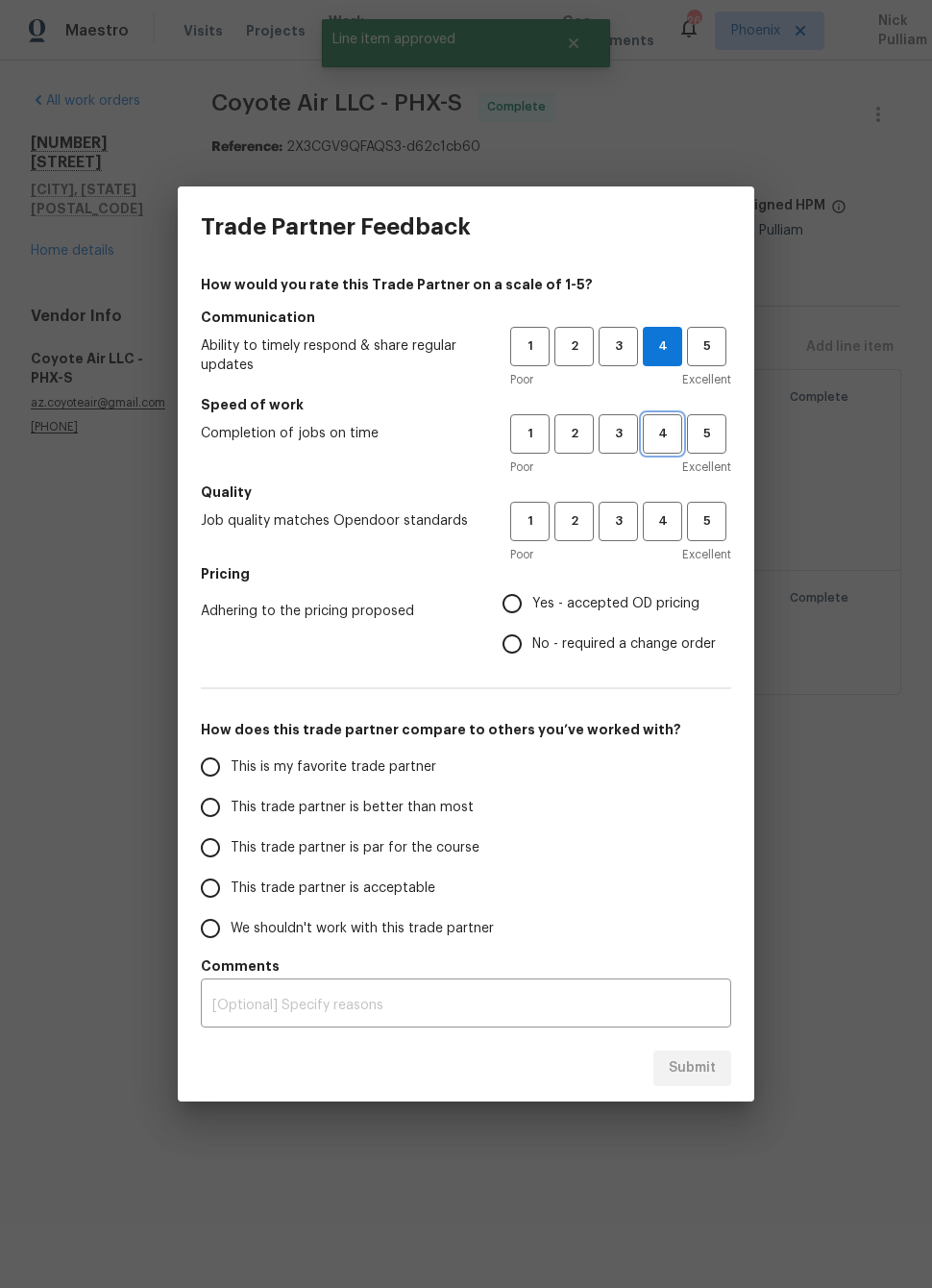 click on "4" at bounding box center (662, 433) 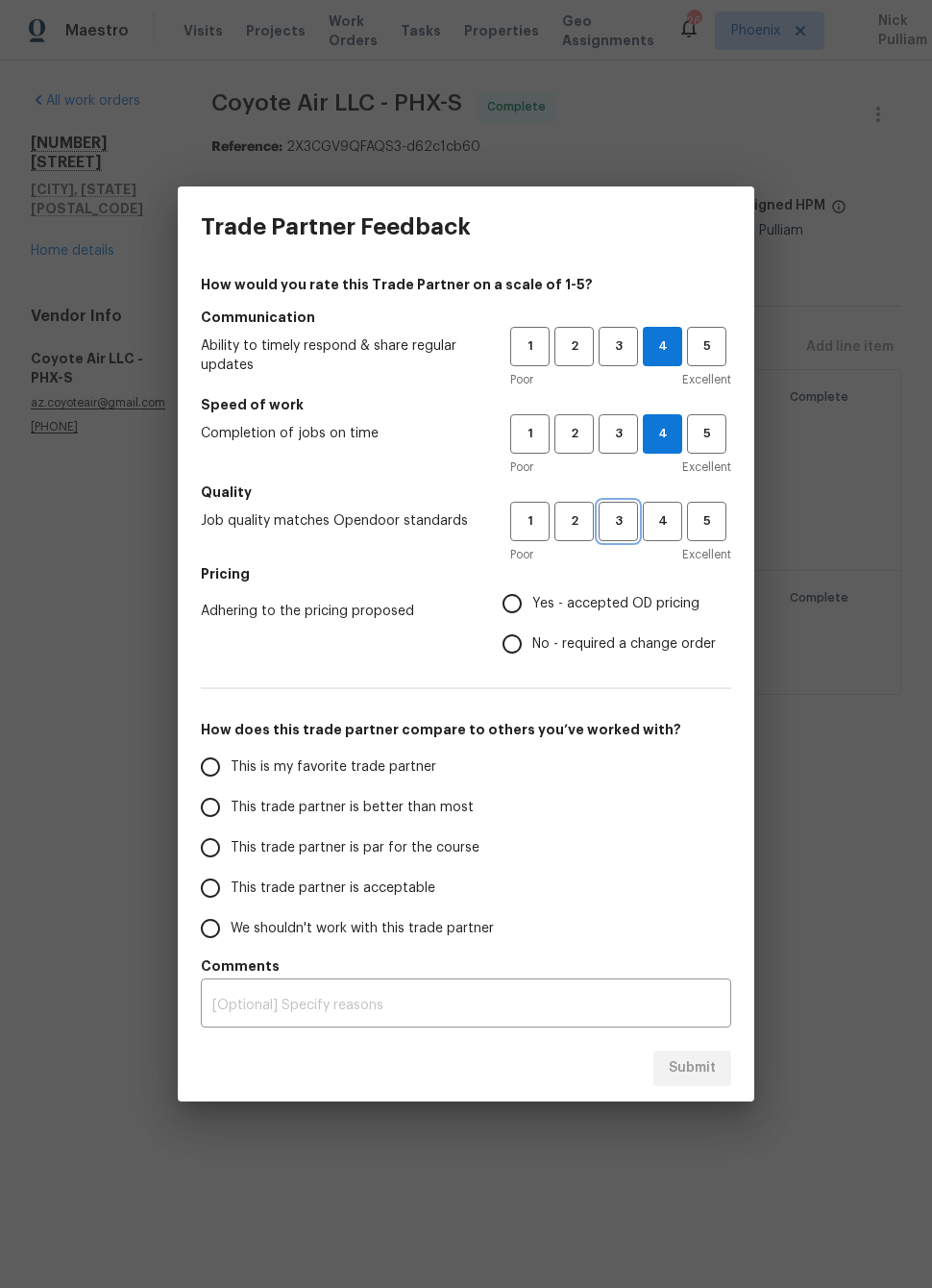 click on "3" at bounding box center (618, 521) 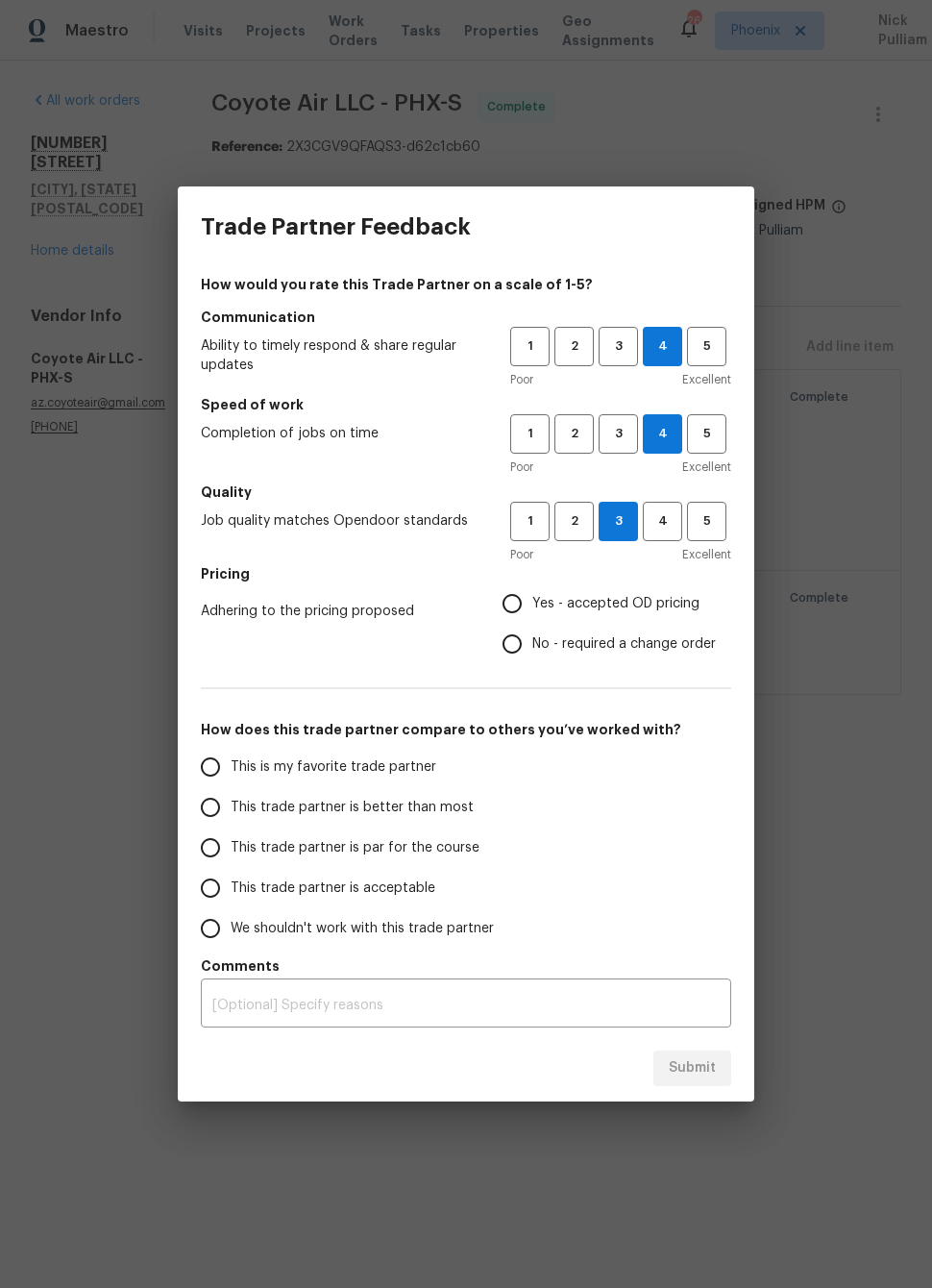 click on "No - required a change order" at bounding box center [512, 644] 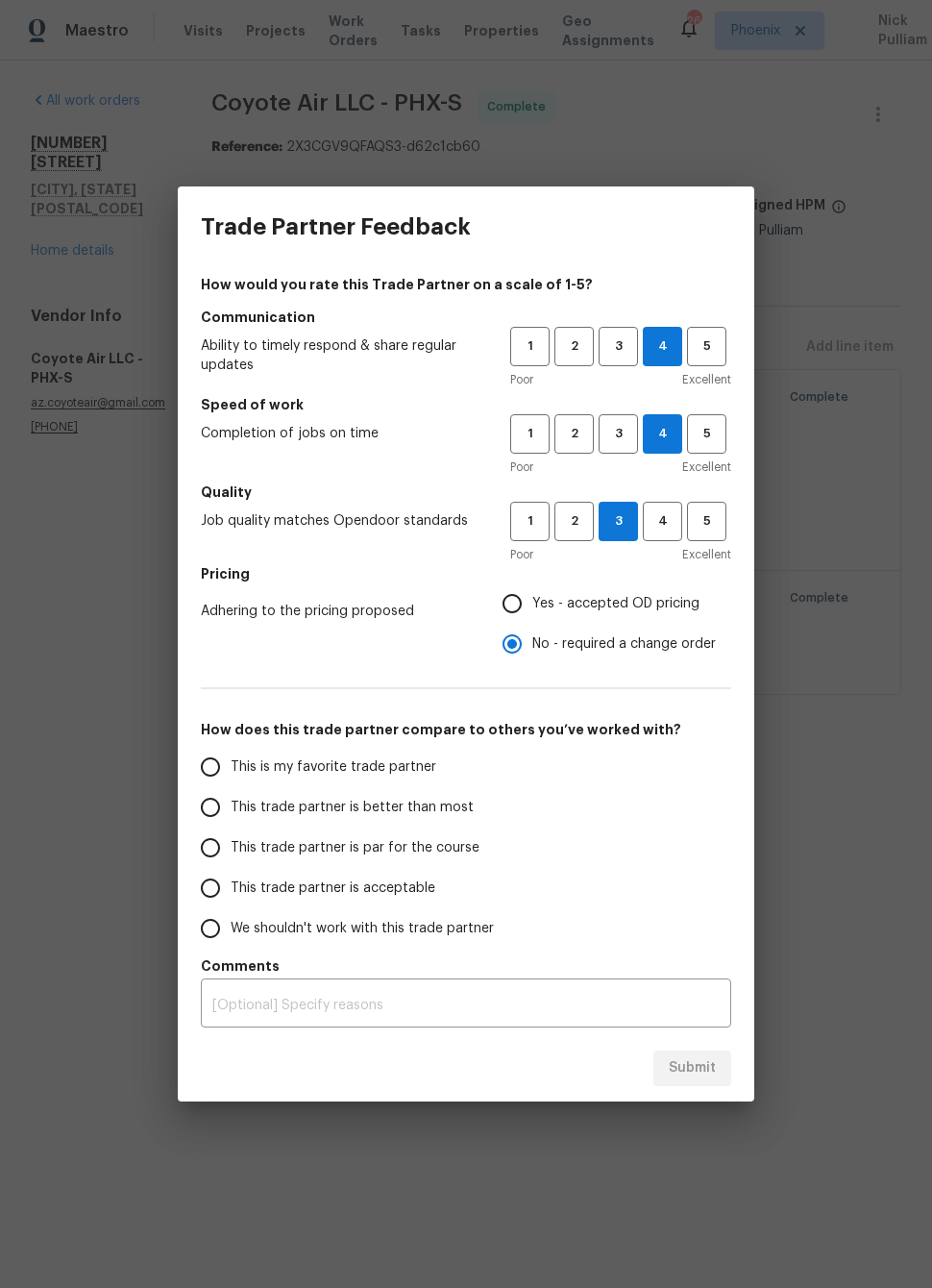 click on "Yes - accepted OD pricing" at bounding box center [512, 604] 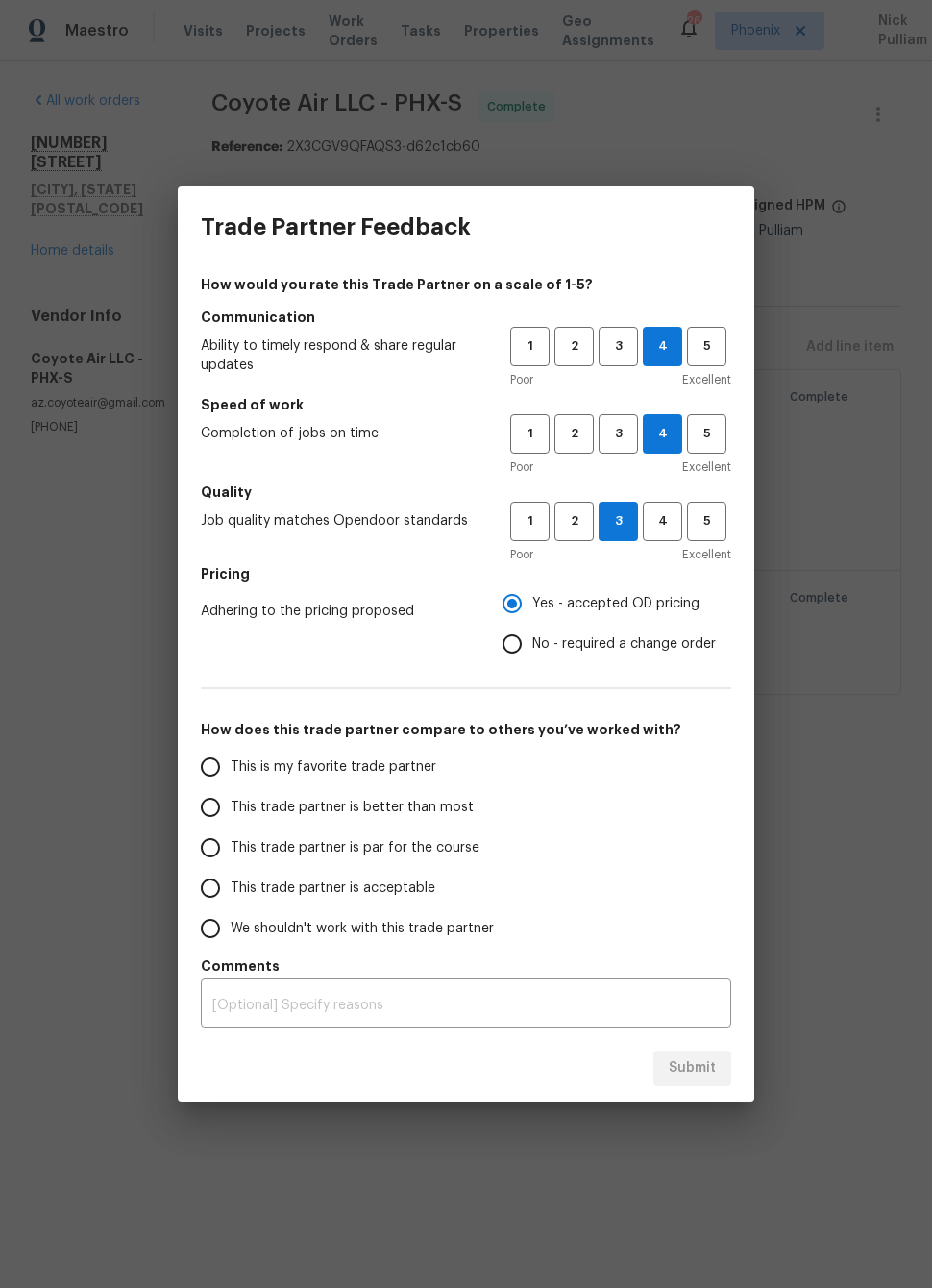 click on "This trade partner is better than most" at bounding box center [352, 807] 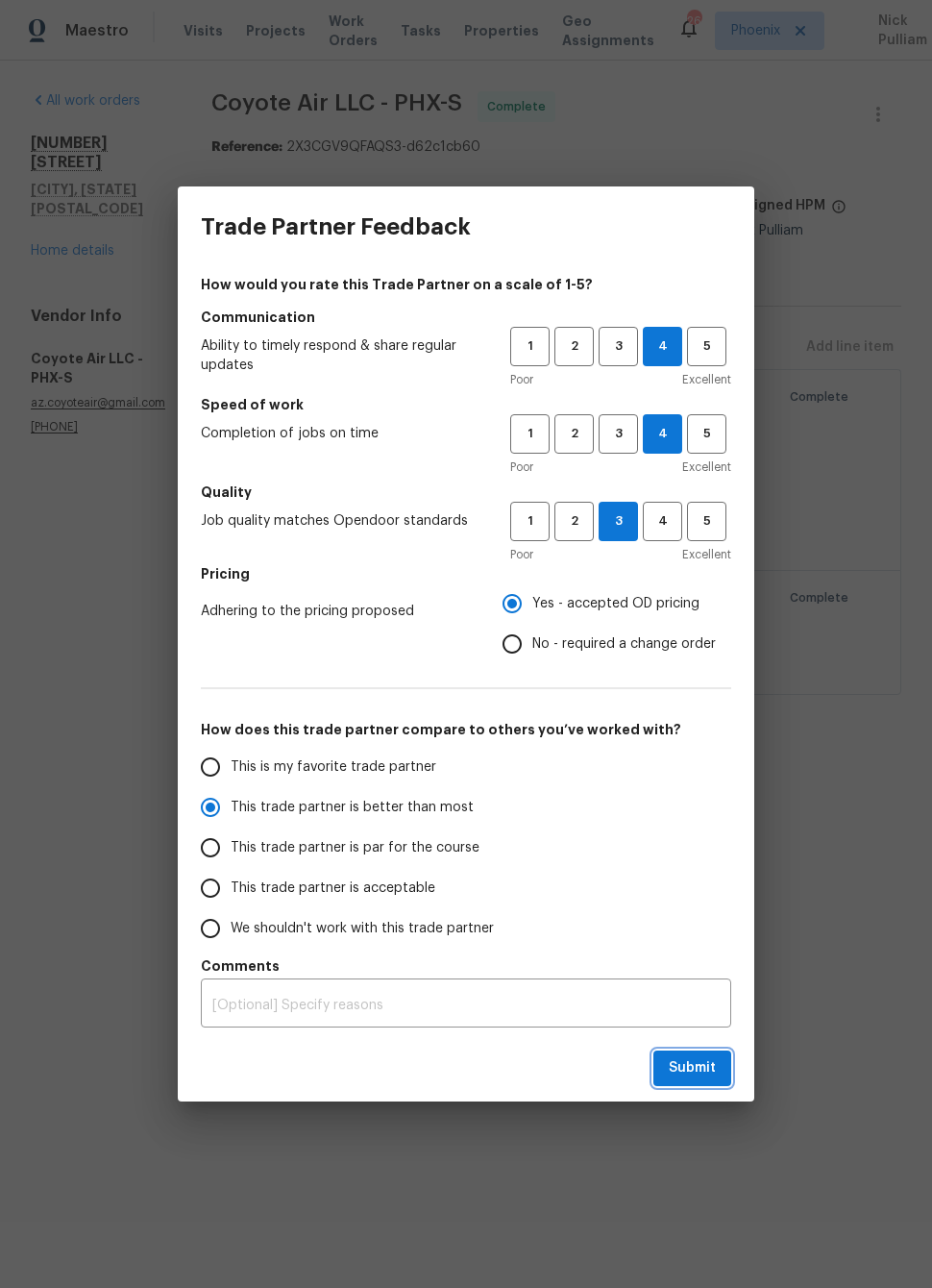 click on "Submit" at bounding box center [692, 1068] 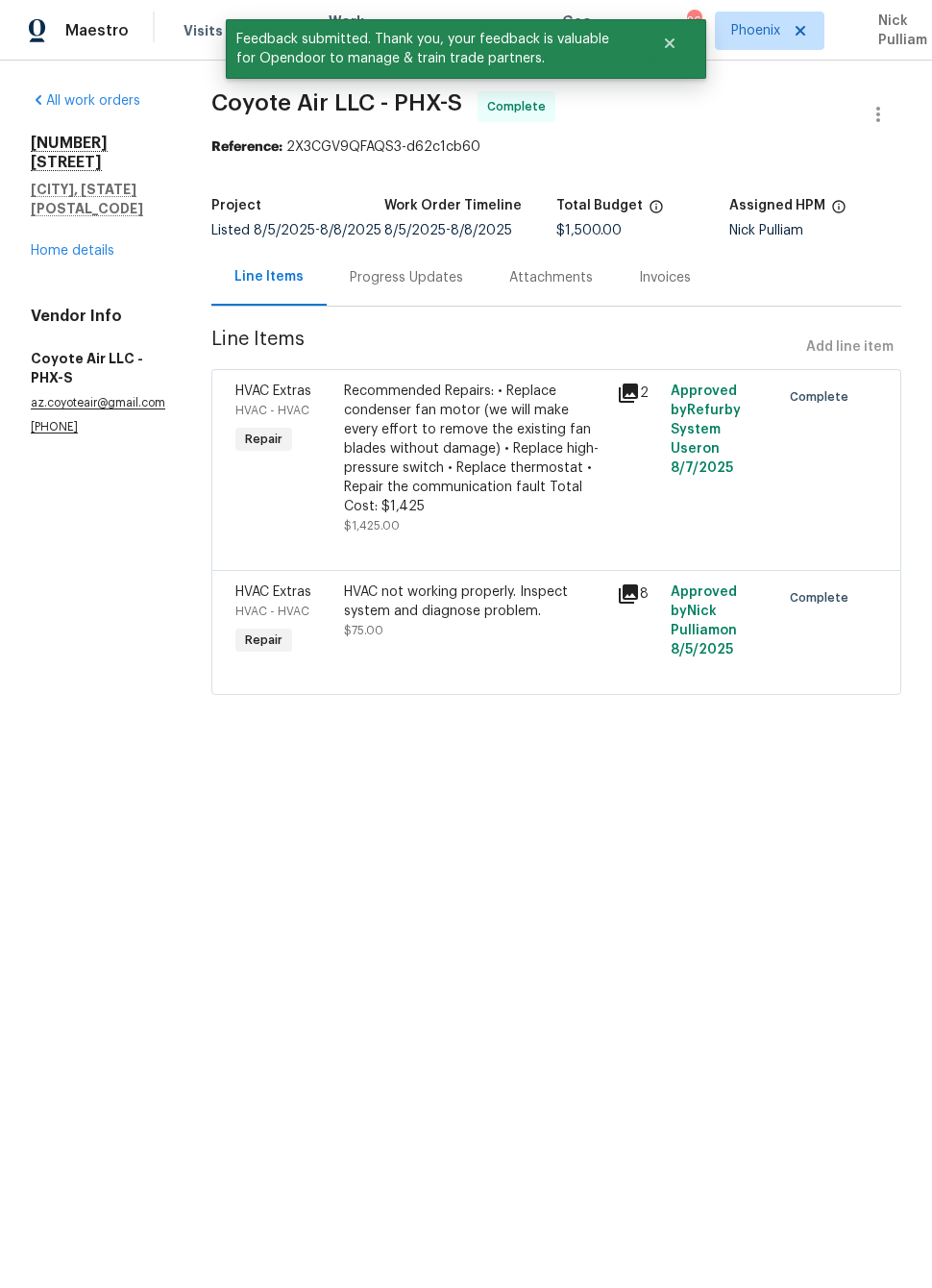 click on "Home details" at bounding box center [72, 251] 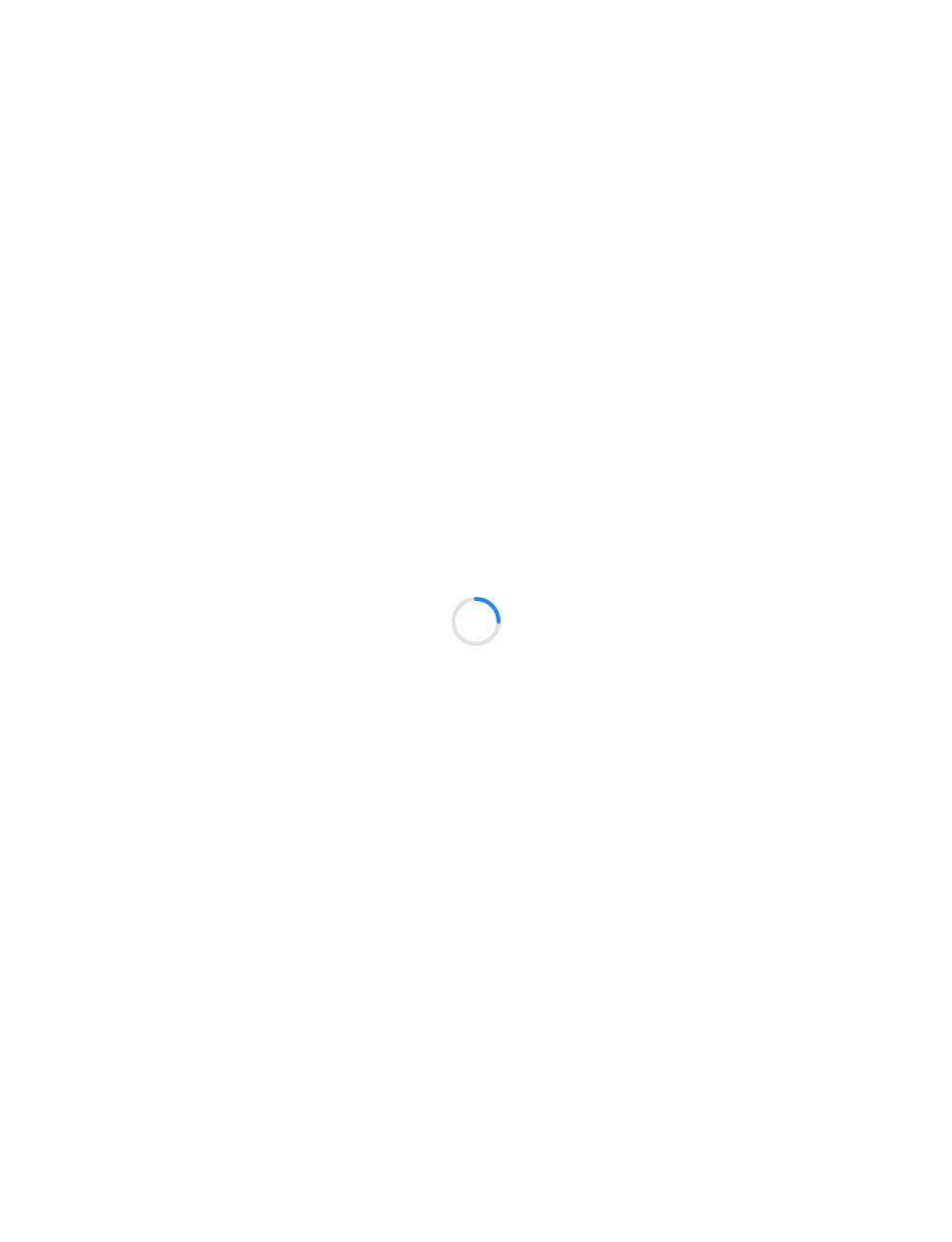 scroll, scrollTop: 0, scrollLeft: 0, axis: both 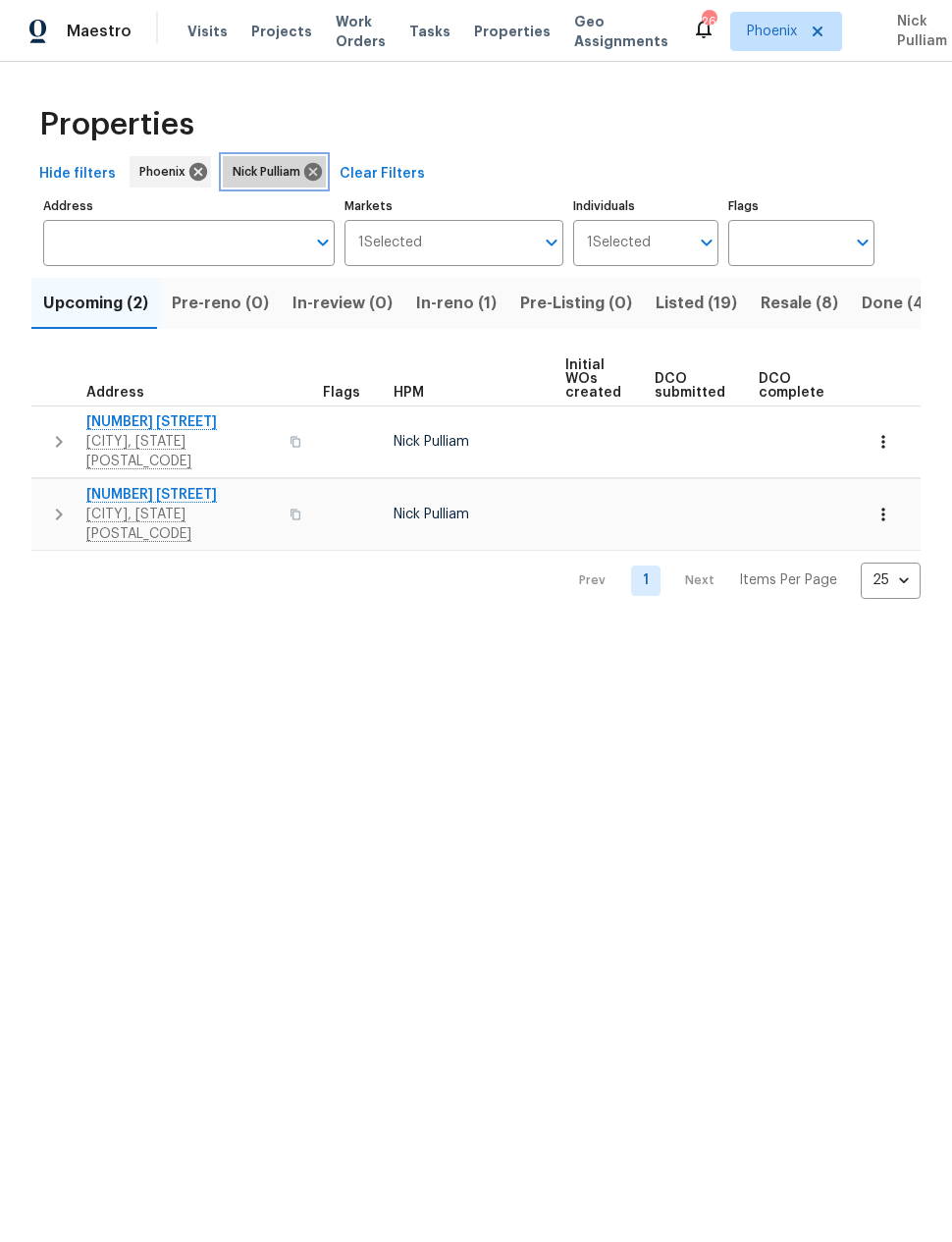 click 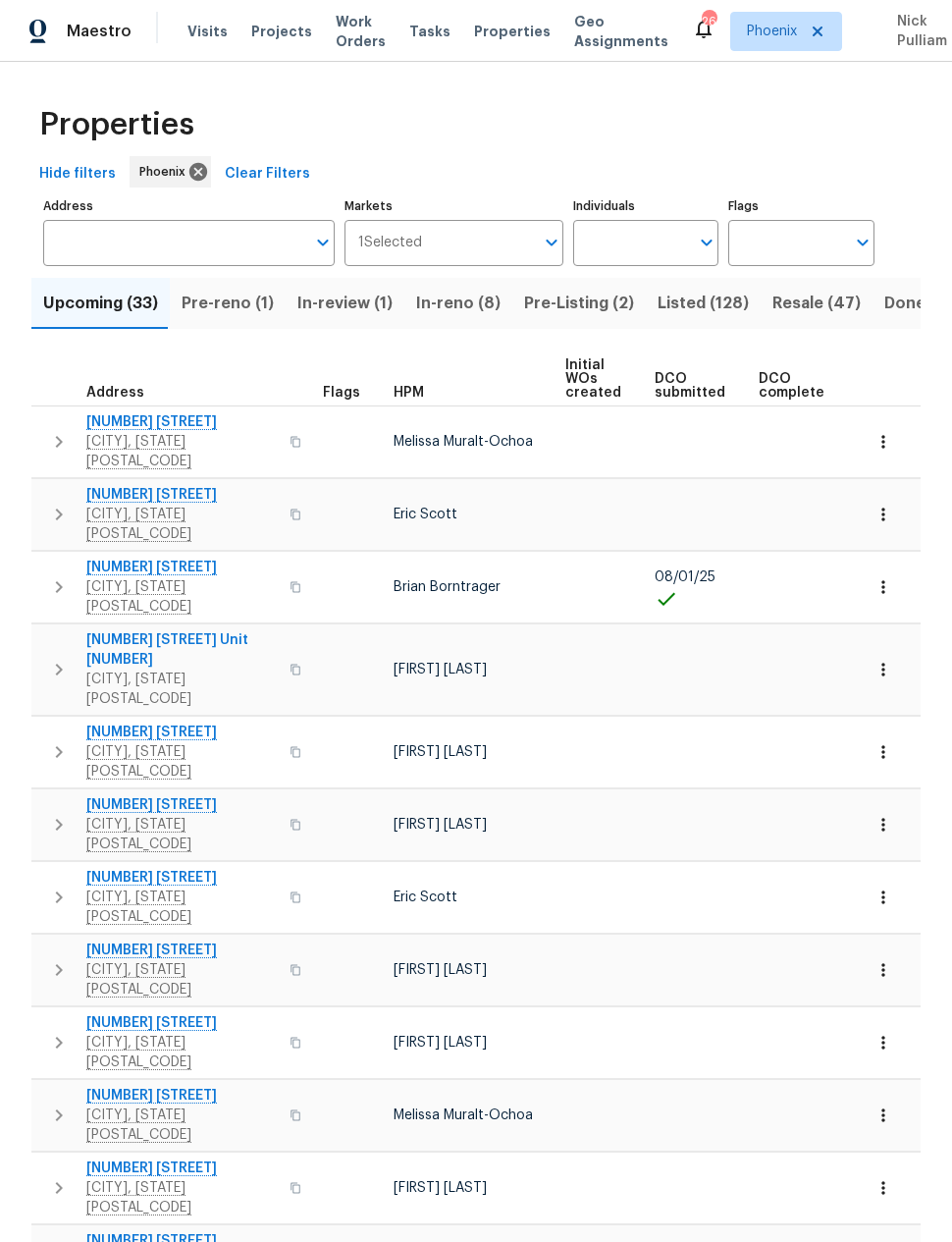 scroll, scrollTop: 0, scrollLeft: 0, axis: both 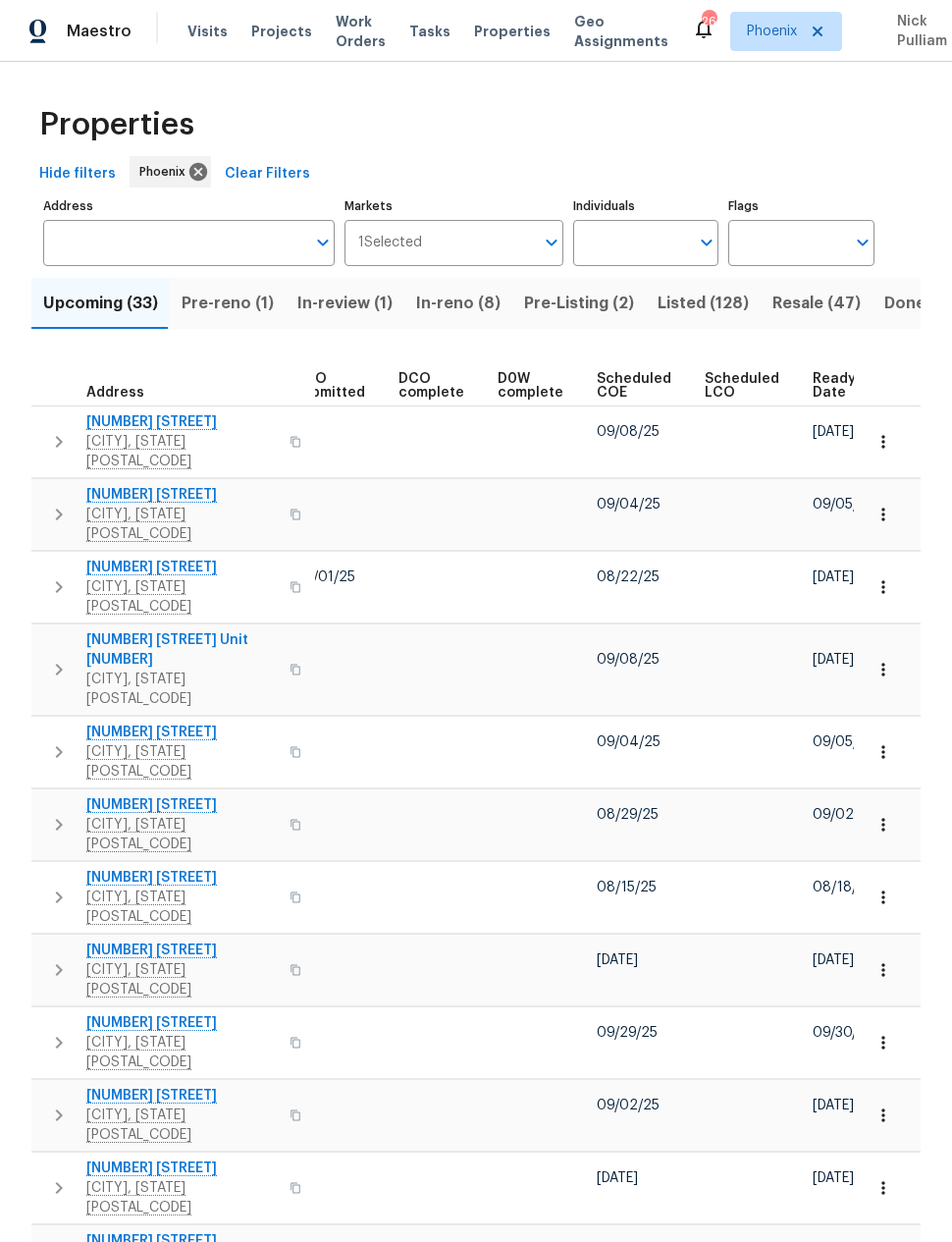 click on "Ready Date" at bounding box center [835, 386] 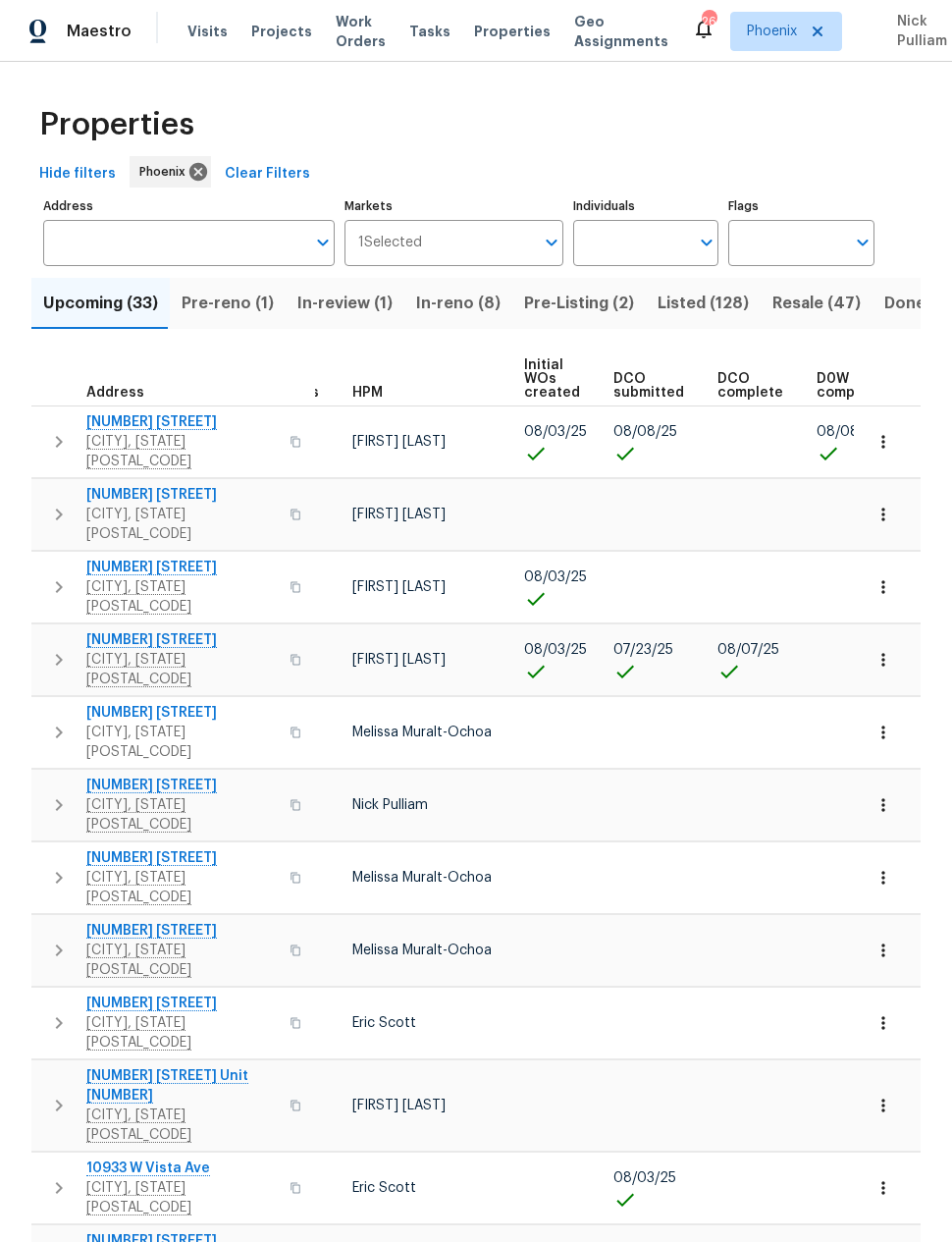 scroll, scrollTop: 0, scrollLeft: 72, axis: horizontal 